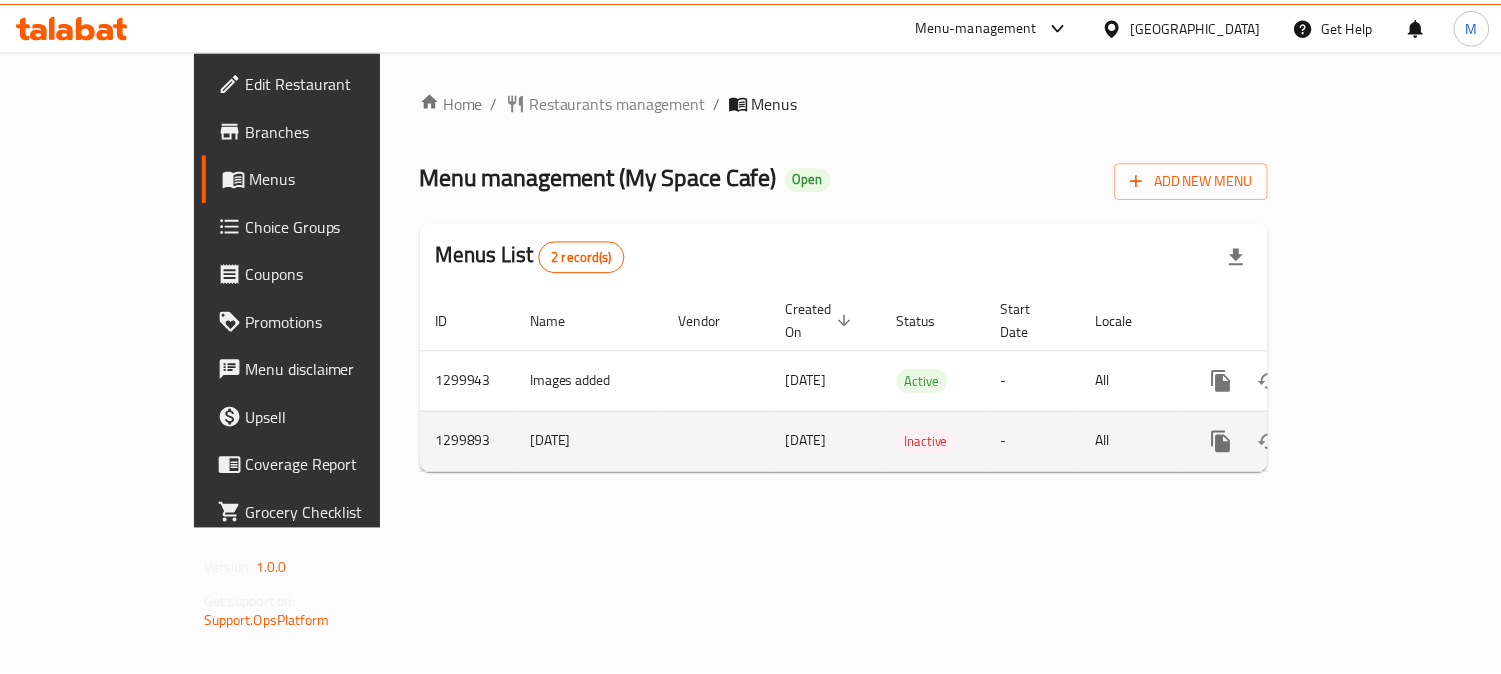scroll, scrollTop: 0, scrollLeft: 0, axis: both 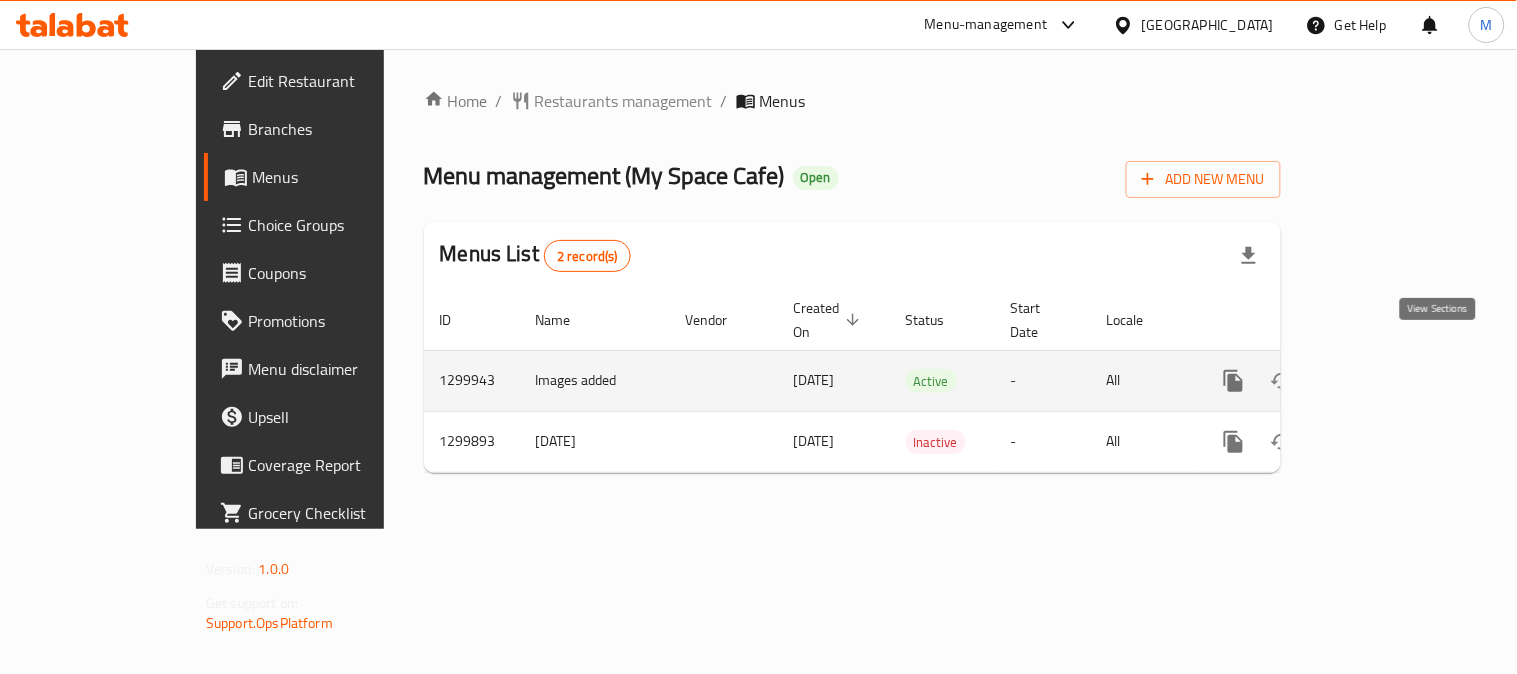 click at bounding box center [1378, 381] 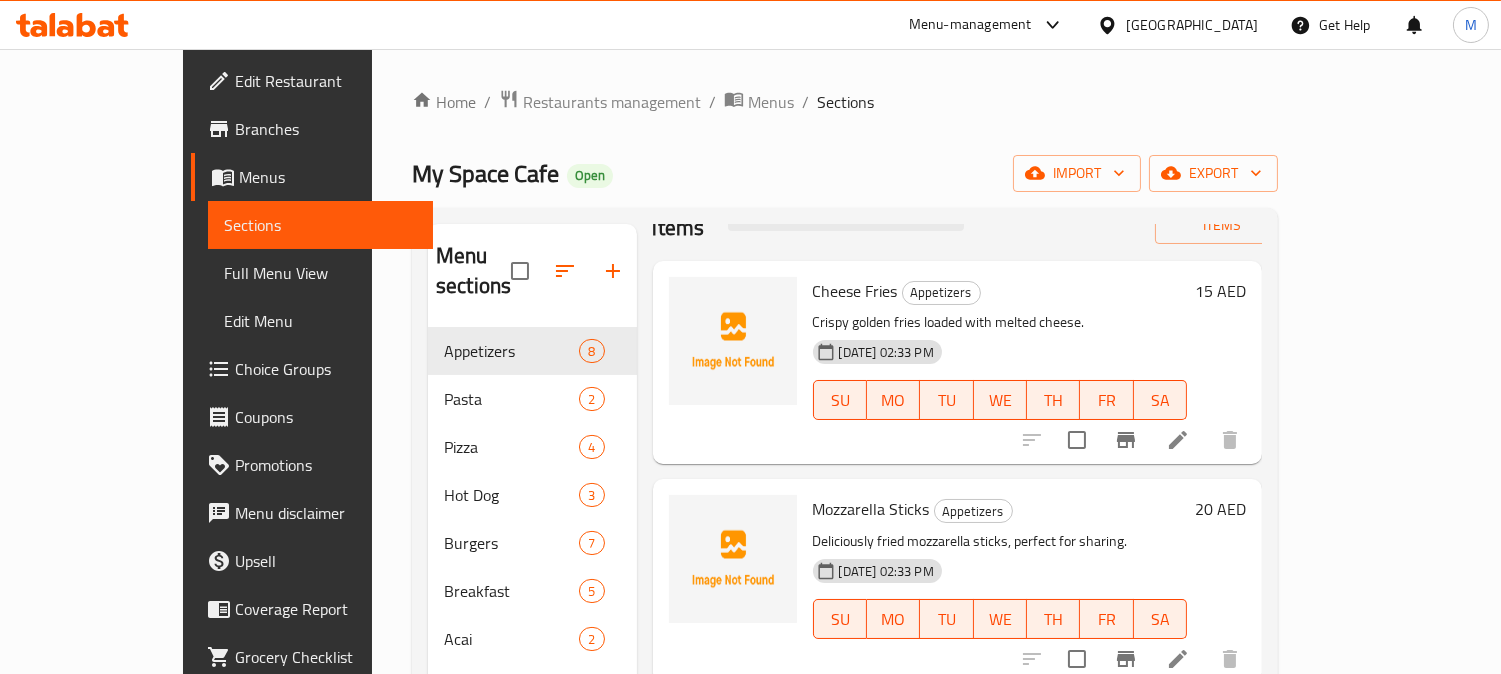 scroll, scrollTop: 111, scrollLeft: 0, axis: vertical 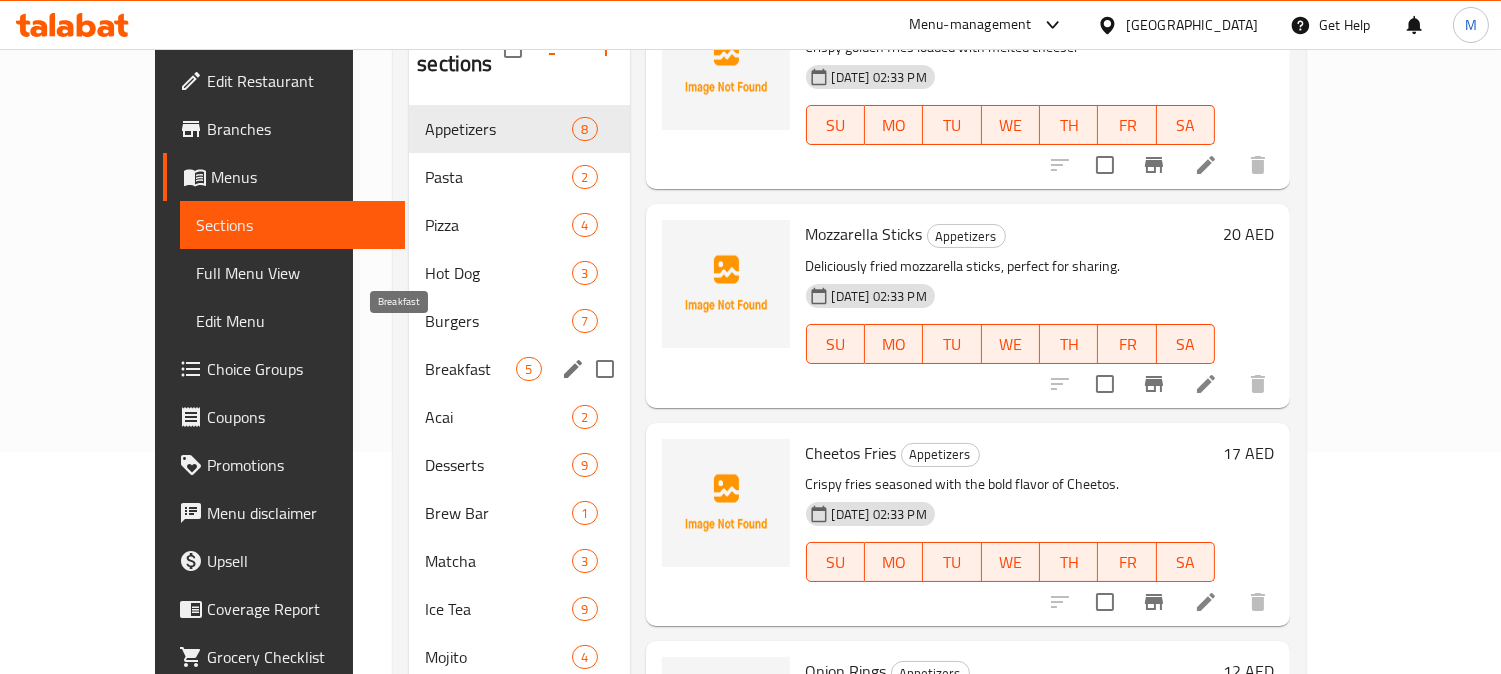 click on "Breakfast" at bounding box center [470, 369] 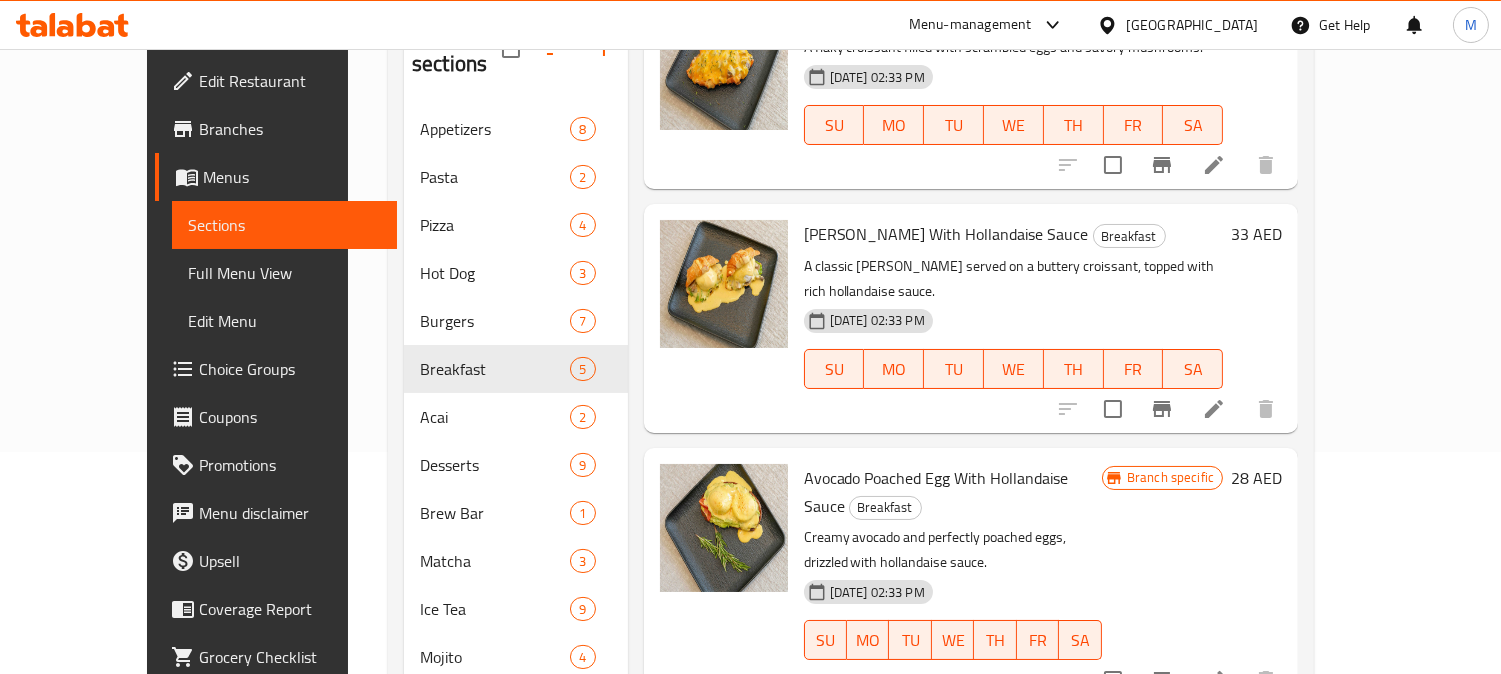 scroll, scrollTop: 0, scrollLeft: 0, axis: both 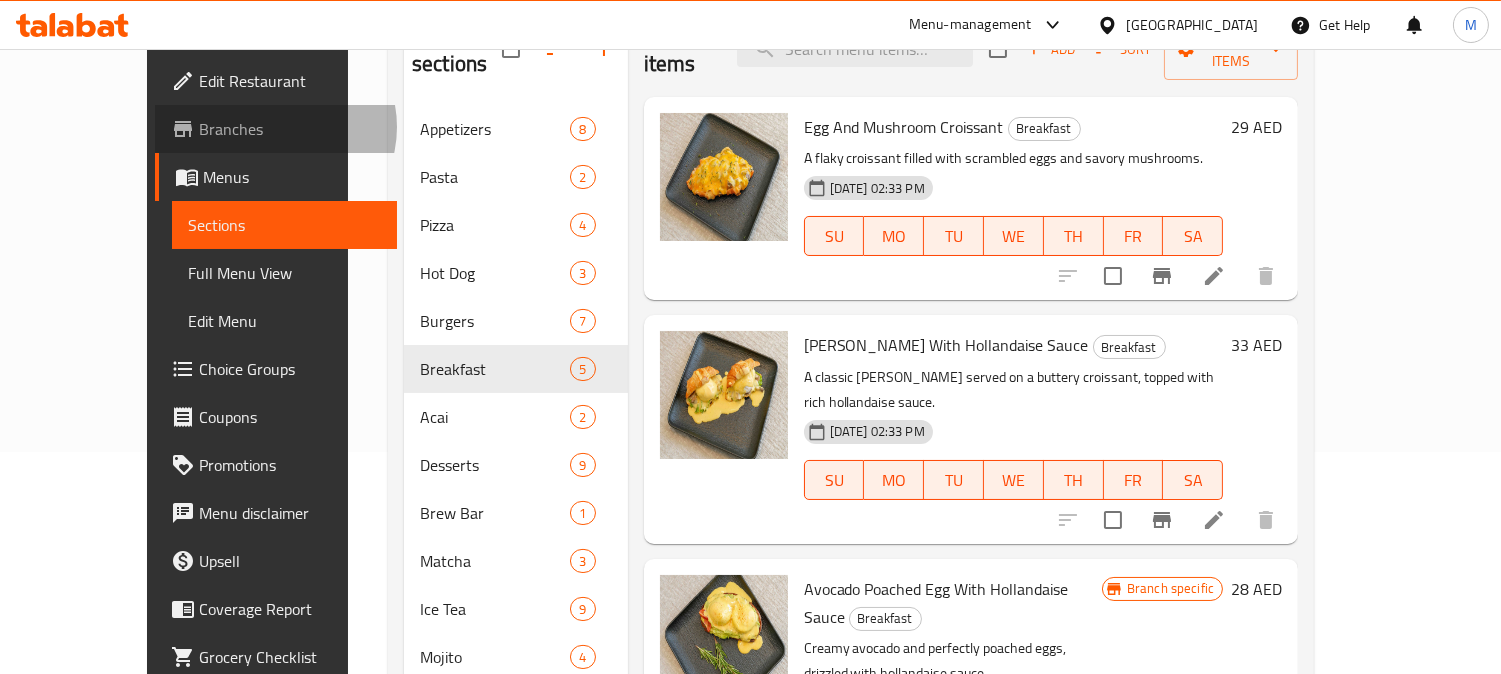 click on "Branches" at bounding box center [290, 129] 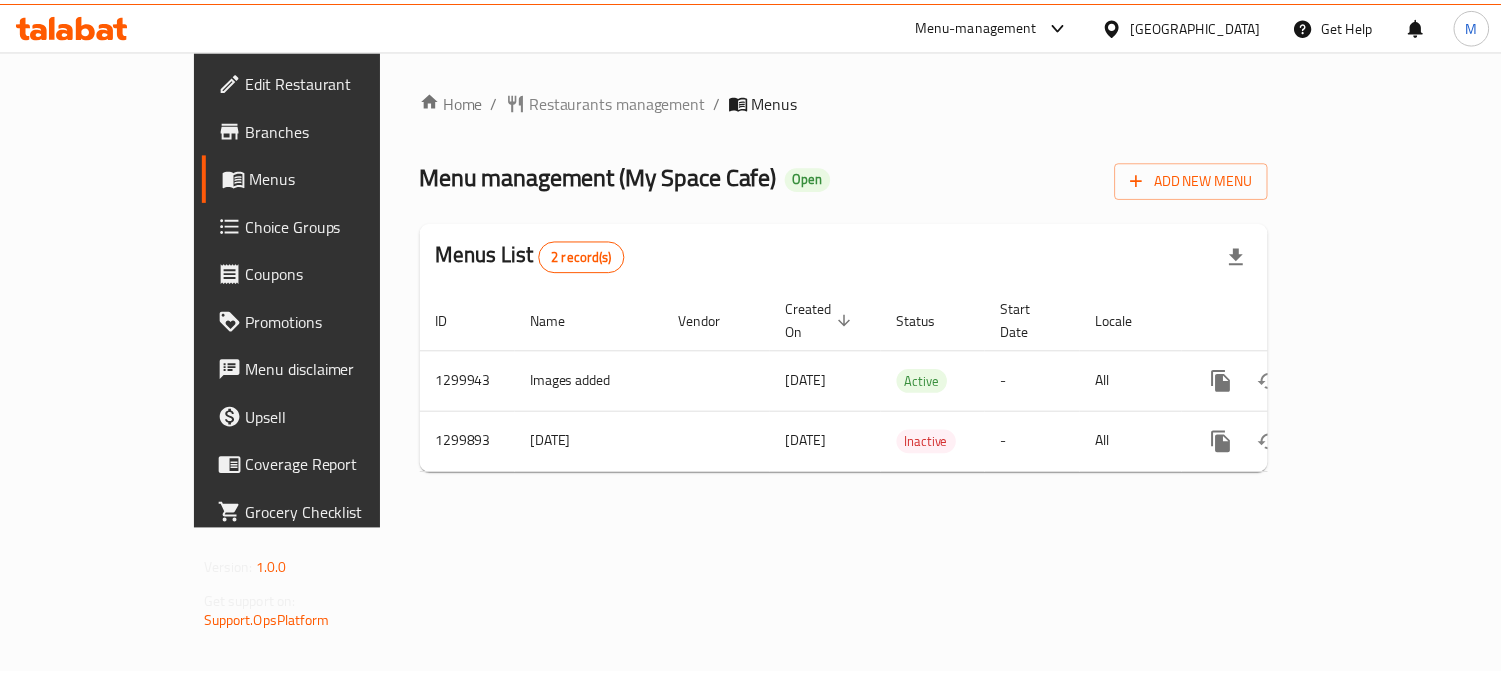 scroll, scrollTop: 0, scrollLeft: 0, axis: both 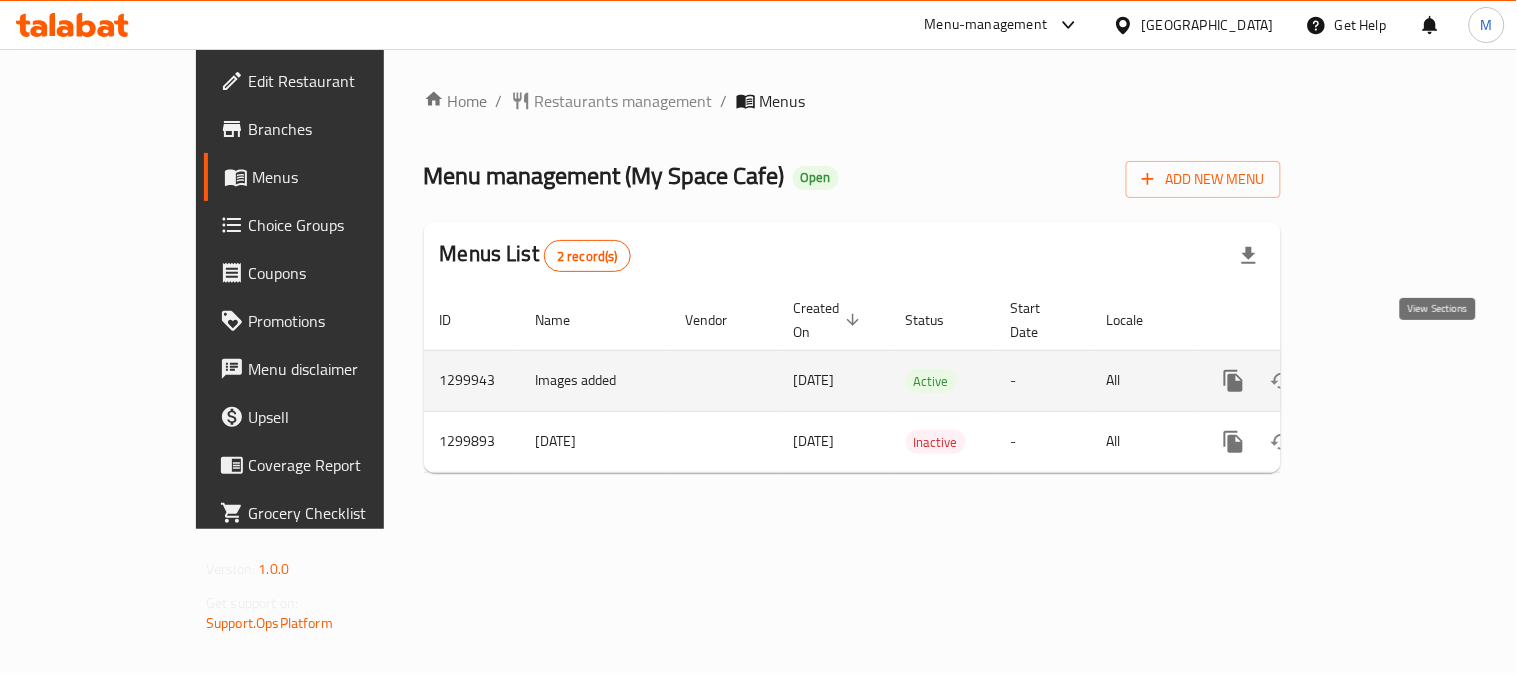 click 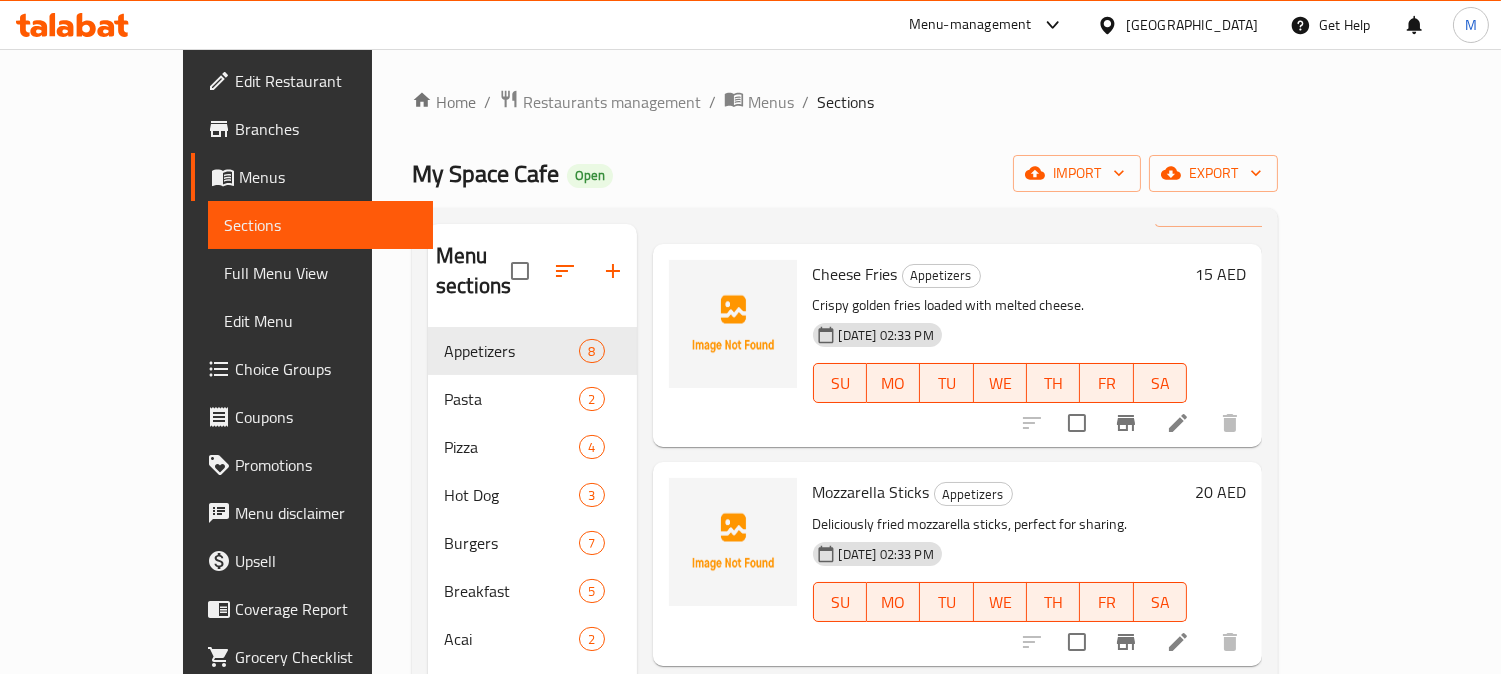 scroll, scrollTop: 111, scrollLeft: 0, axis: vertical 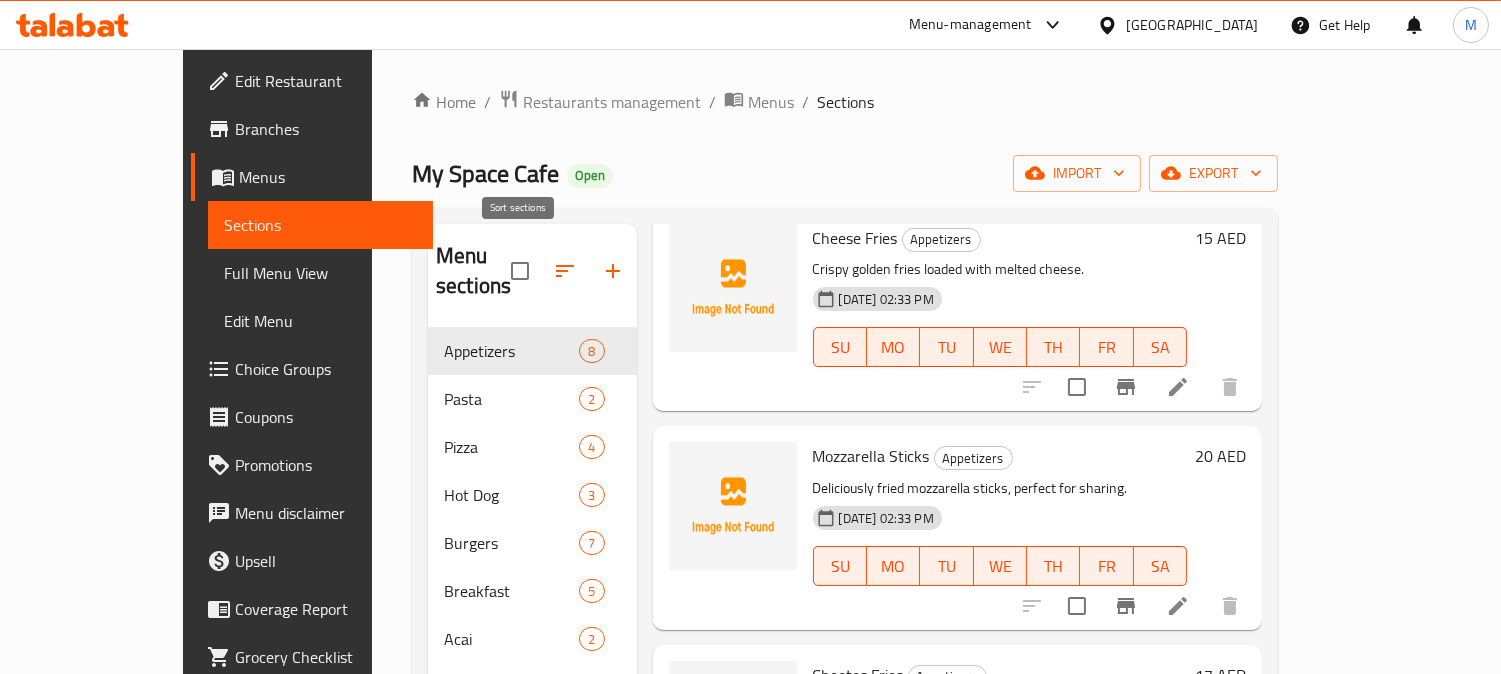 click 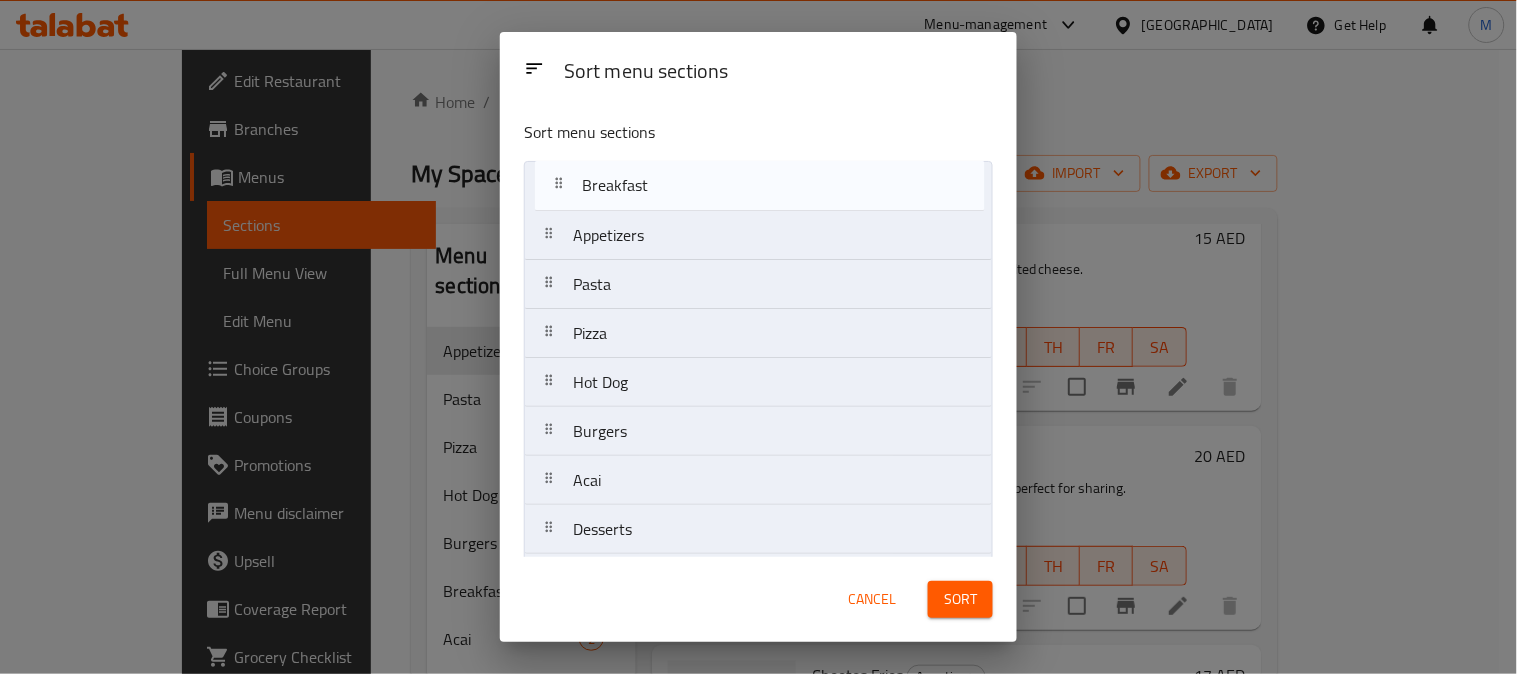 drag, startPoint x: 668, startPoint y: 431, endPoint x: 676, endPoint y: 168, distance: 263.12164 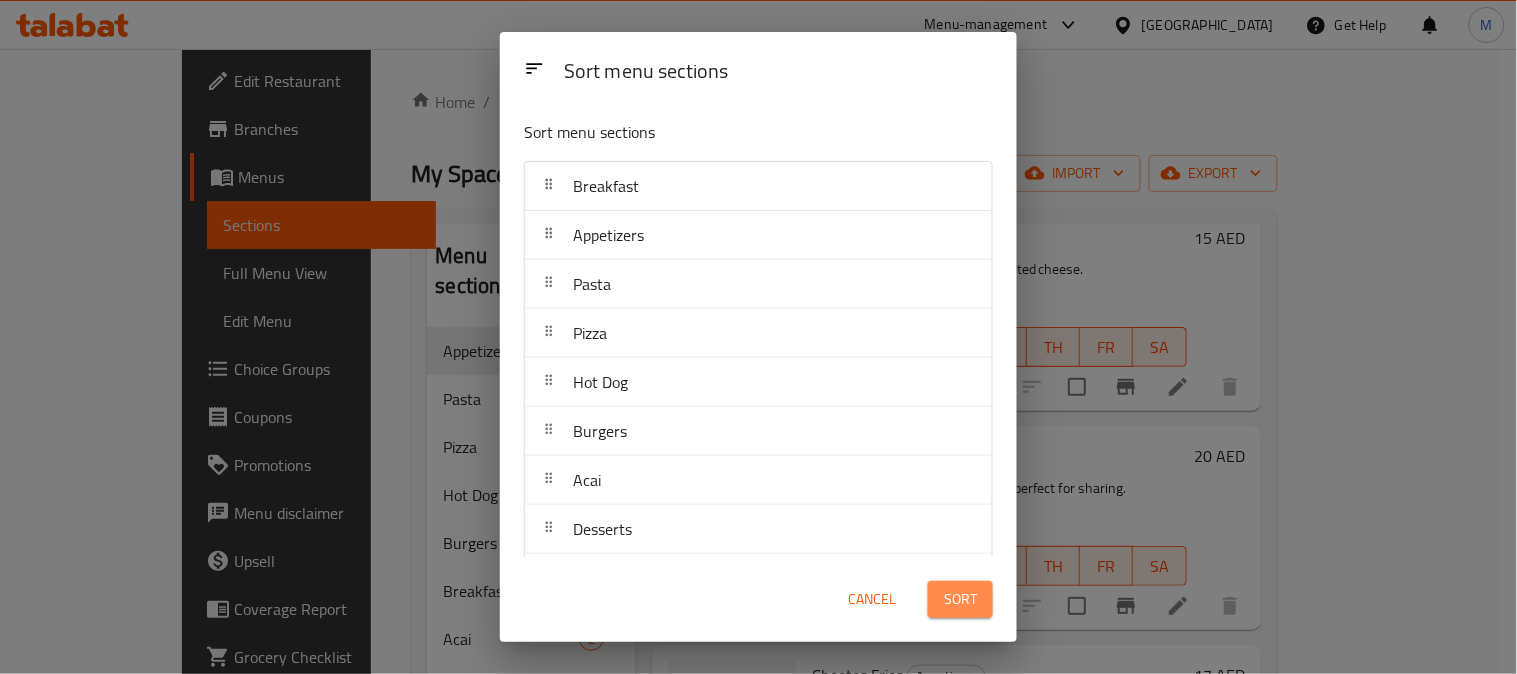 click on "Sort" at bounding box center (960, 599) 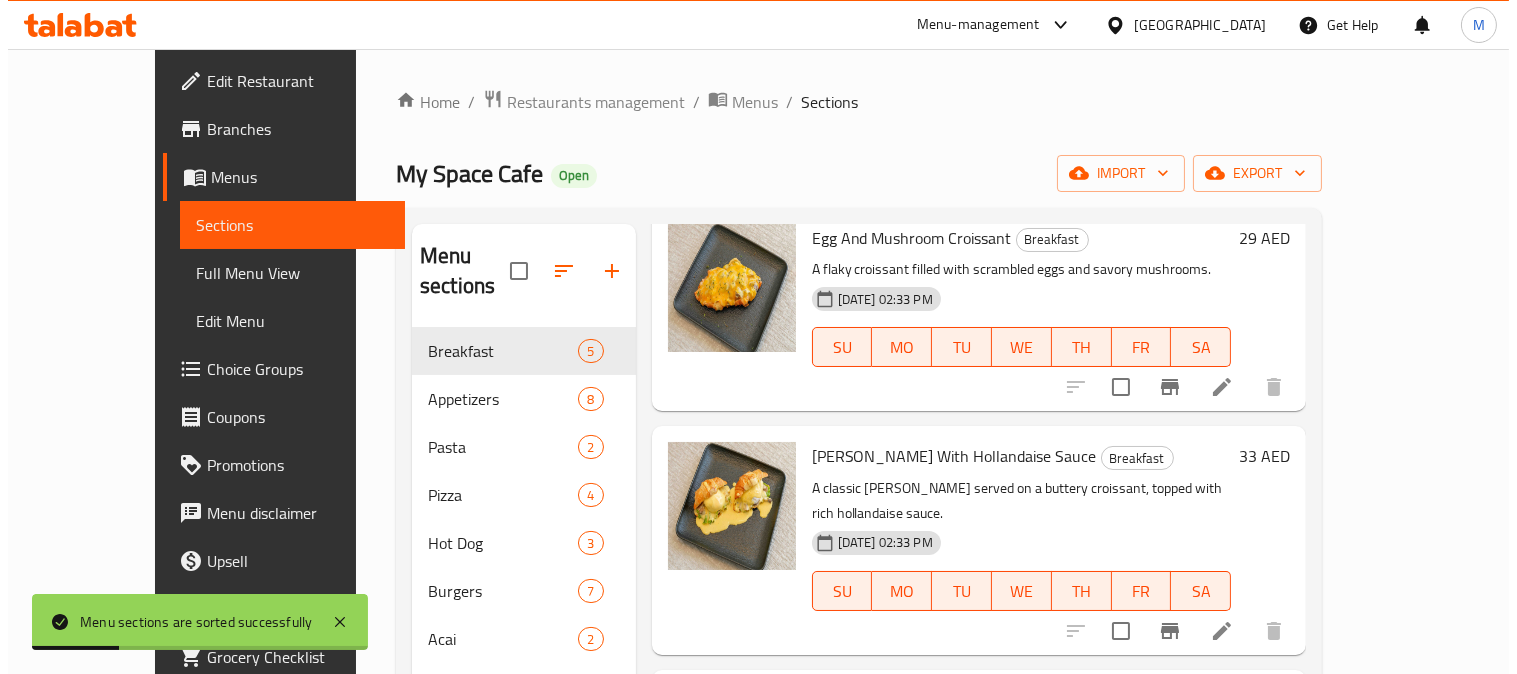 scroll, scrollTop: 0, scrollLeft: 0, axis: both 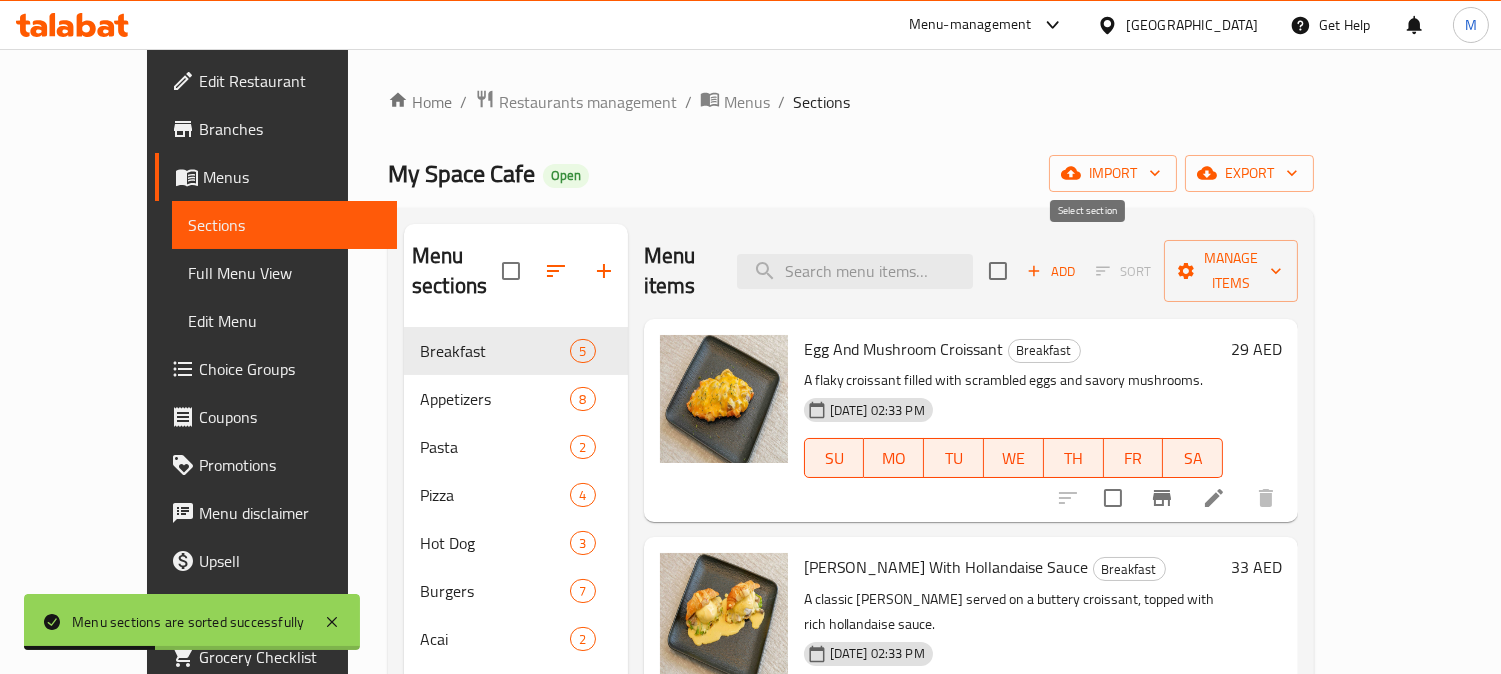 click at bounding box center (998, 271) 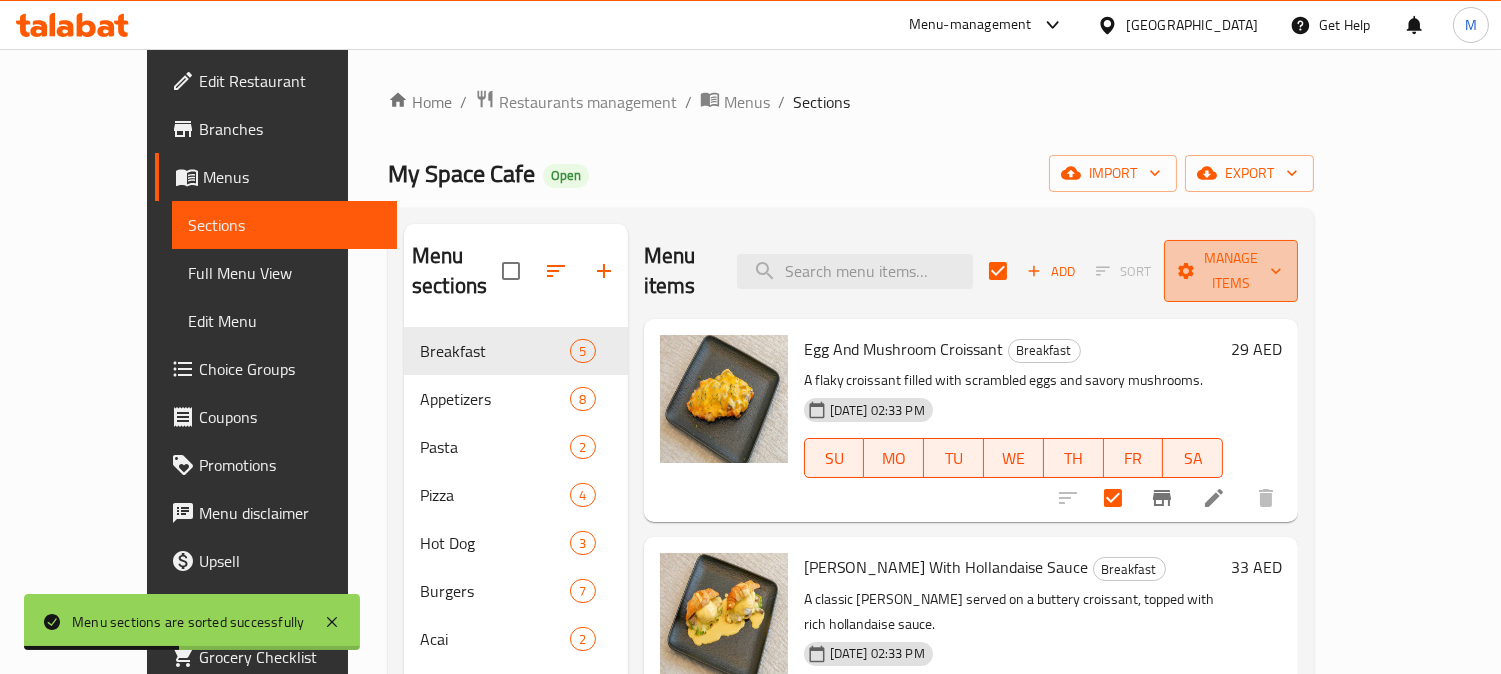 click on "Manage items" at bounding box center (1231, 271) 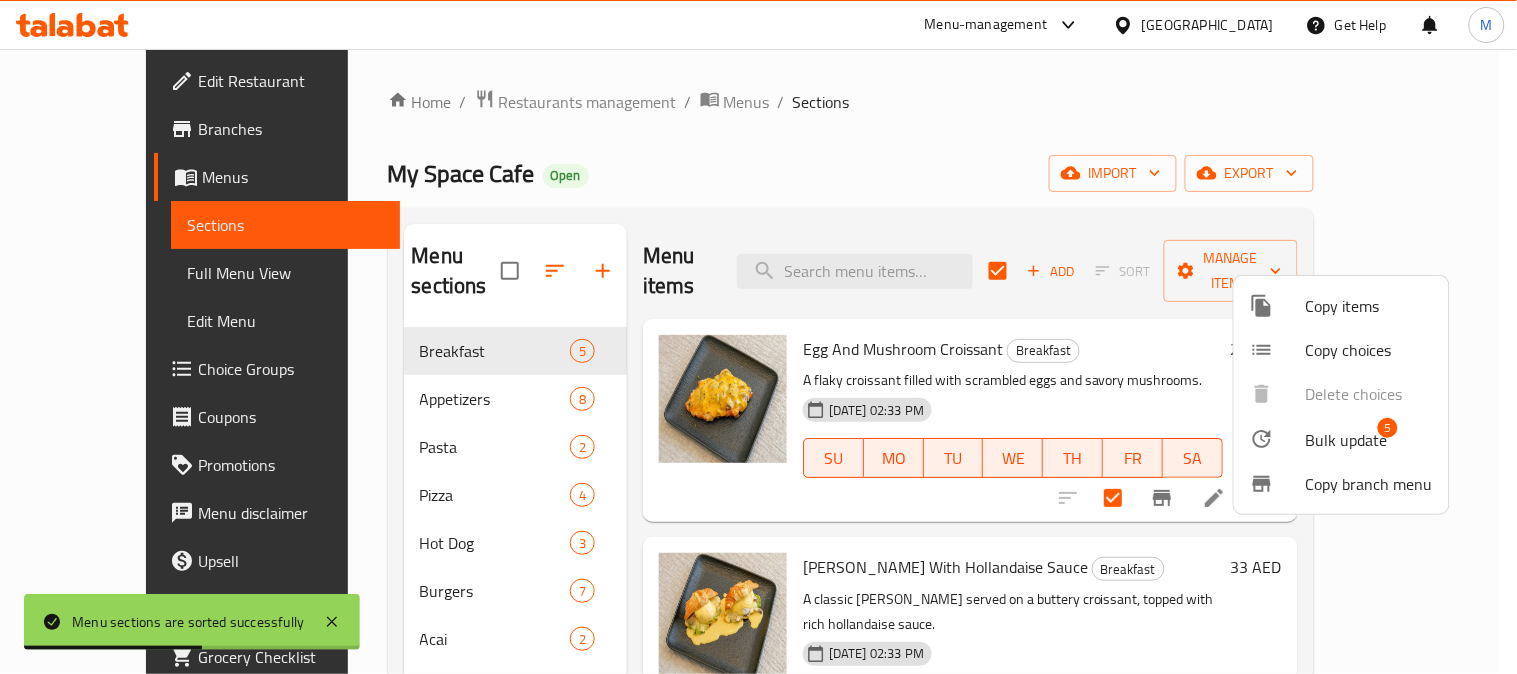 click on "Bulk update 5" at bounding box center (1341, 439) 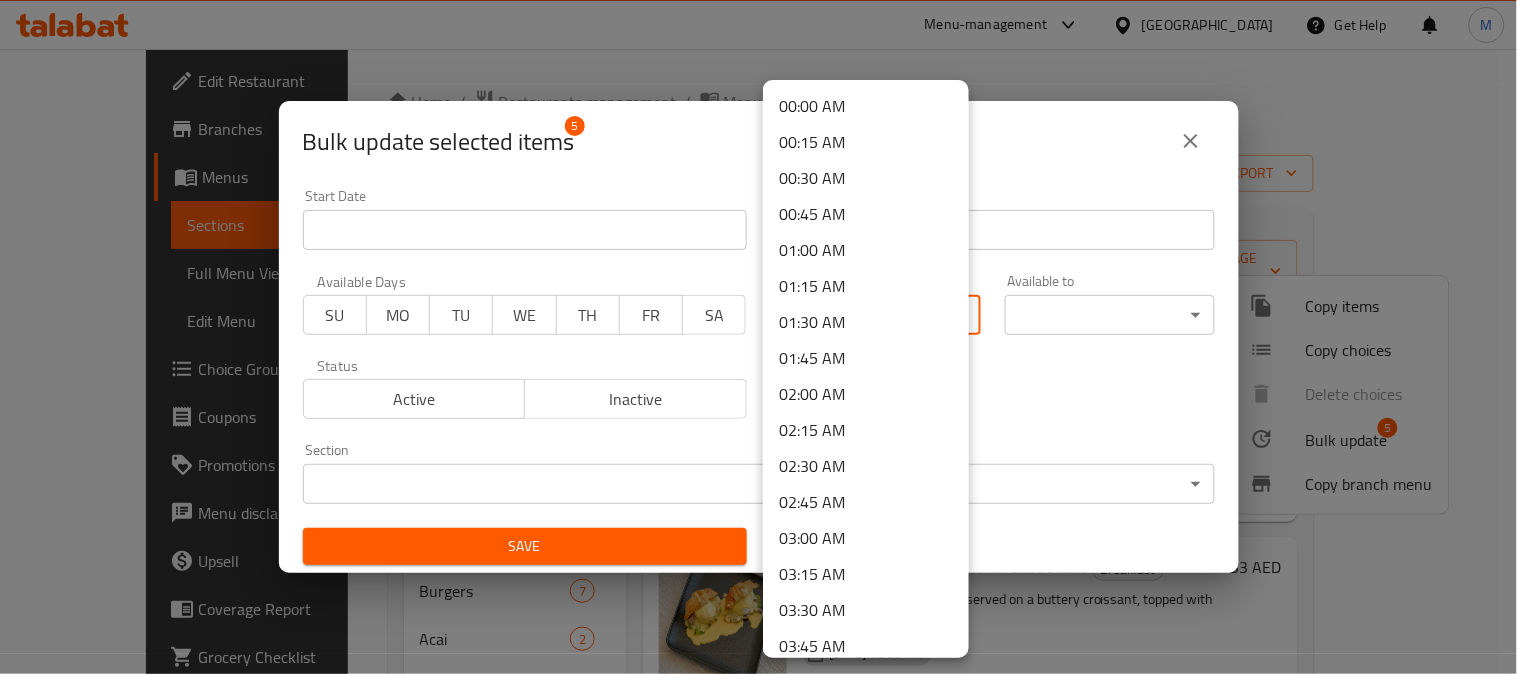click on "​ Menu-management United Arab Emirates Get Help M   Edit Restaurant   Branches   Menus   Sections   Full Menu View   Edit Menu   Choice Groups   Coupons   Promotions   Menu disclaimer   Upsell   Coverage Report   Grocery Checklist  Version:    1.0.0  Get support on:    Support.OpsPlatform Home / Restaurants management / Menus / Sections My Space Cafe Open import export Menu sections Breakfast 5 Appetizers 8 Pasta 2 Pizza 4 Hot Dog 3 Burgers 7 Acai 2 Desserts 9 Brew Bar 1 Matcha 3 Ice Tea 9 Mojito 4 Frappe 3 Milk Shake 3 Cold Coffee 7 Menu items Add Sort Manage items Egg And Mushroom Croissant   Breakfast A flaky croissant filled with scrambled eggs and savory mushrooms. 13-07-2025 02:33 PM SU MO TU WE TH FR SA 29   AED Croissant Benedict With Hollandaise Sauce   Breakfast A classic Benedict served on a buttery croissant, topped with rich hollandaise sauce. 13-07-2025 02:33 PM SU MO TU WE TH FR SA 33   AED Avocado Poached Egg With Hollandaise Sauce   Breakfast 13-07-2025 02:33 PM SU MO TU WE TH FR SA 28" at bounding box center [758, 361] 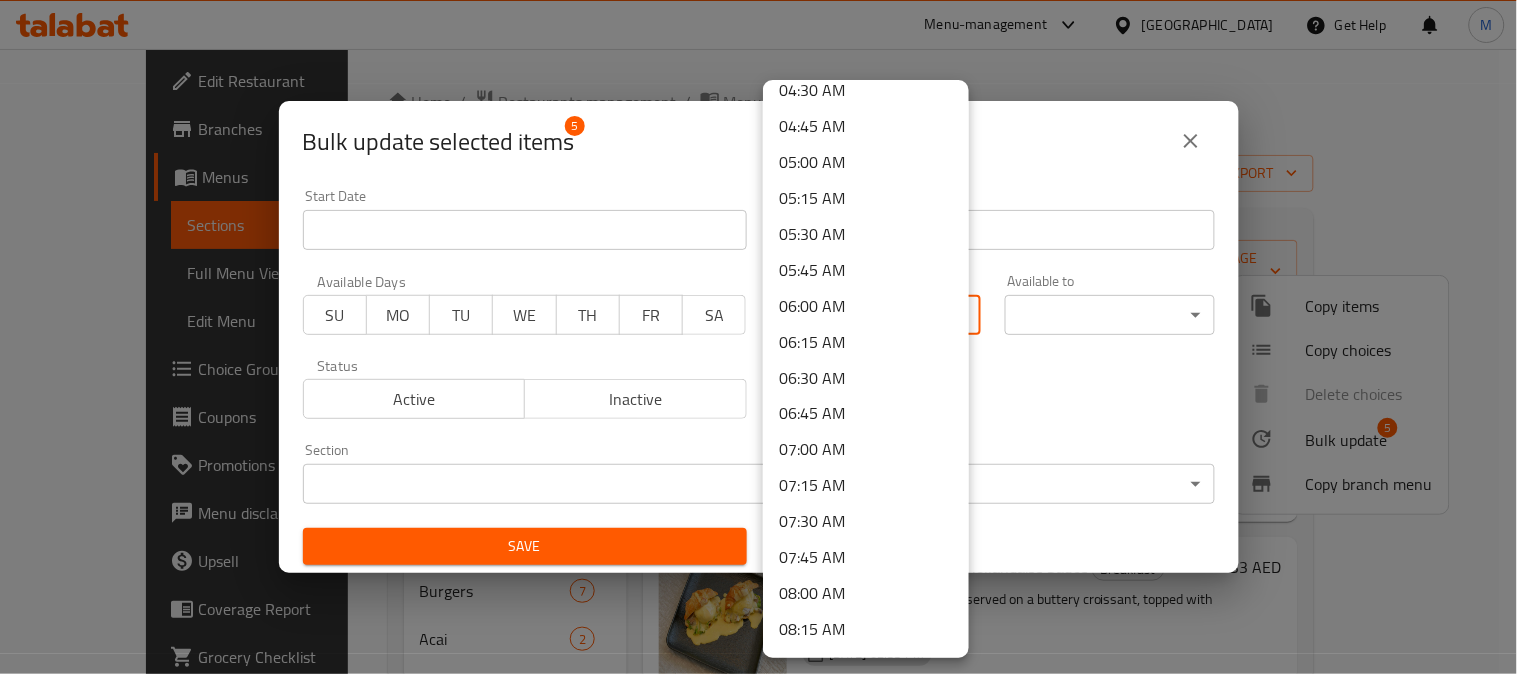 scroll, scrollTop: 666, scrollLeft: 0, axis: vertical 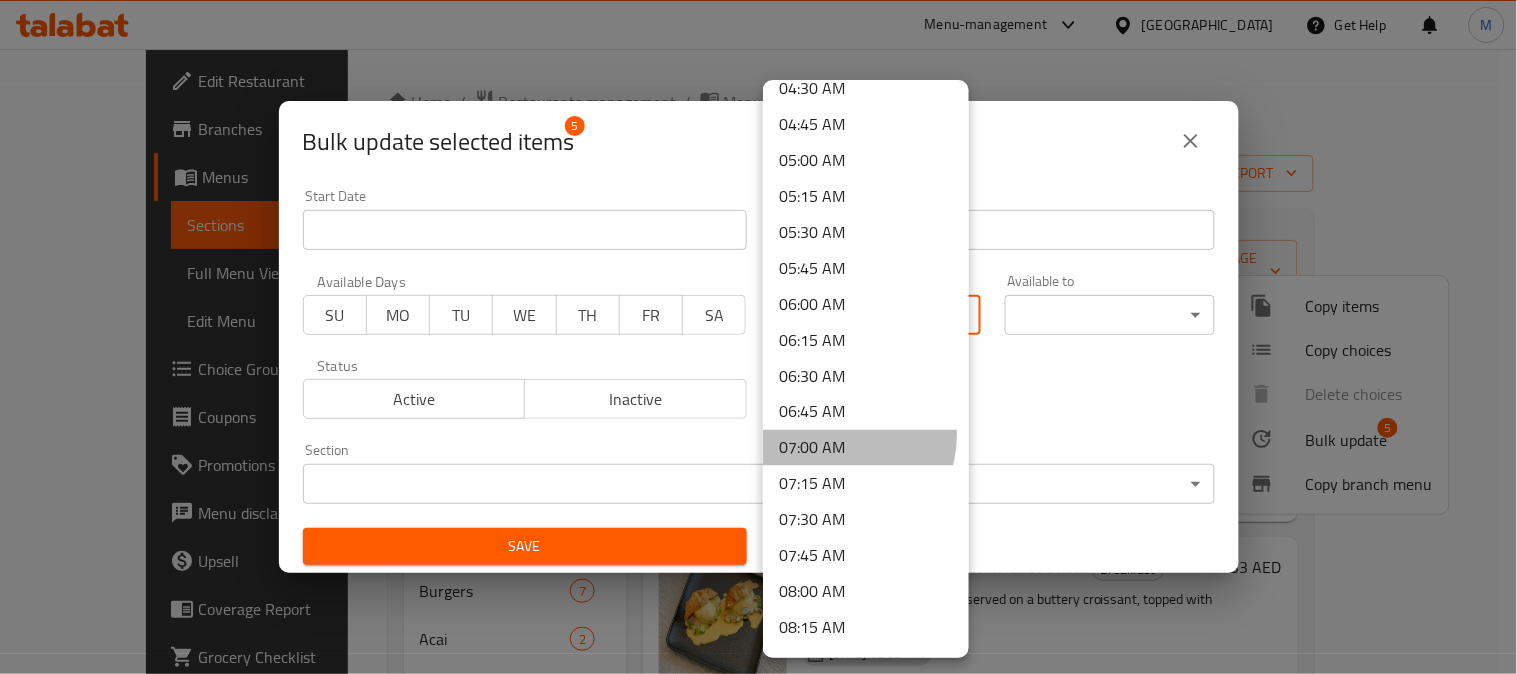 click on "07:00 AM" at bounding box center (866, 448) 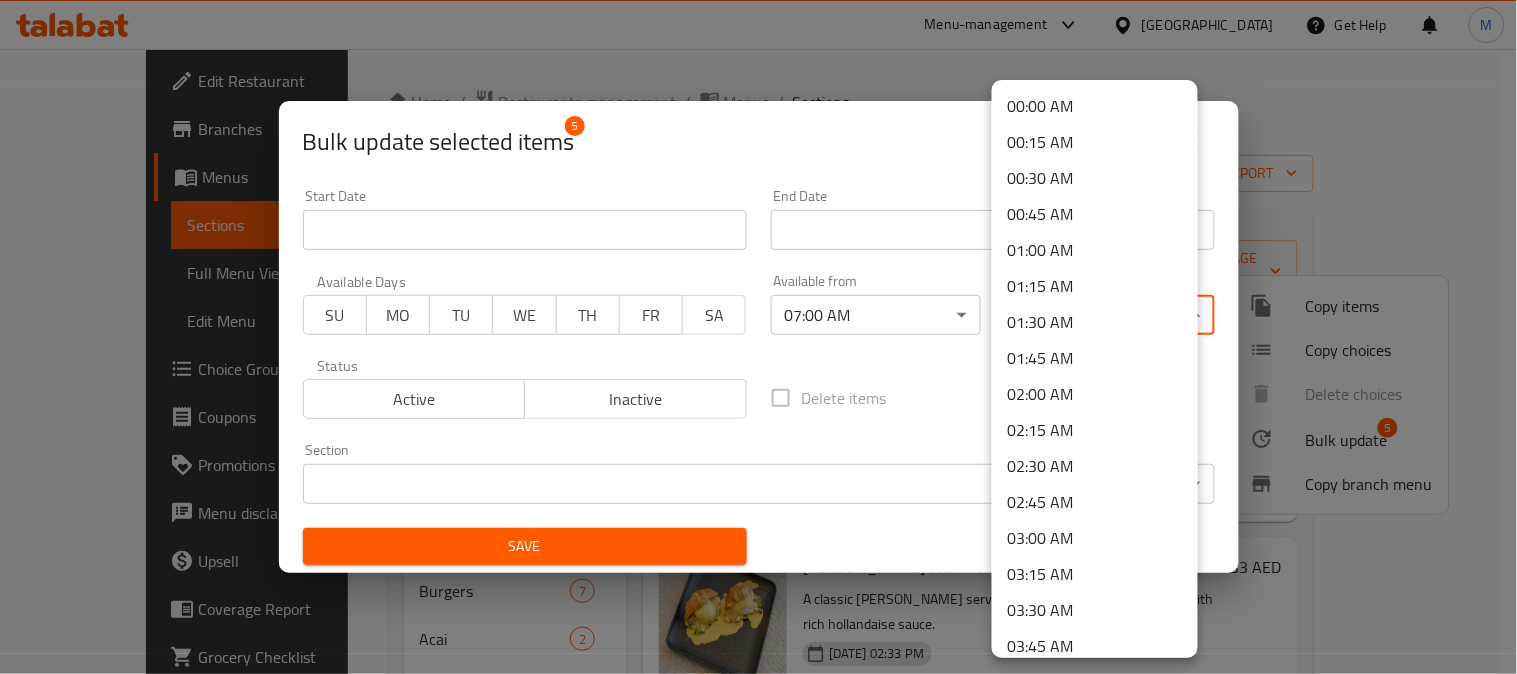 click on "​ Menu-management United Arab Emirates Get Help M   Edit Restaurant   Branches   Menus   Sections   Full Menu View   Edit Menu   Choice Groups   Coupons   Promotions   Menu disclaimer   Upsell   Coverage Report   Grocery Checklist  Version:    1.0.0  Get support on:    Support.OpsPlatform Home / Restaurants management / Menus / Sections My Space Cafe Open import export Menu sections Breakfast 5 Appetizers 8 Pasta 2 Pizza 4 Hot Dog 3 Burgers 7 Acai 2 Desserts 9 Brew Bar 1 Matcha 3 Ice Tea 9 Mojito 4 Frappe 3 Milk Shake 3 Cold Coffee 7 Menu items Add Sort Manage items Egg And Mushroom Croissant   Breakfast A flaky croissant filled with scrambled eggs and savory mushrooms. 13-07-2025 02:33 PM SU MO TU WE TH FR SA 29   AED Croissant Benedict With Hollandaise Sauce   Breakfast A classic Benedict served on a buttery croissant, topped with rich hollandaise sauce. 13-07-2025 02:33 PM SU MO TU WE TH FR SA 33   AED Avocado Poached Egg With Hollandaise Sauce   Breakfast 13-07-2025 02:33 PM SU MO TU WE TH FR SA 28" at bounding box center [758, 361] 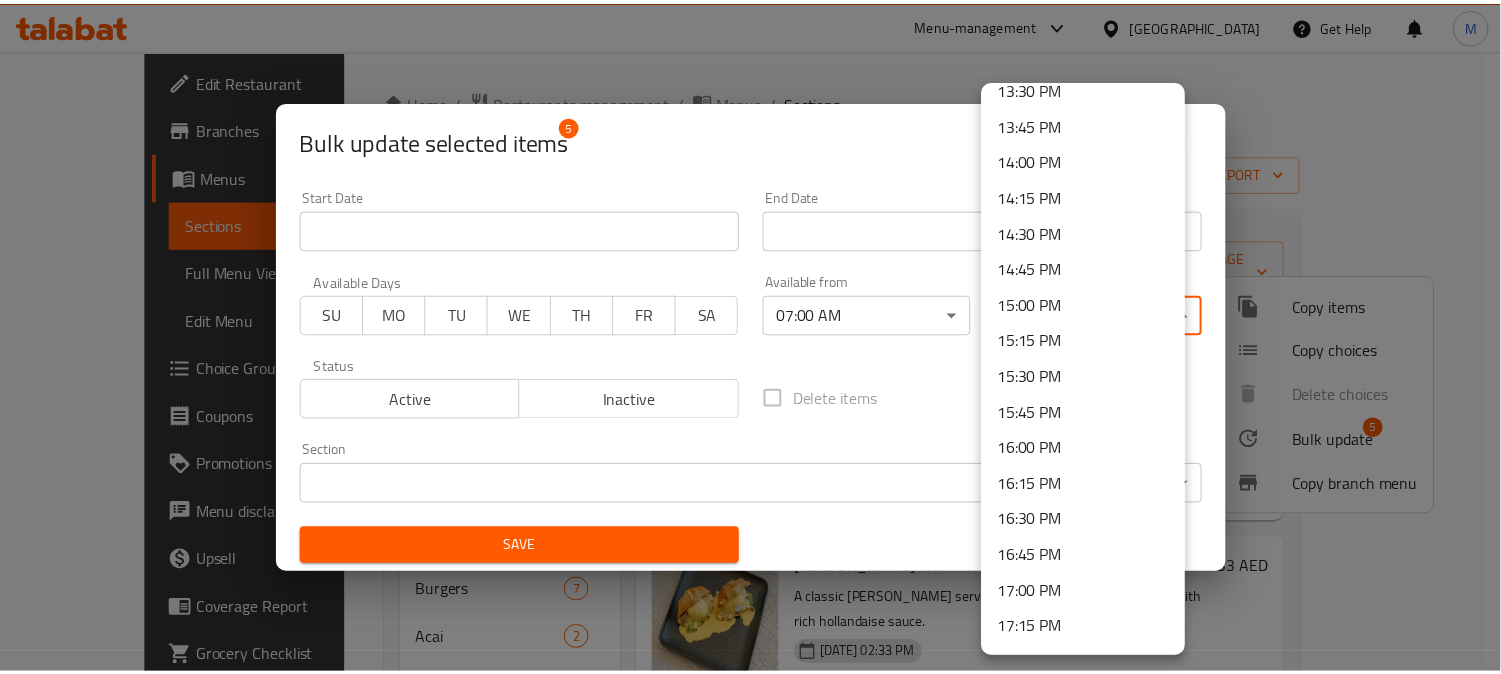 scroll, scrollTop: 2000, scrollLeft: 0, axis: vertical 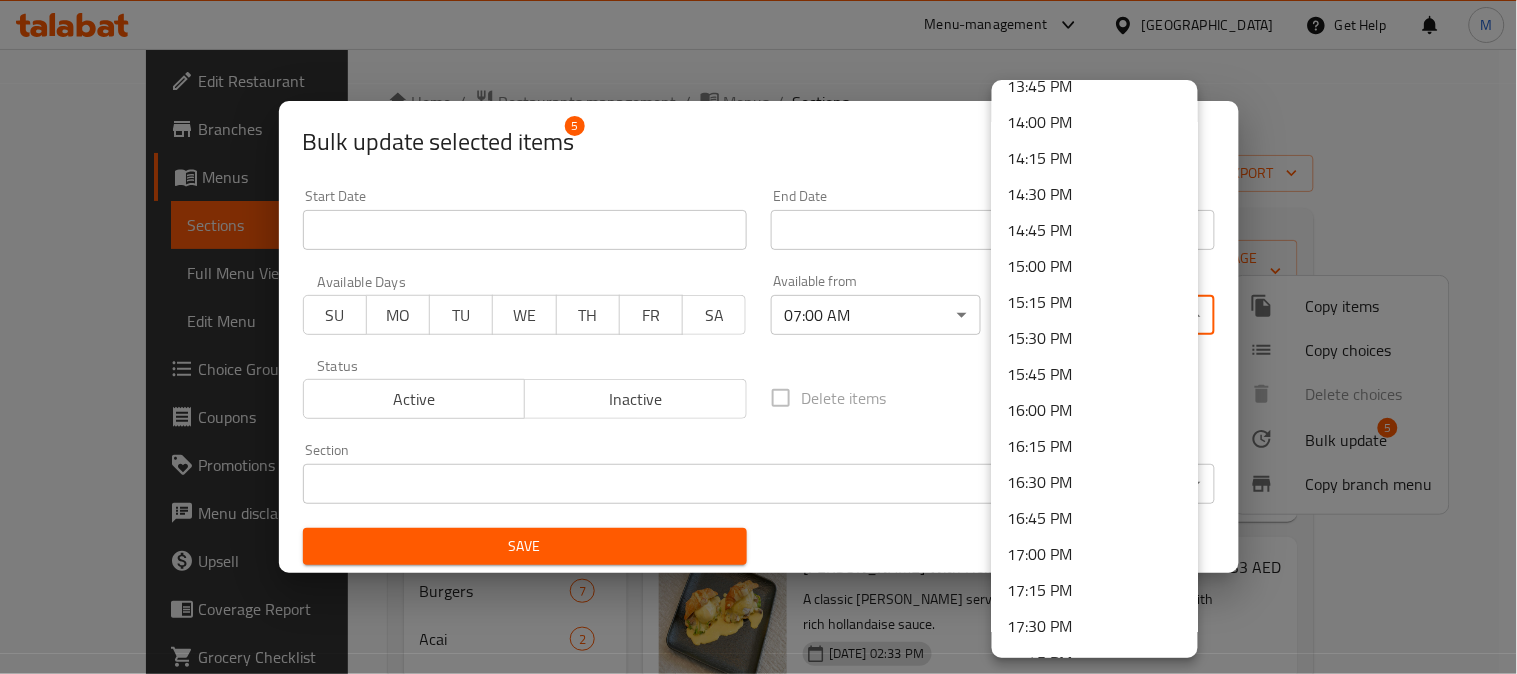 click on "15:00 PM" at bounding box center [1095, 266] 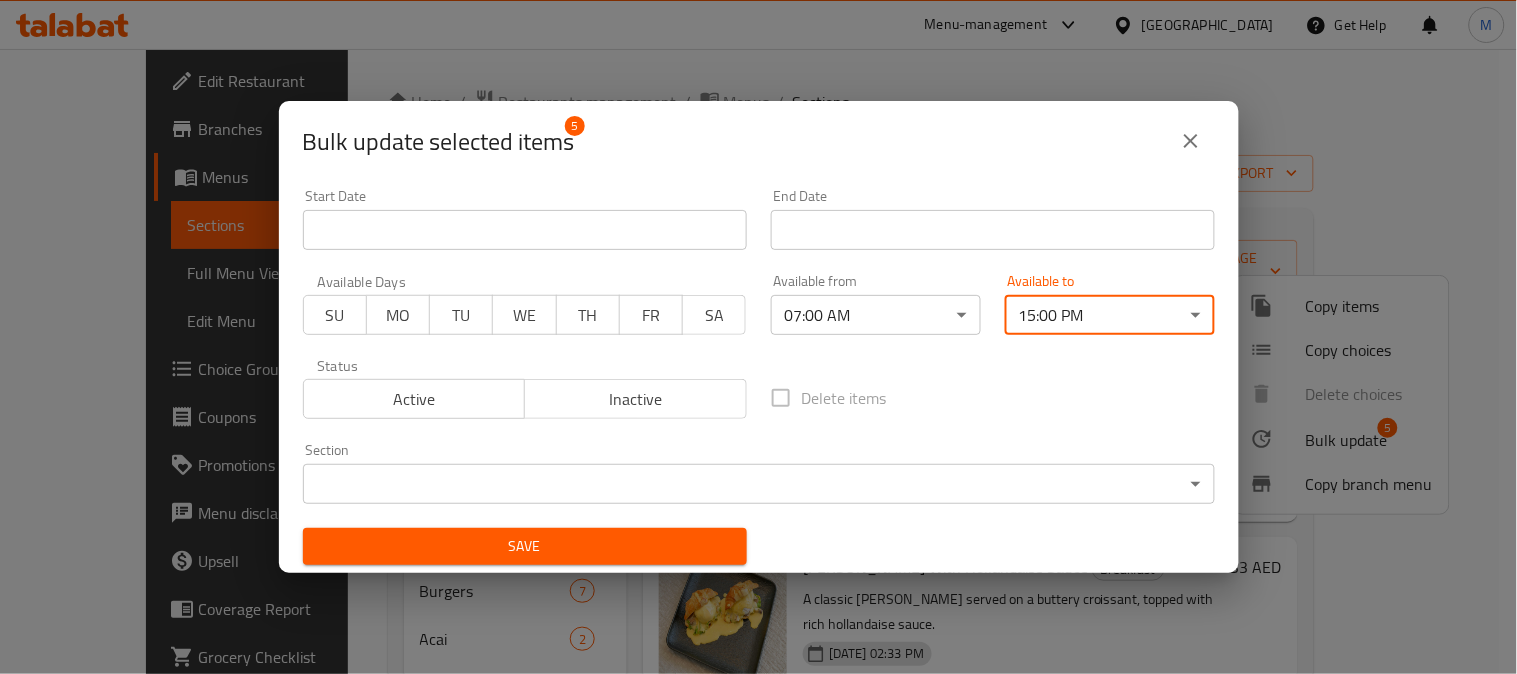 click on "Save" at bounding box center [525, 546] 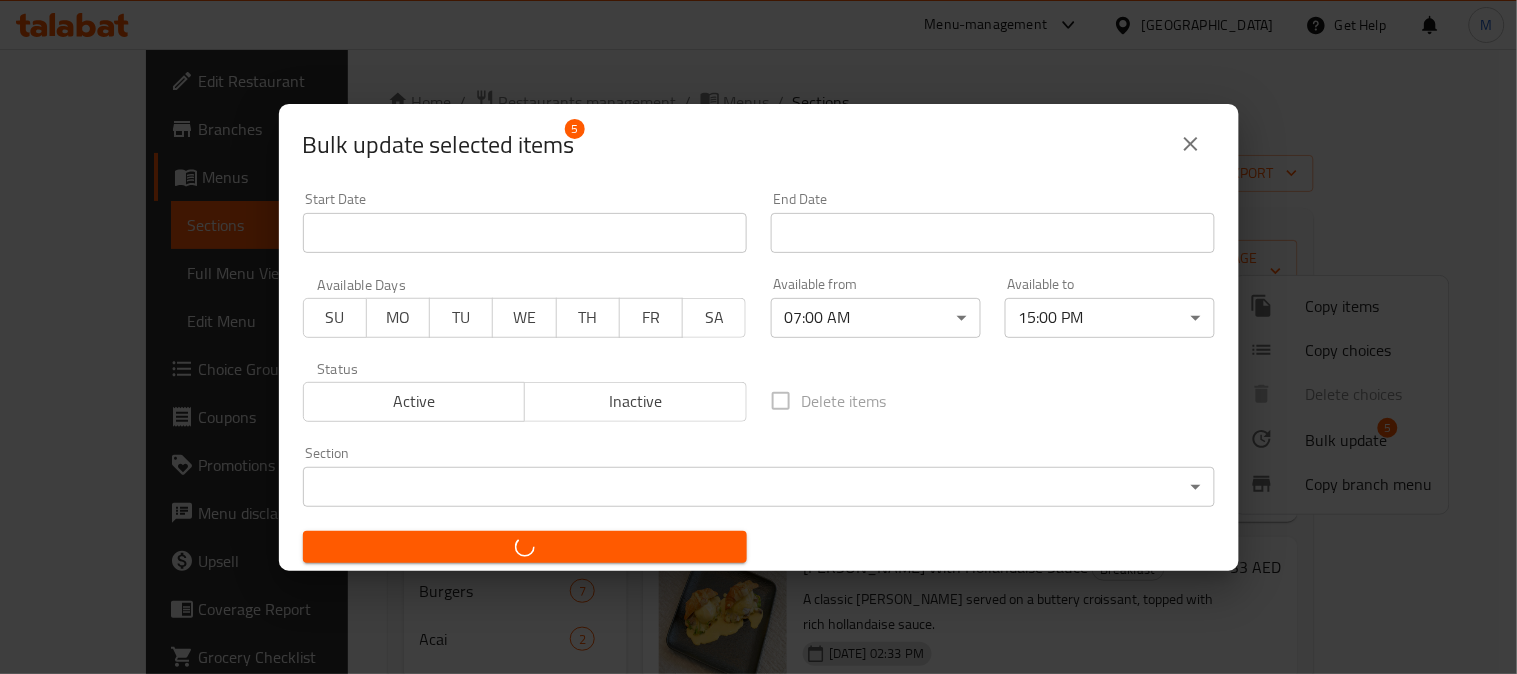 checkbox on "false" 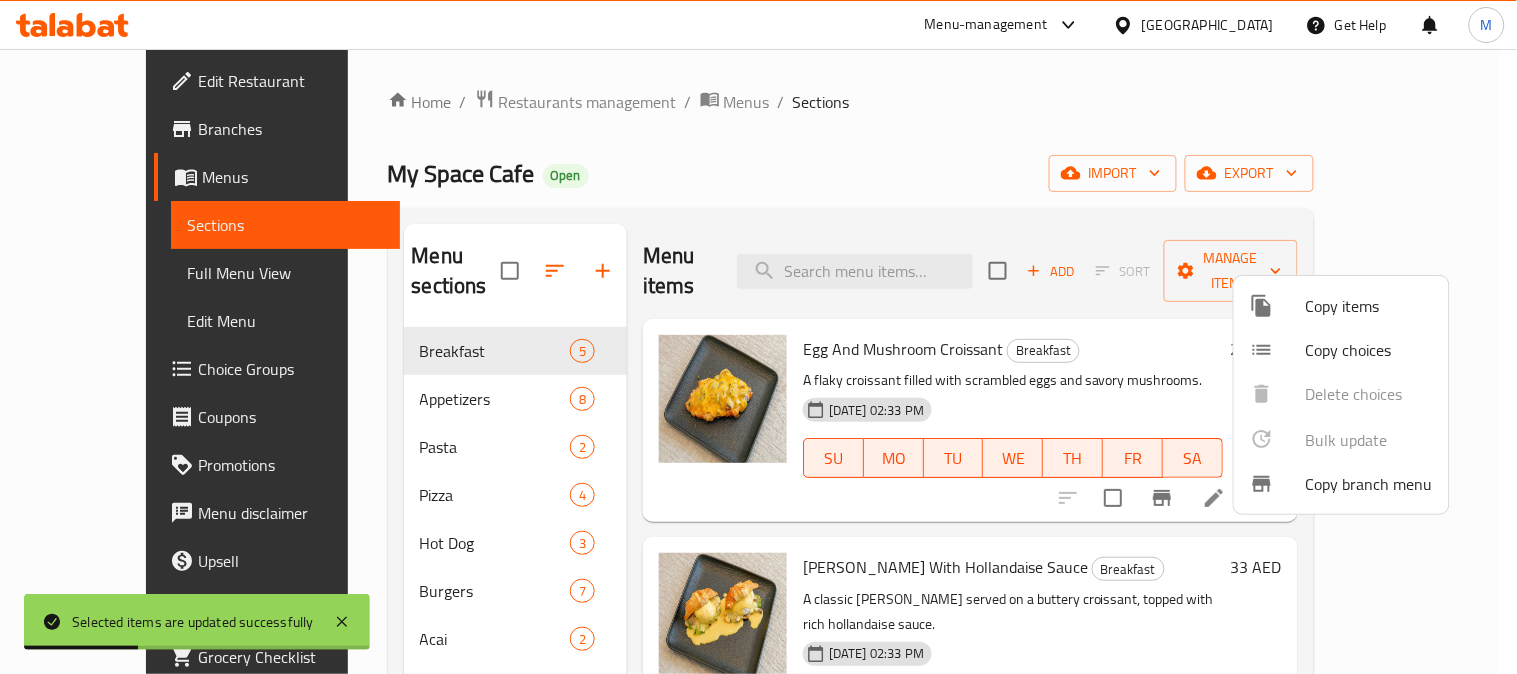 click at bounding box center [758, 337] 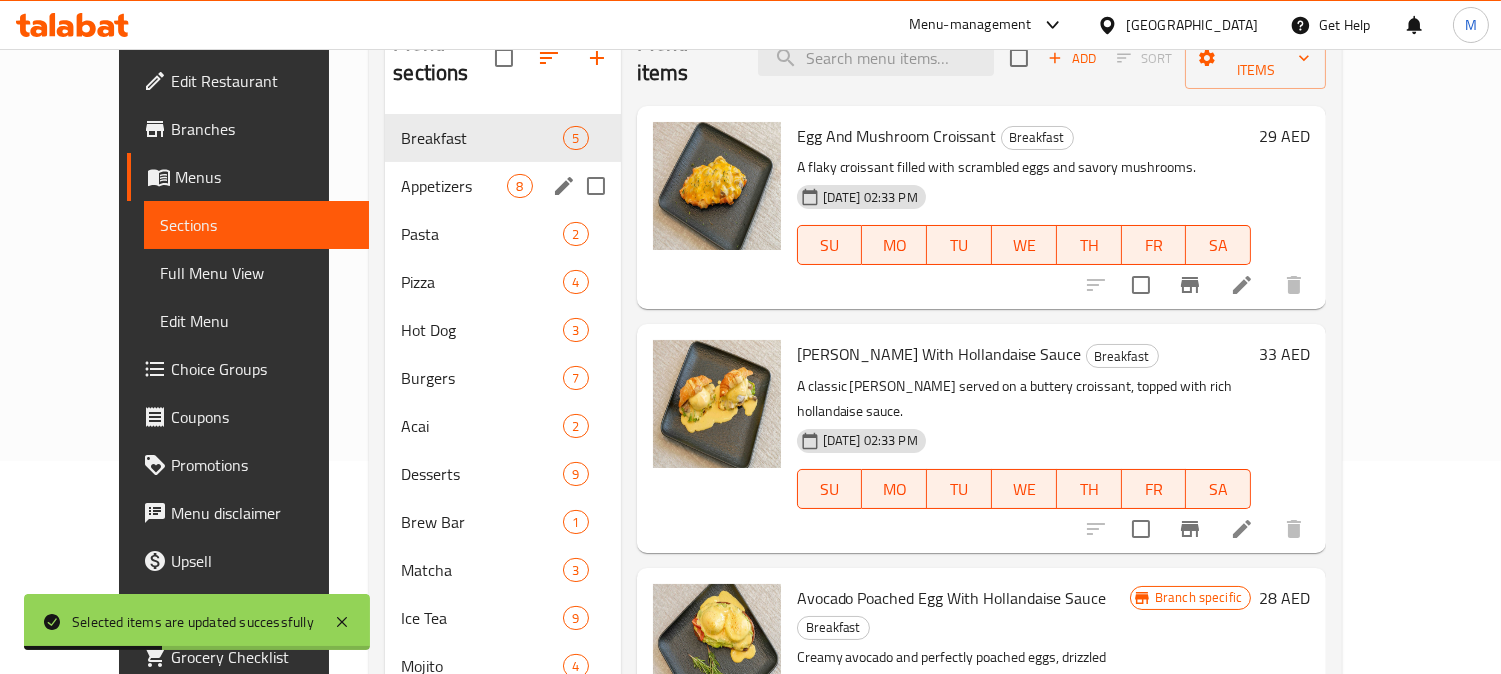scroll, scrollTop: 222, scrollLeft: 0, axis: vertical 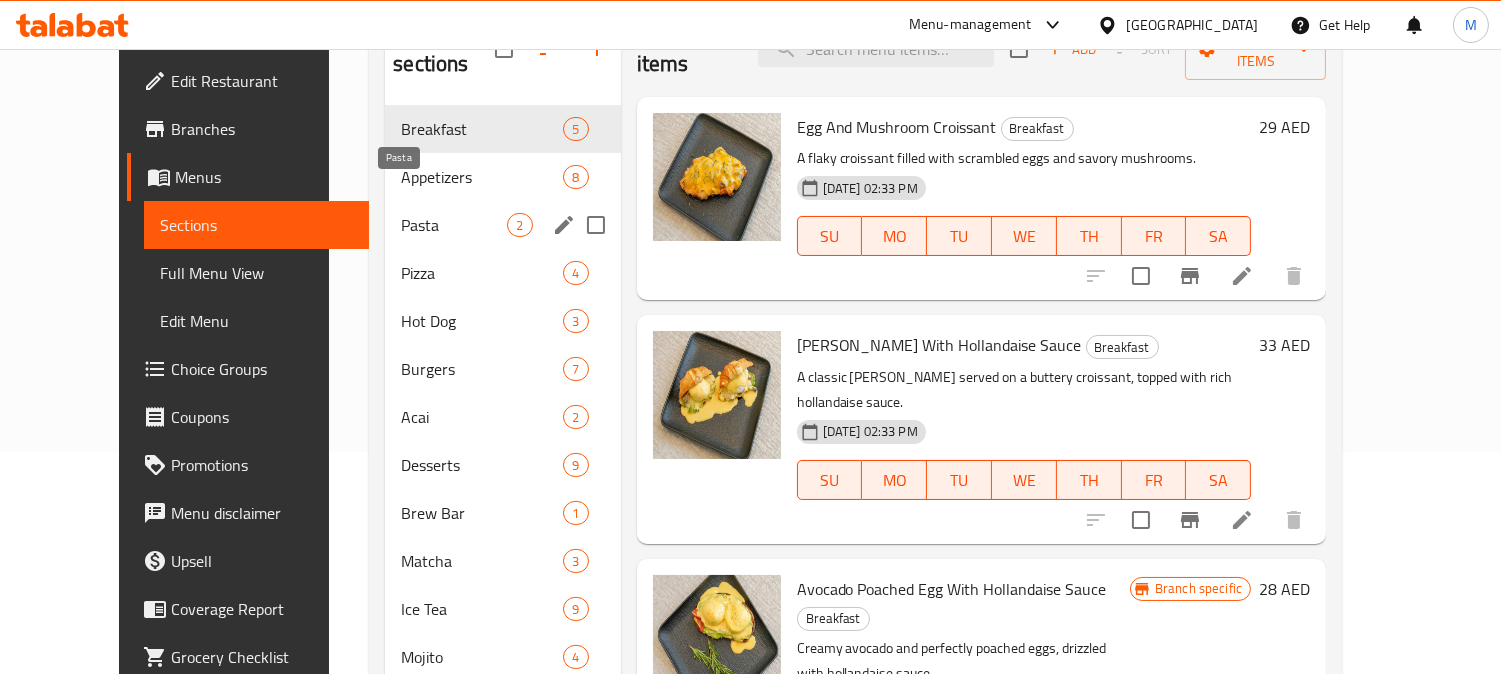 click on "Pasta" at bounding box center (454, 225) 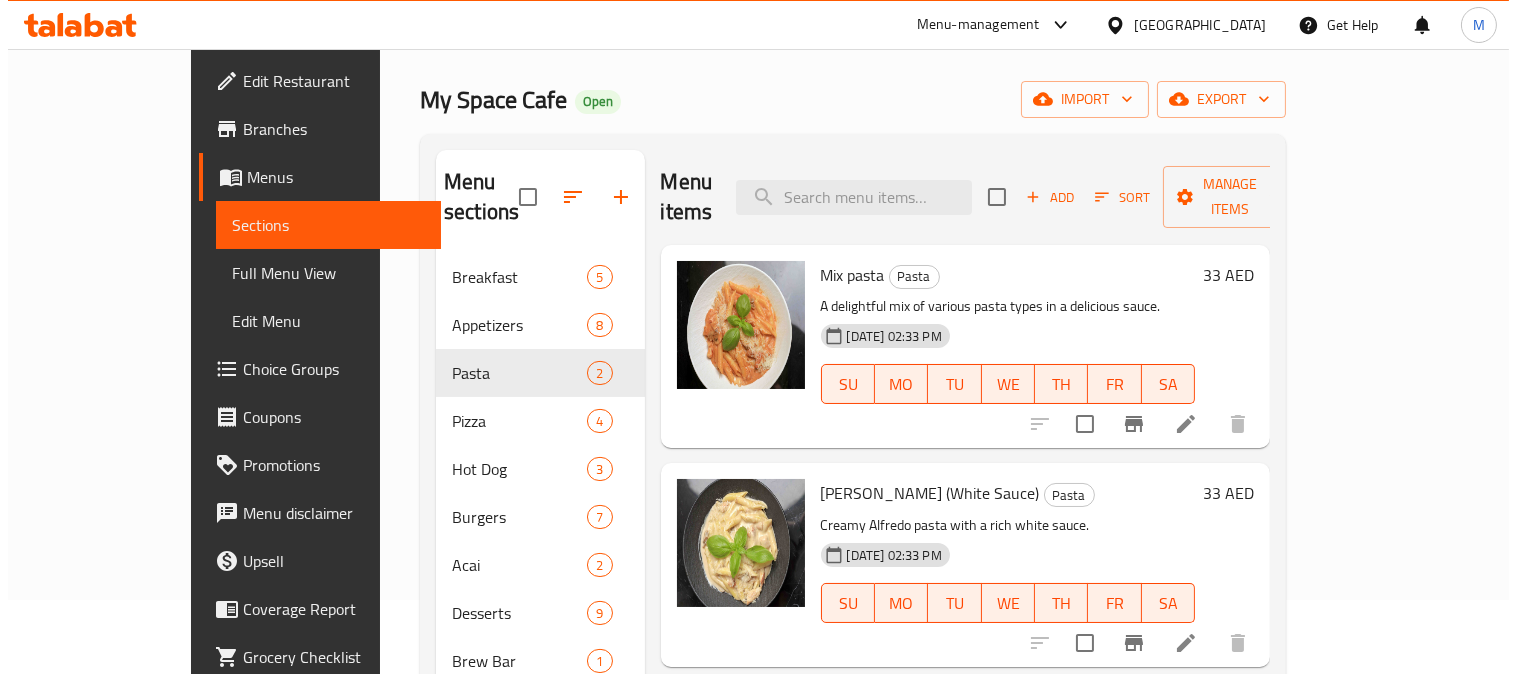 scroll, scrollTop: 0, scrollLeft: 0, axis: both 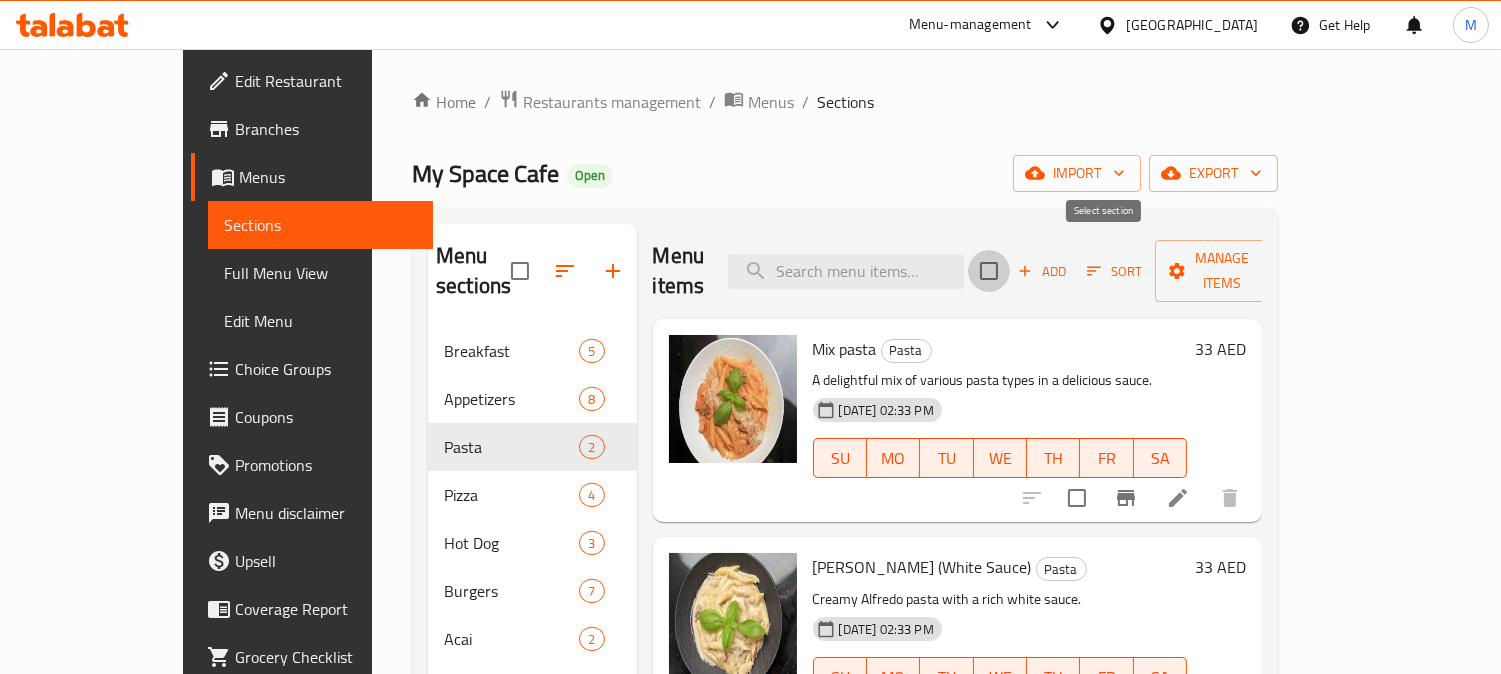 click at bounding box center (989, 271) 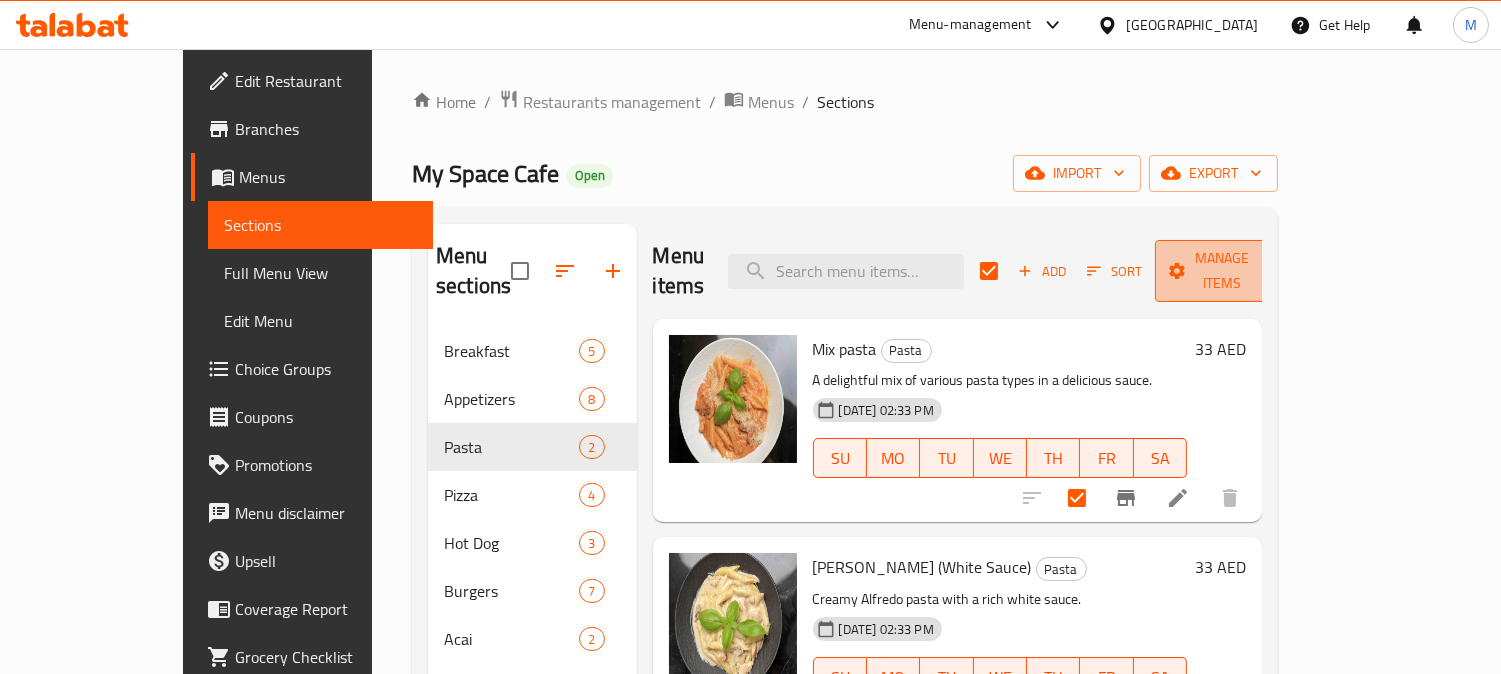 click on "Manage items" at bounding box center (1222, 271) 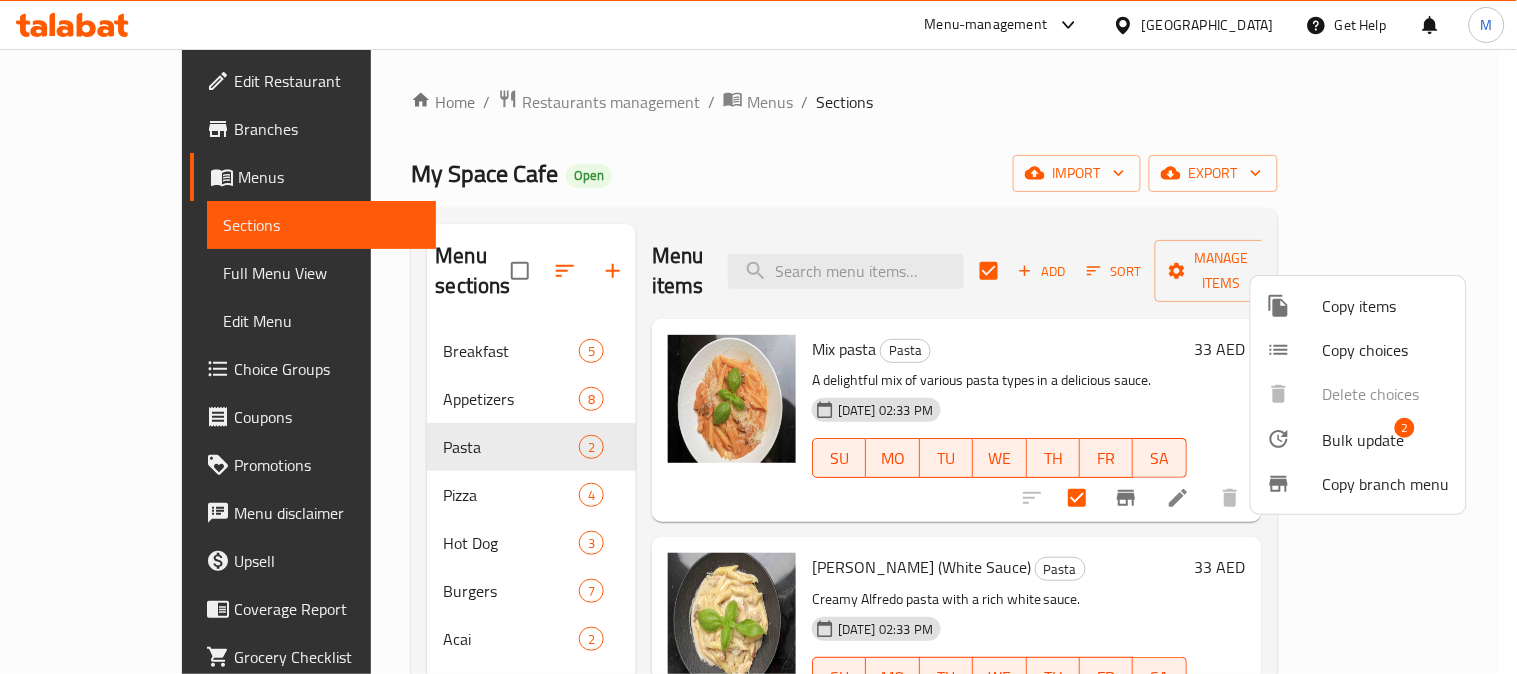 click on "Copy items Copy choices Delete choices Bulk update 2 Copy branch menu" at bounding box center [1358, 395] 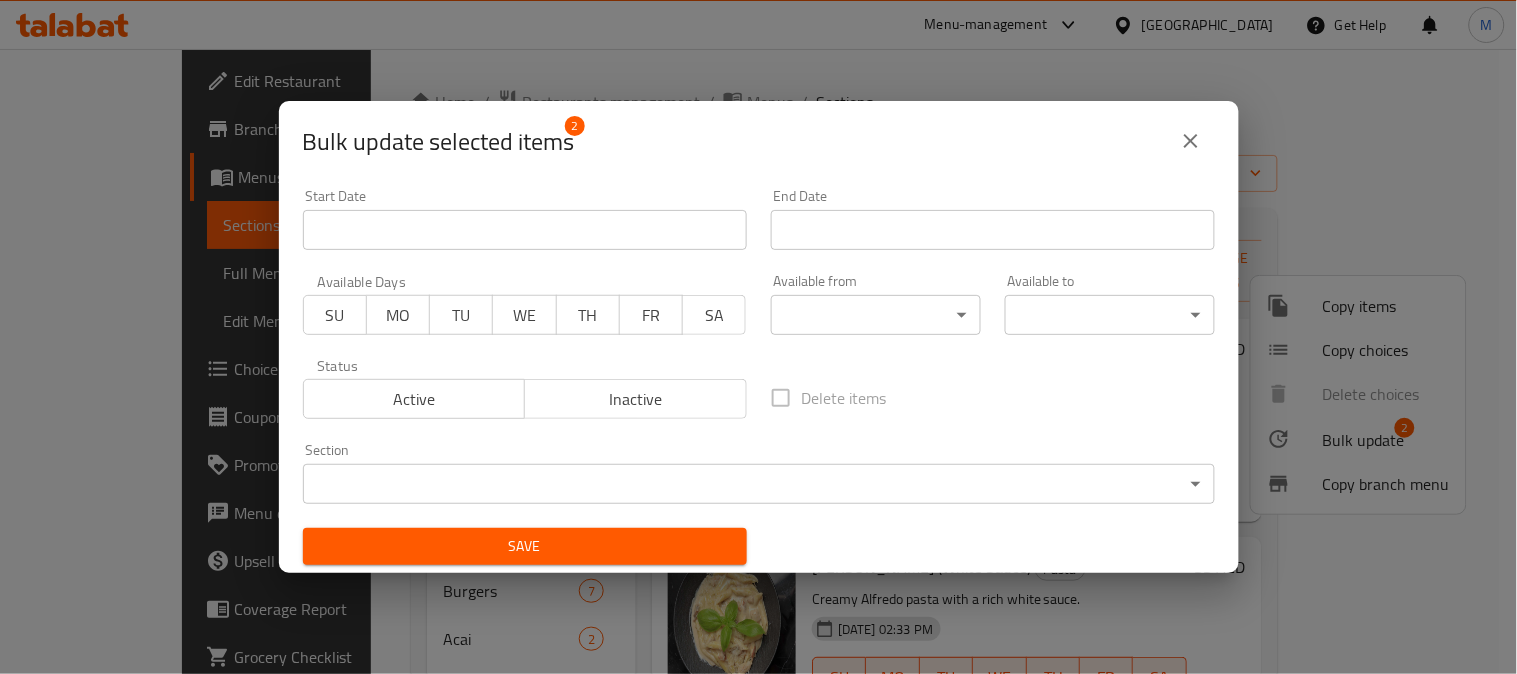 click on "​ Menu-management [GEOGRAPHIC_DATA] Get Help M   Edit Restaurant   Branches   Menus   Sections   Full Menu View   Edit Menu   Choice Groups   Coupons   Promotions   Menu disclaimer   Upsell   Coverage Report   Grocery Checklist  Version:    1.0.0  Get support on:    Support.OpsPlatform Home / Restaurants management / Menus / Sections My Space Cafe Open import export Menu sections Breakfast 5 Appetizers 8 Pasta 2 Pizza 4 Hot Dog 3 Burgers 7 Acai 2 Desserts 9 Brew Bar 1 Matcha 3 Ice Tea 9 Mojito 4 Frappe 3 Milk Shake 3 Cold Coffee 7 Menu items Add Sort Manage items Mix pasta   Pasta A delightful mix of various pasta types in a delicious sauce. [DATE] 02:33 PM SU MO TU WE TH FR SA 33   AED [PERSON_NAME] Pasta (White Sauce)   Pasta Creamy [PERSON_NAME] pasta with a [PERSON_NAME] sauce. [DATE] 02:33 PM SU MO TU WE TH FR SA 33   AED Bug report Fill out the following information to report your bug Error text Steps to reproduce * Expected behaviour Your bug report will be sent along with the screenshot: Cancel Get Help" at bounding box center [758, 361] 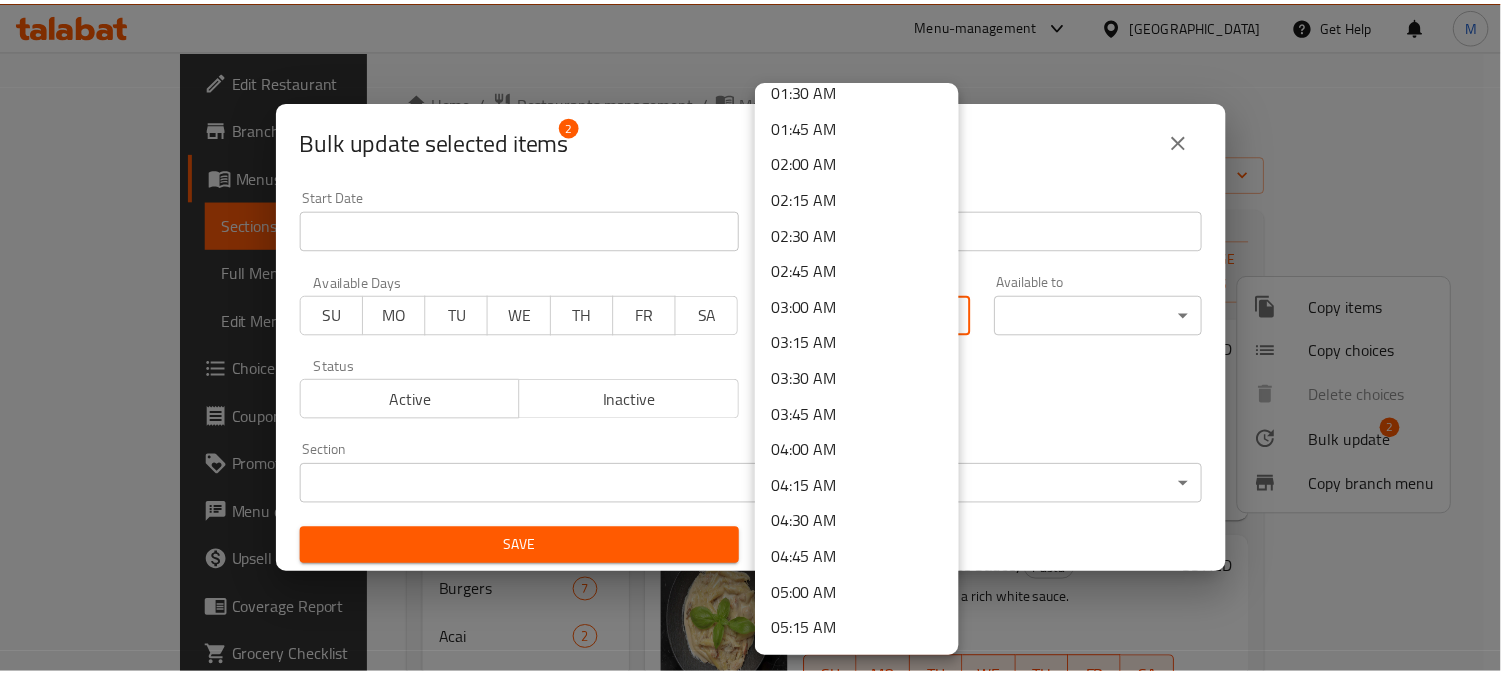 scroll, scrollTop: 333, scrollLeft: 0, axis: vertical 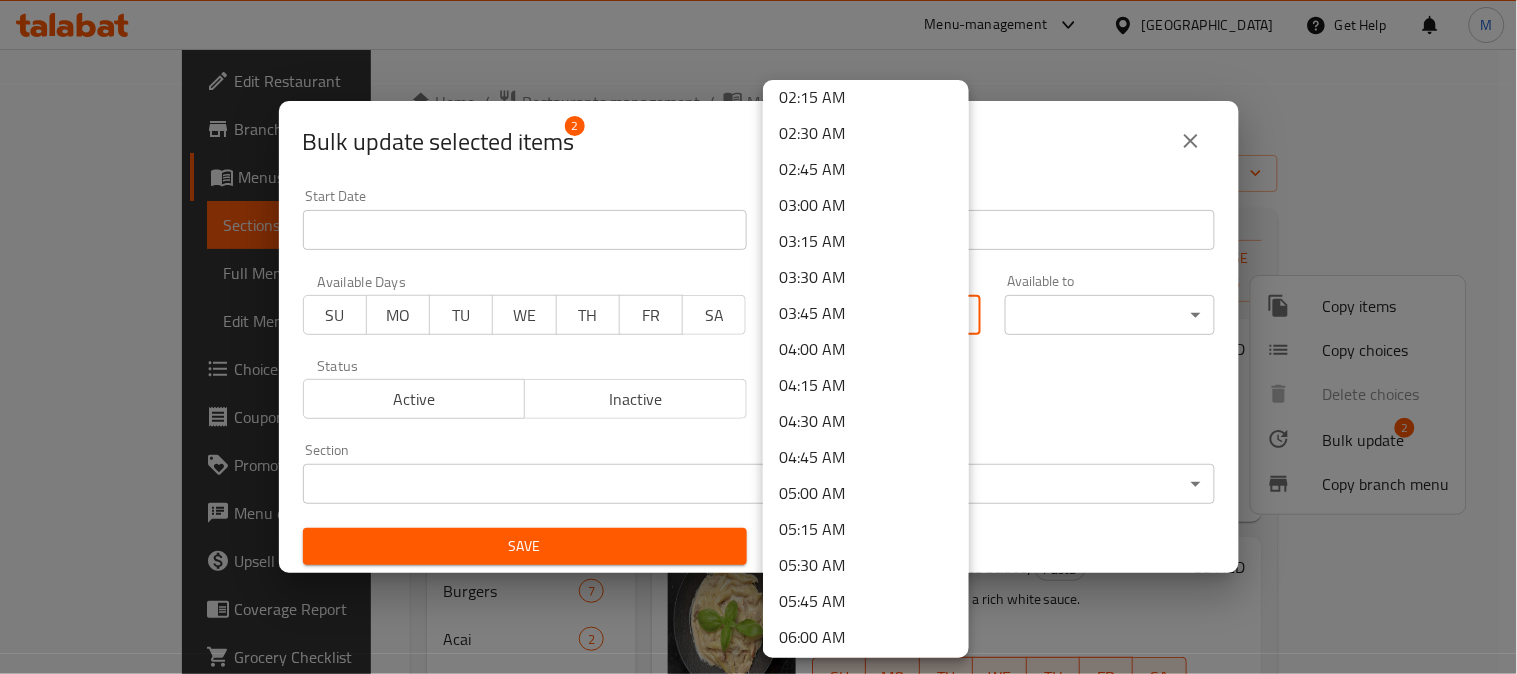 click at bounding box center (758, 337) 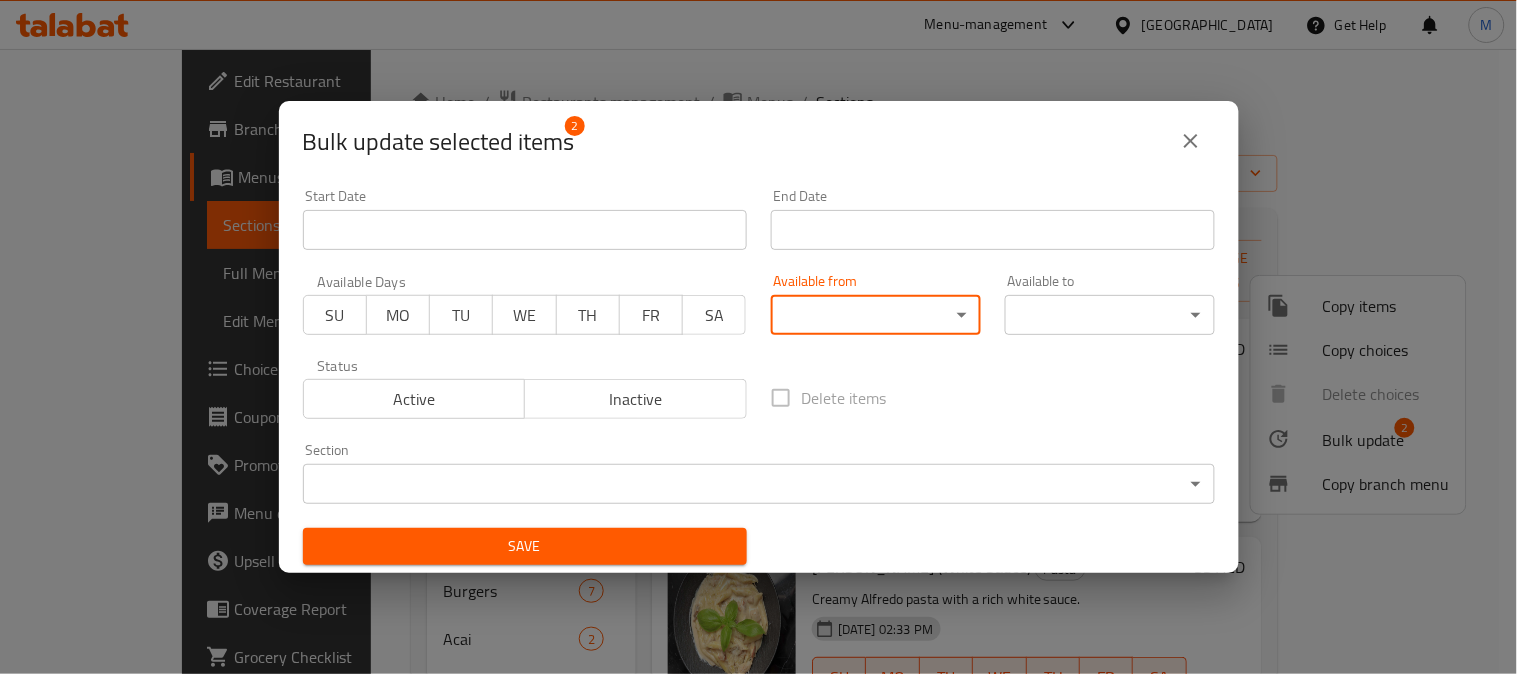 click 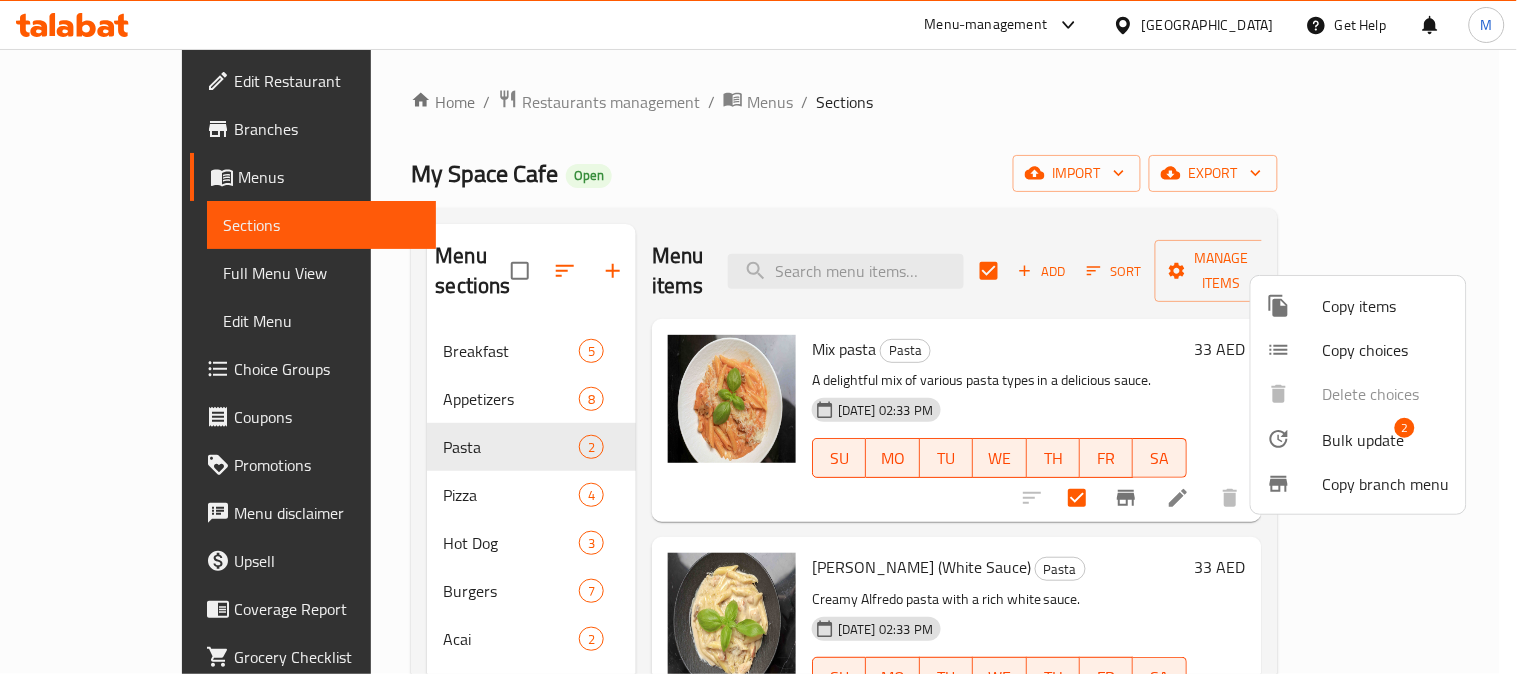 click at bounding box center (758, 337) 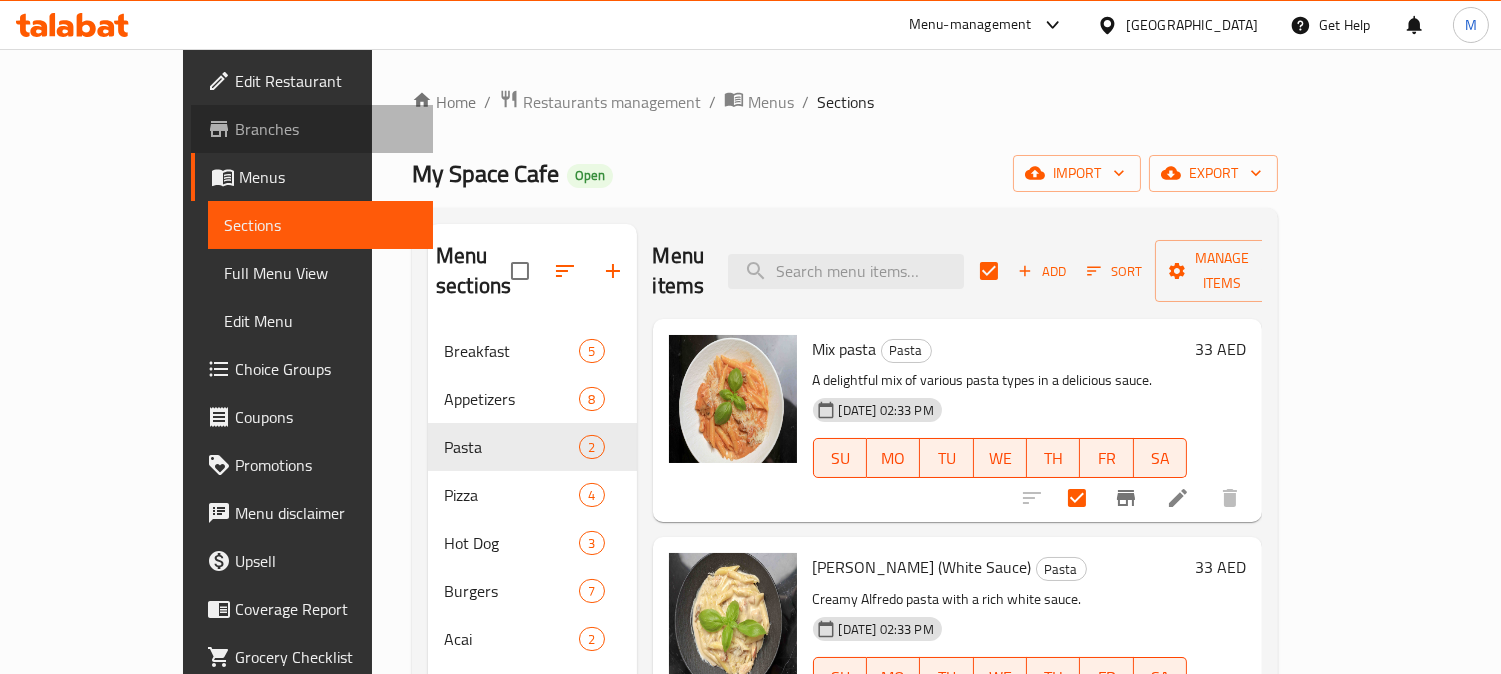 click on "Branches" at bounding box center (312, 129) 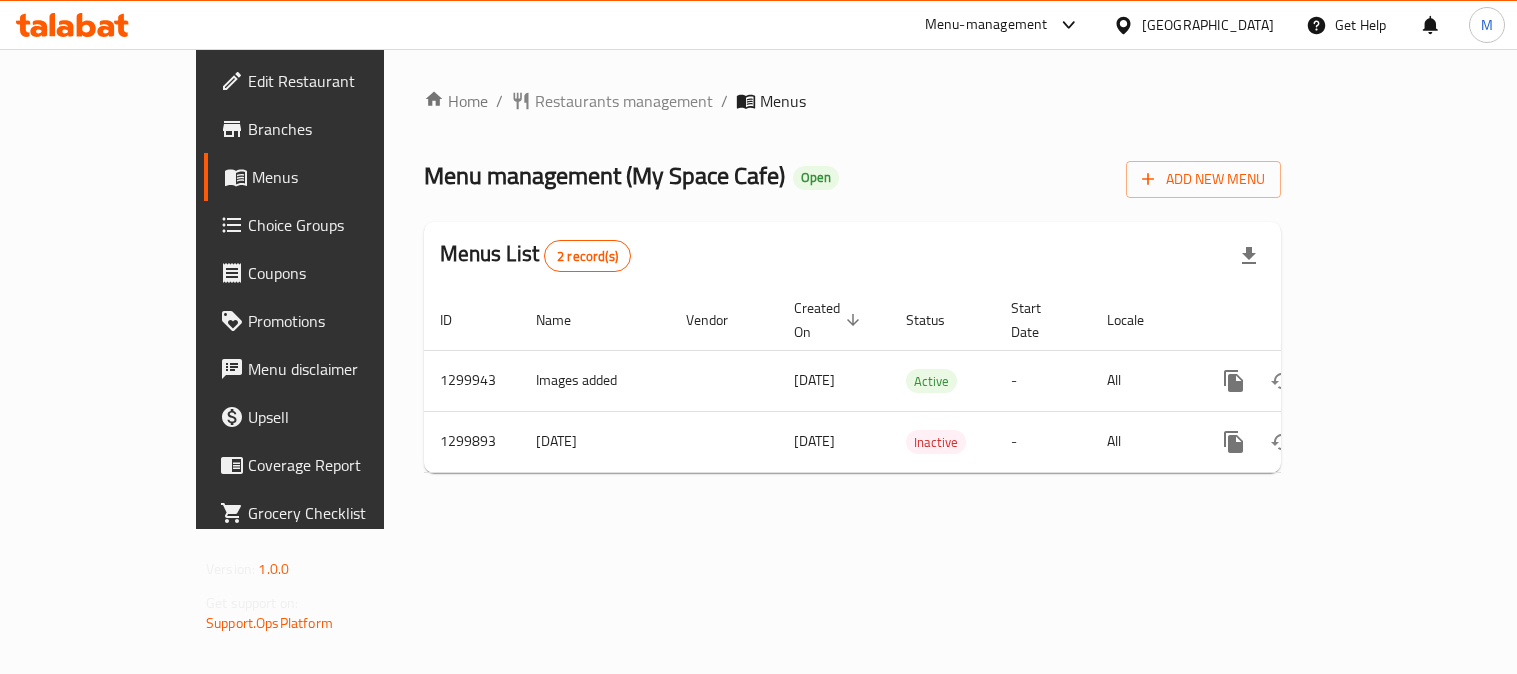 scroll, scrollTop: 0, scrollLeft: 0, axis: both 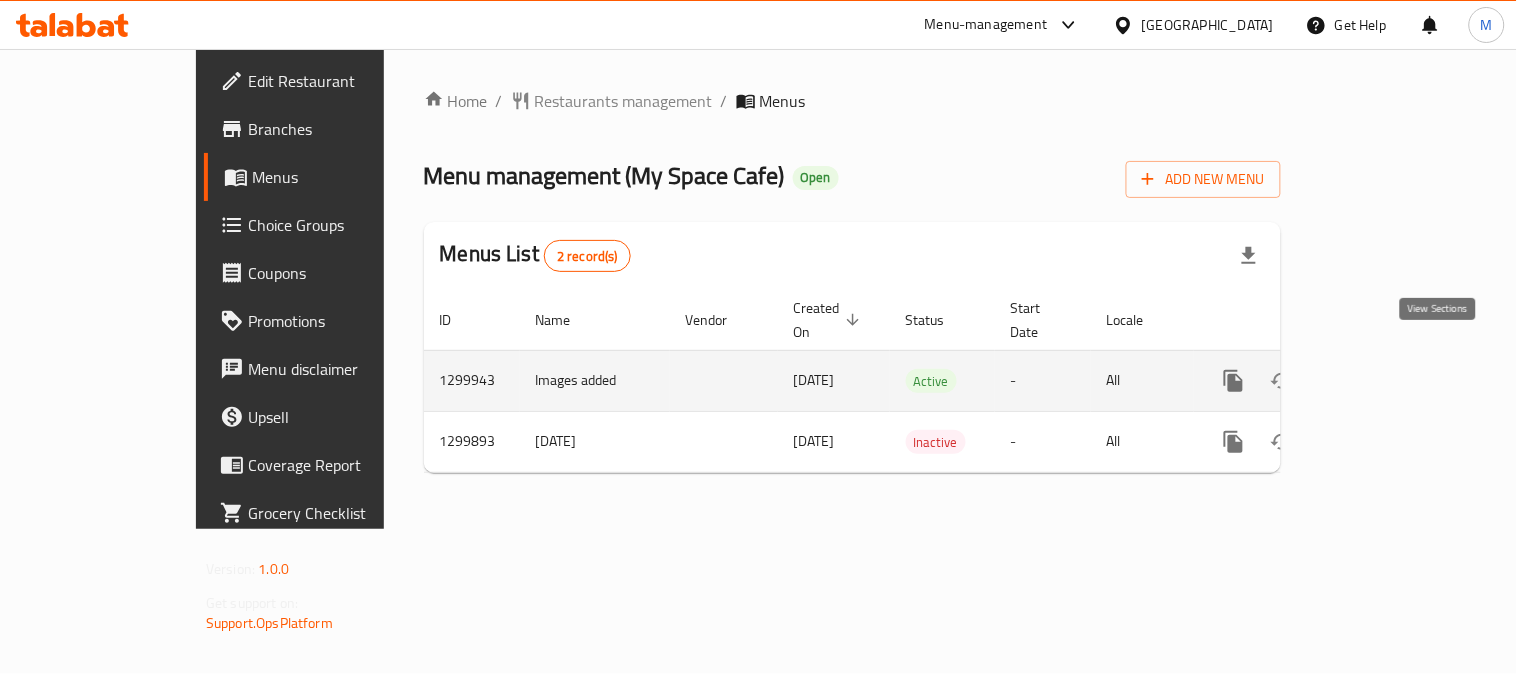 click 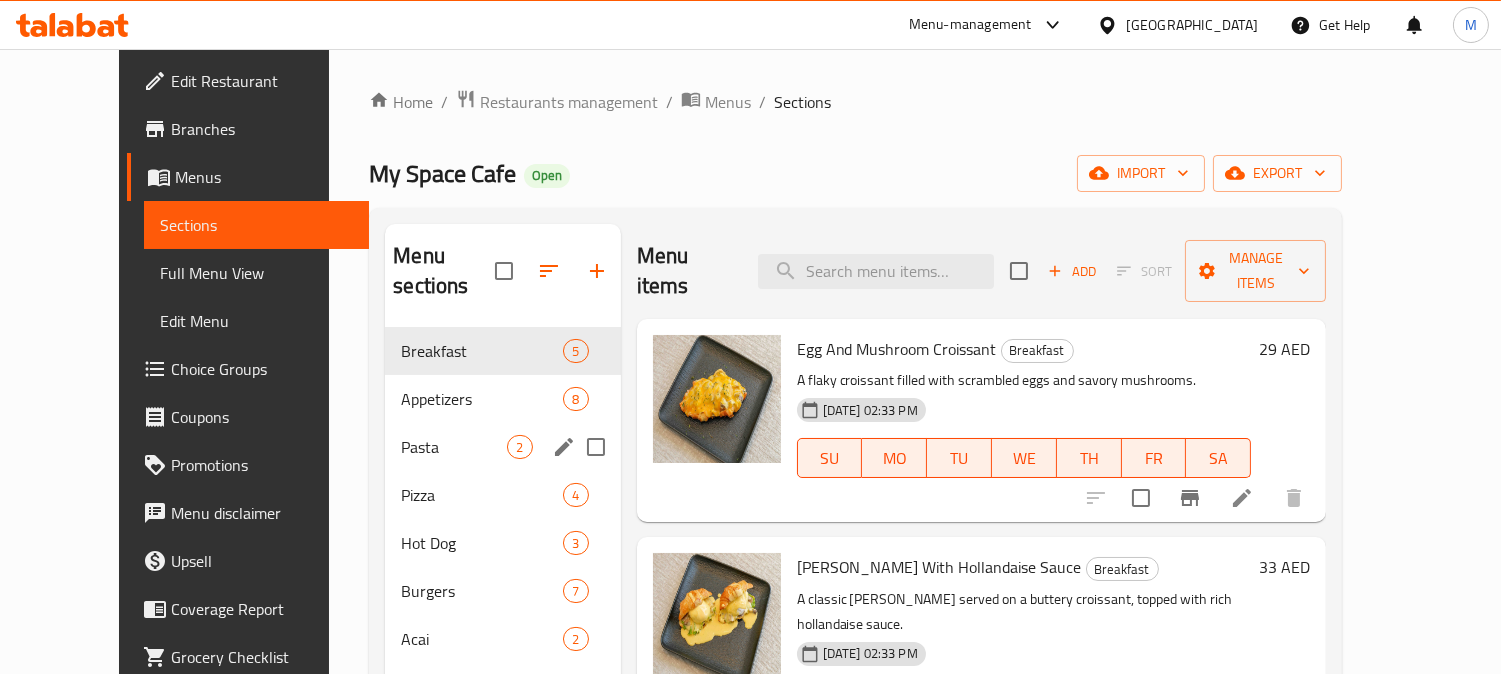 click on "Pasta 2" at bounding box center [502, 447] 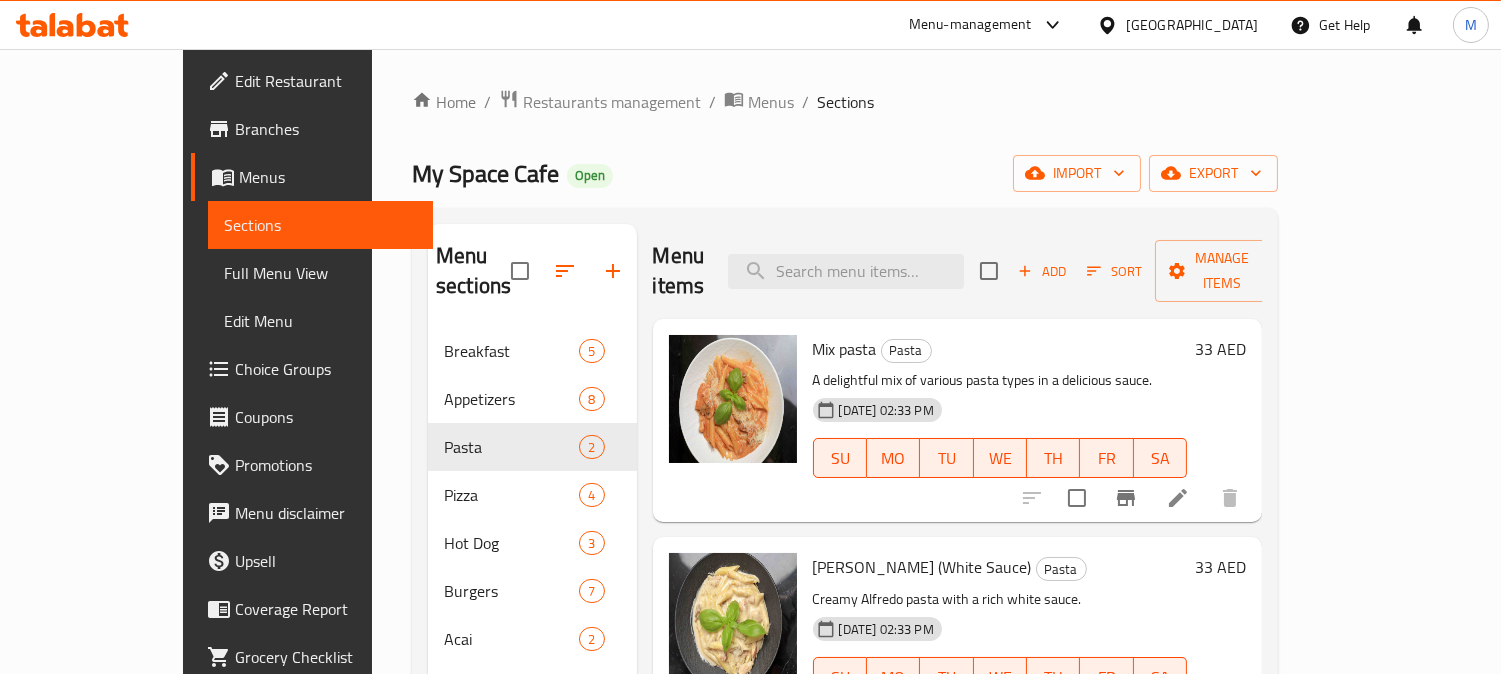 click at bounding box center [989, 271] 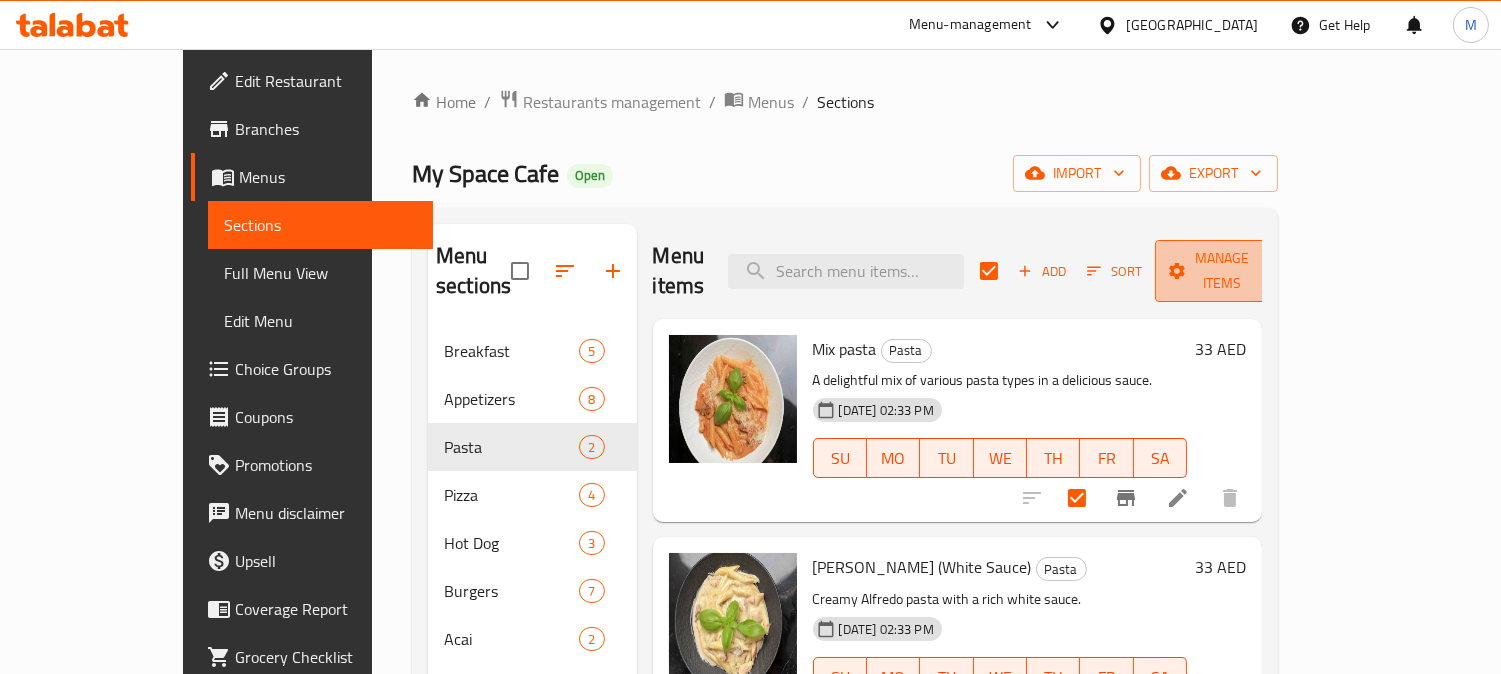 click on "Manage items" at bounding box center (1222, 271) 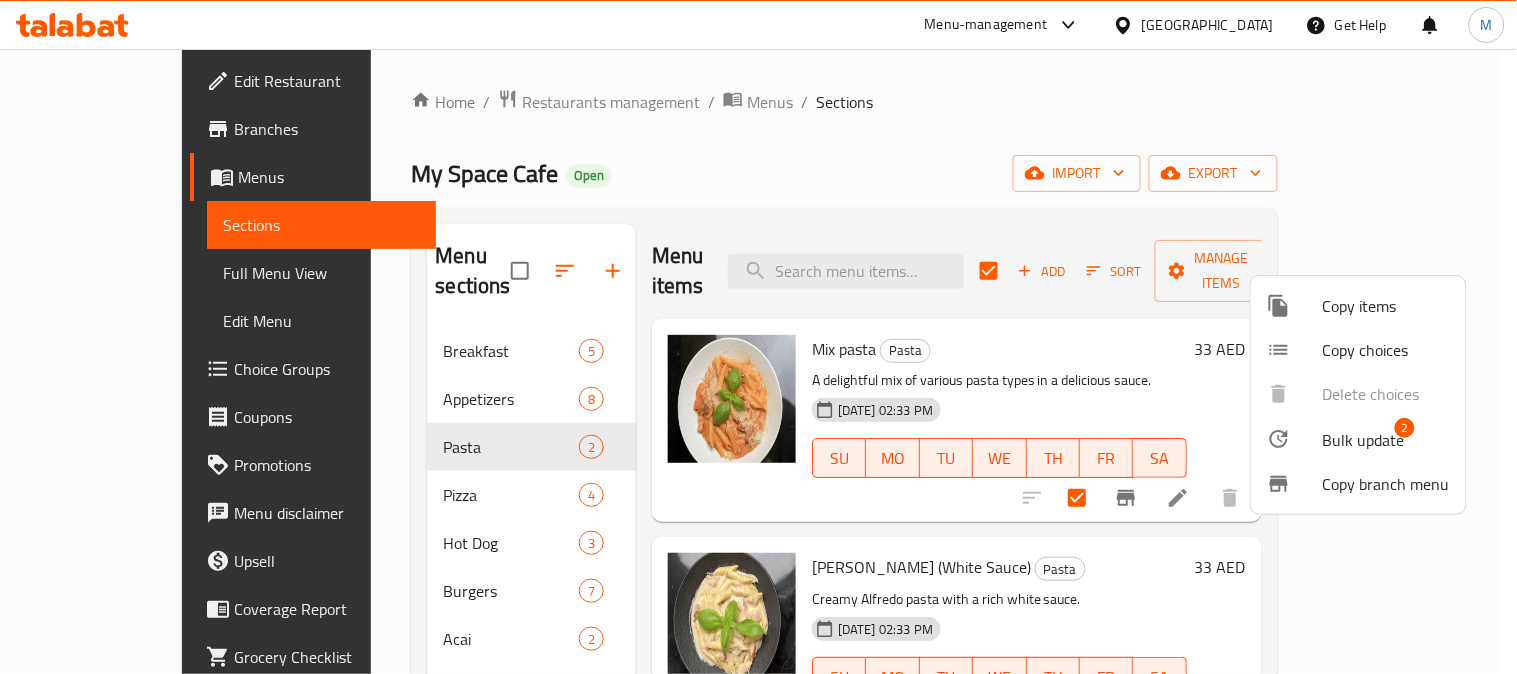 click at bounding box center (1295, 439) 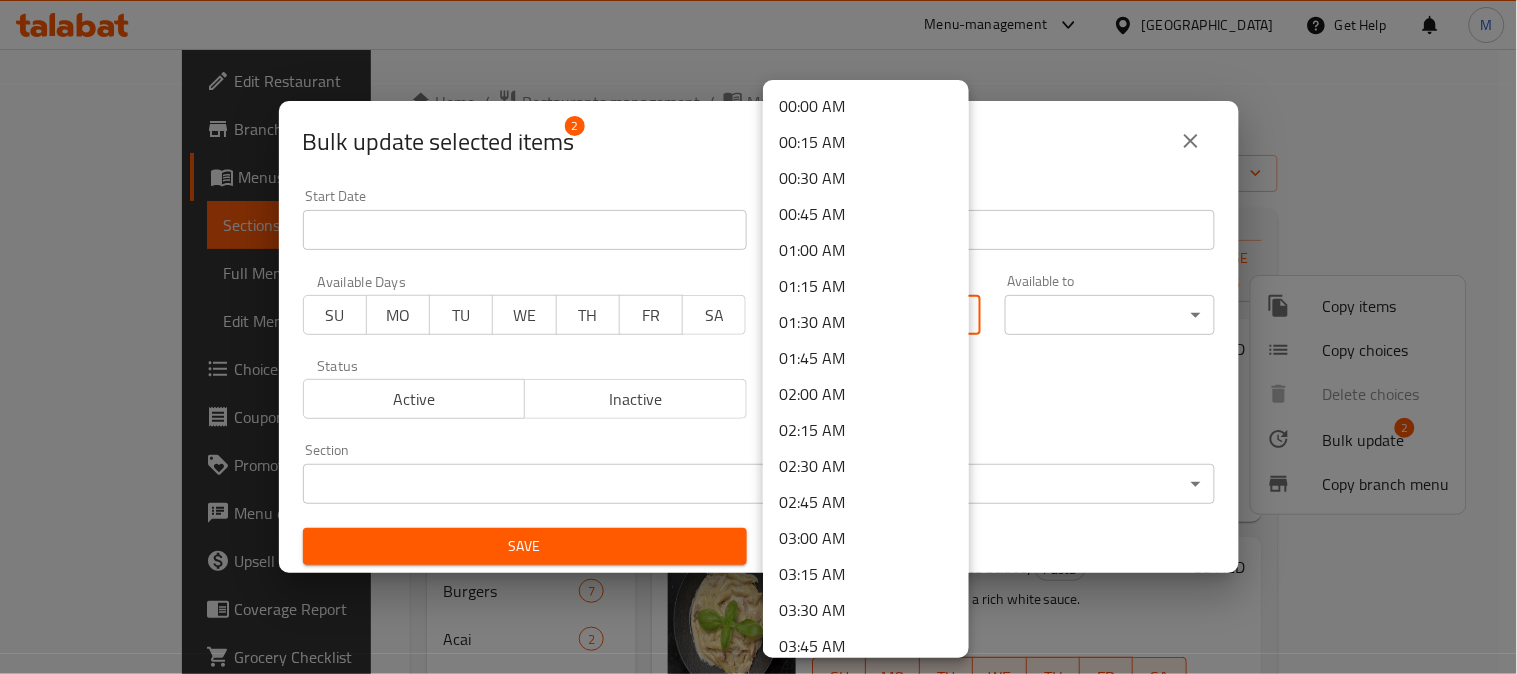 click on "​ Menu-management [GEOGRAPHIC_DATA] Get Help M   Edit Restaurant   Branches   Menus   Sections   Full Menu View   Edit Menu   Choice Groups   Coupons   Promotions   Menu disclaimer   Upsell   Coverage Report   Grocery Checklist  Version:    1.0.0  Get support on:    Support.OpsPlatform Home / Restaurants management / Menus / Sections My Space Cafe Open import export Menu sections Breakfast 5 Appetizers 8 Pasta 2 Pizza 4 Hot Dog 3 Burgers 7 Acai 2 Desserts 9 Brew Bar 1 Matcha 3 Ice Tea 9 Mojito 4 Frappe 3 Milk Shake 3 Cold Coffee 7 Menu items Add Sort Manage items Mix pasta   Pasta A delightful mix of various pasta types in a delicious sauce. [DATE] 02:33 PM SU MO TU WE TH FR SA 33   AED [PERSON_NAME] Pasta (White Sauce)   Pasta Creamy [PERSON_NAME] pasta with a [PERSON_NAME] sauce. [DATE] 02:33 PM SU MO TU WE TH FR SA 33   AED Bug report Fill out the following information to report your bug Error text Steps to reproduce * Expected behaviour Your bug report will be sent along with the screenshot: Cancel Get Help" at bounding box center [758, 361] 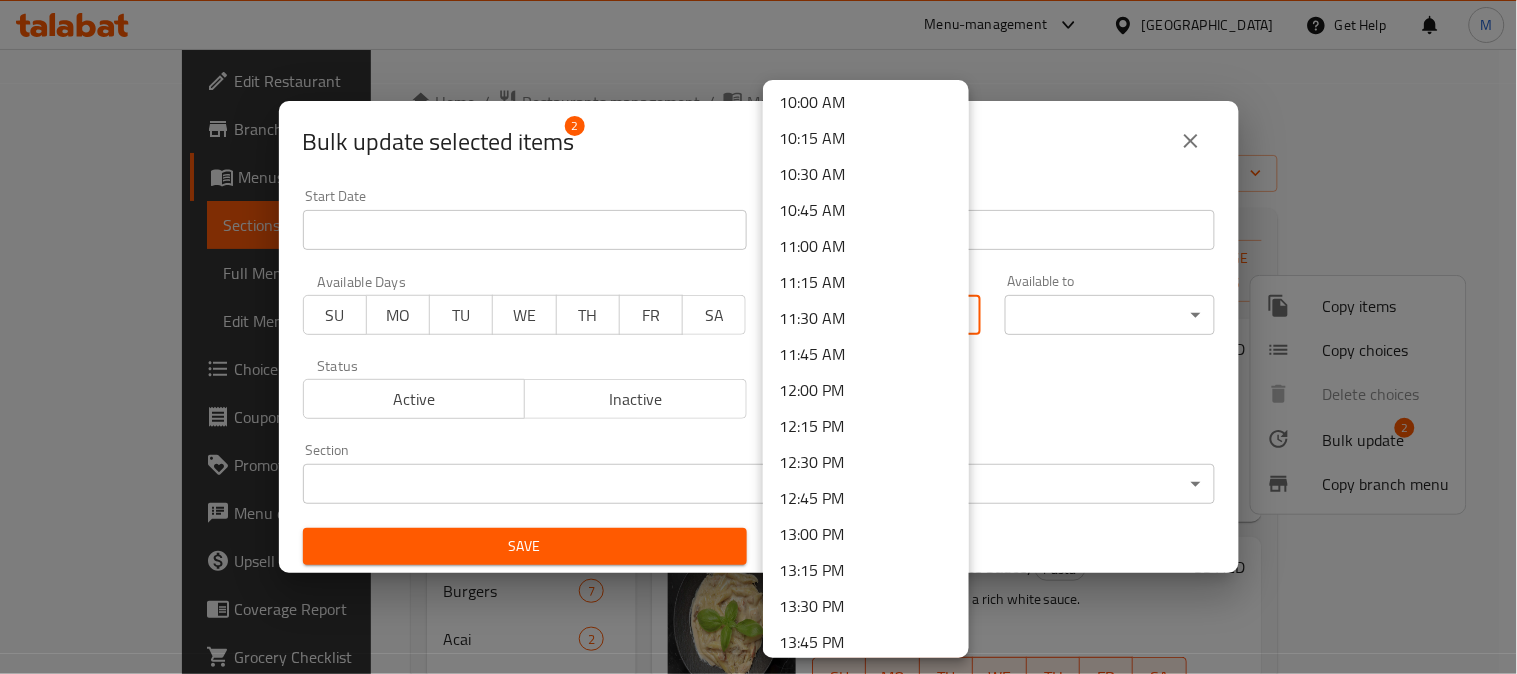 scroll, scrollTop: 1777, scrollLeft: 0, axis: vertical 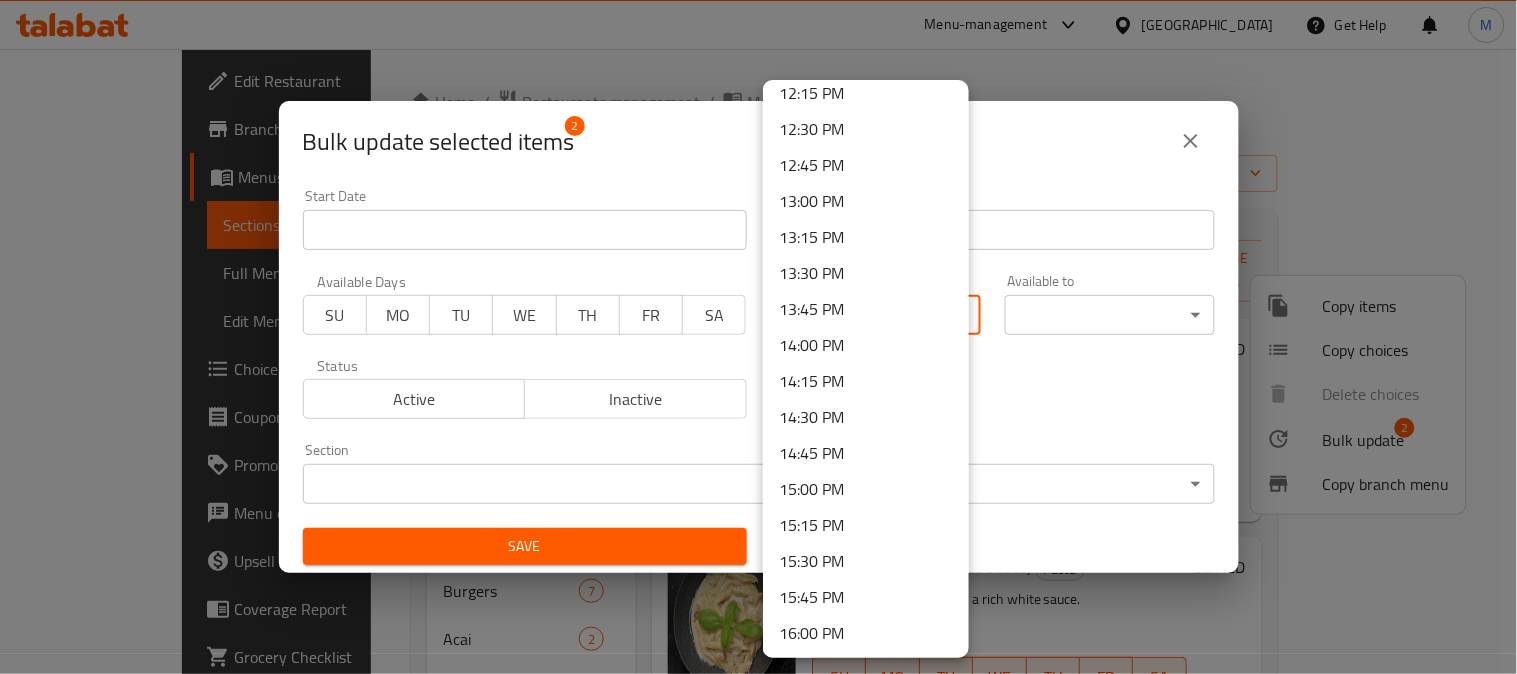 click on "14:45 PM" at bounding box center [866, 453] 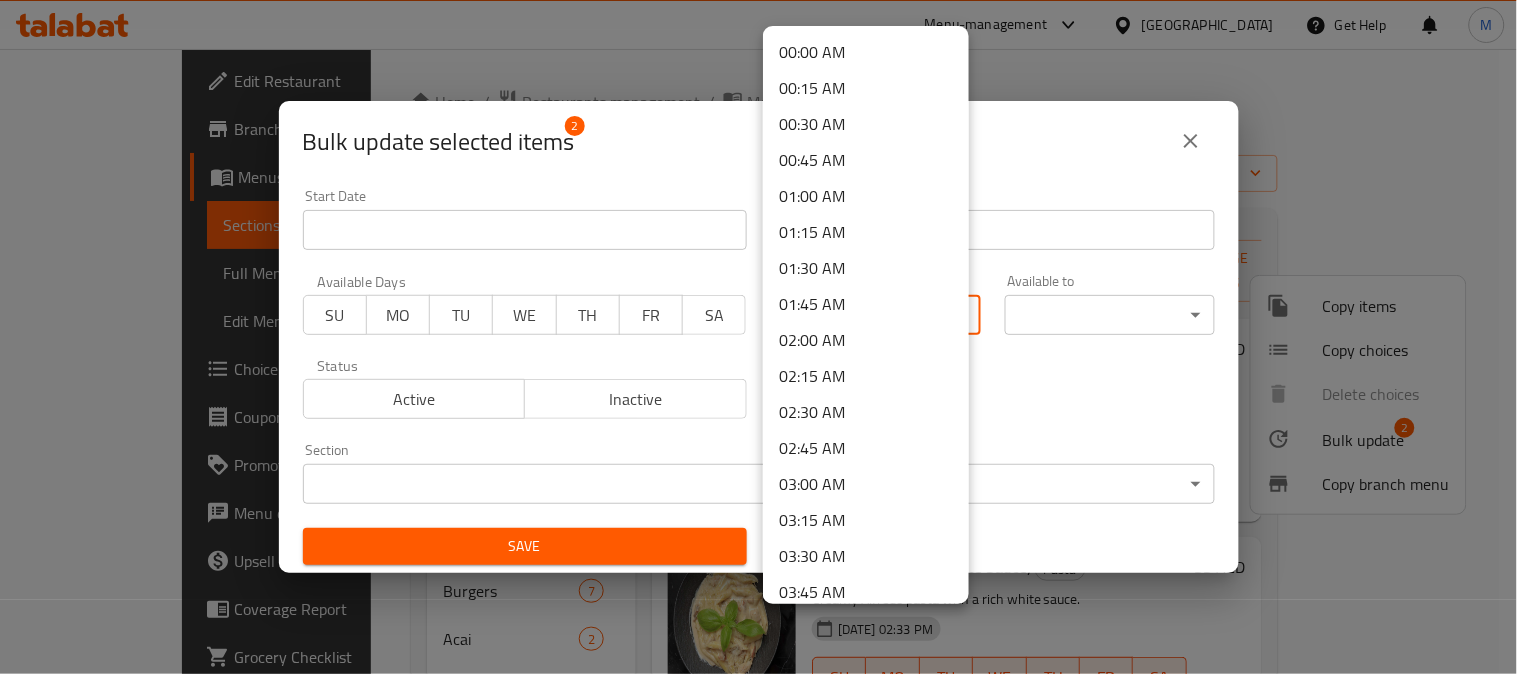 click on "​ Menu-management [GEOGRAPHIC_DATA] Get Help M   Edit Restaurant   Branches   Menus   Sections   Full Menu View   Edit Menu   Choice Groups   Coupons   Promotions   Menu disclaimer   Upsell   Coverage Report   Grocery Checklist  Version:    1.0.0  Get support on:    Support.OpsPlatform Home / Restaurants management / Menus / Sections My Space Cafe Open import export Menu sections Breakfast 5 Appetizers 8 Pasta 2 Pizza 4 Hot Dog 3 Burgers 7 Acai 2 Desserts 9 Brew Bar 1 Matcha 3 Ice Tea 9 Mojito 4 Frappe 3 Milk Shake 3 Cold Coffee 7 Menu items Add Sort Manage items Mix pasta   Pasta A delightful mix of various pasta types in a delicious sauce. [DATE] 02:33 PM SU MO TU WE TH FR SA 33   AED [PERSON_NAME] Pasta (White Sauce)   Pasta Creamy [PERSON_NAME] pasta with a [PERSON_NAME] sauce. [DATE] 02:33 PM SU MO TU WE TH FR SA 33   AED Bug report Fill out the following information to report your bug Error text Steps to reproduce * Expected behaviour Your bug report will be sent along with the screenshot: Cancel Get Help" at bounding box center (758, 361) 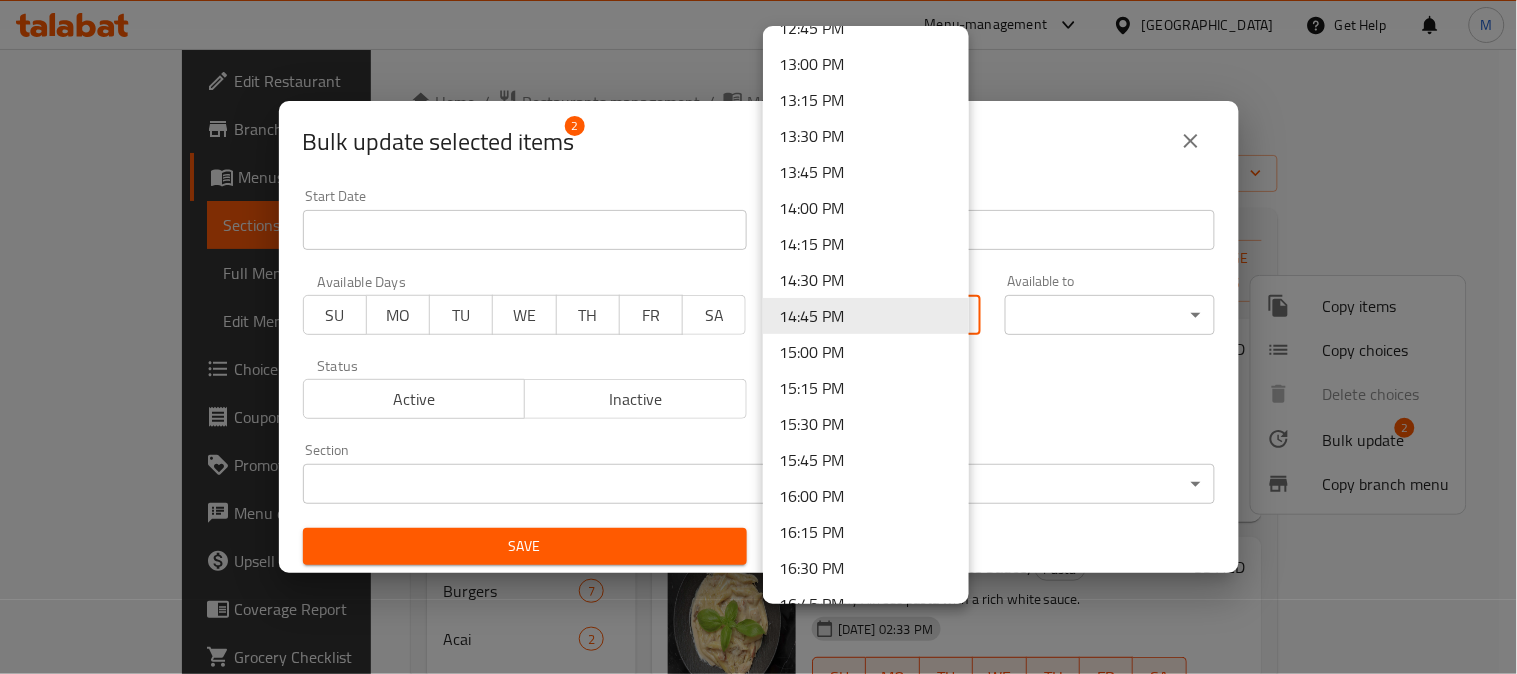click on "15:00 PM" at bounding box center [866, 352] 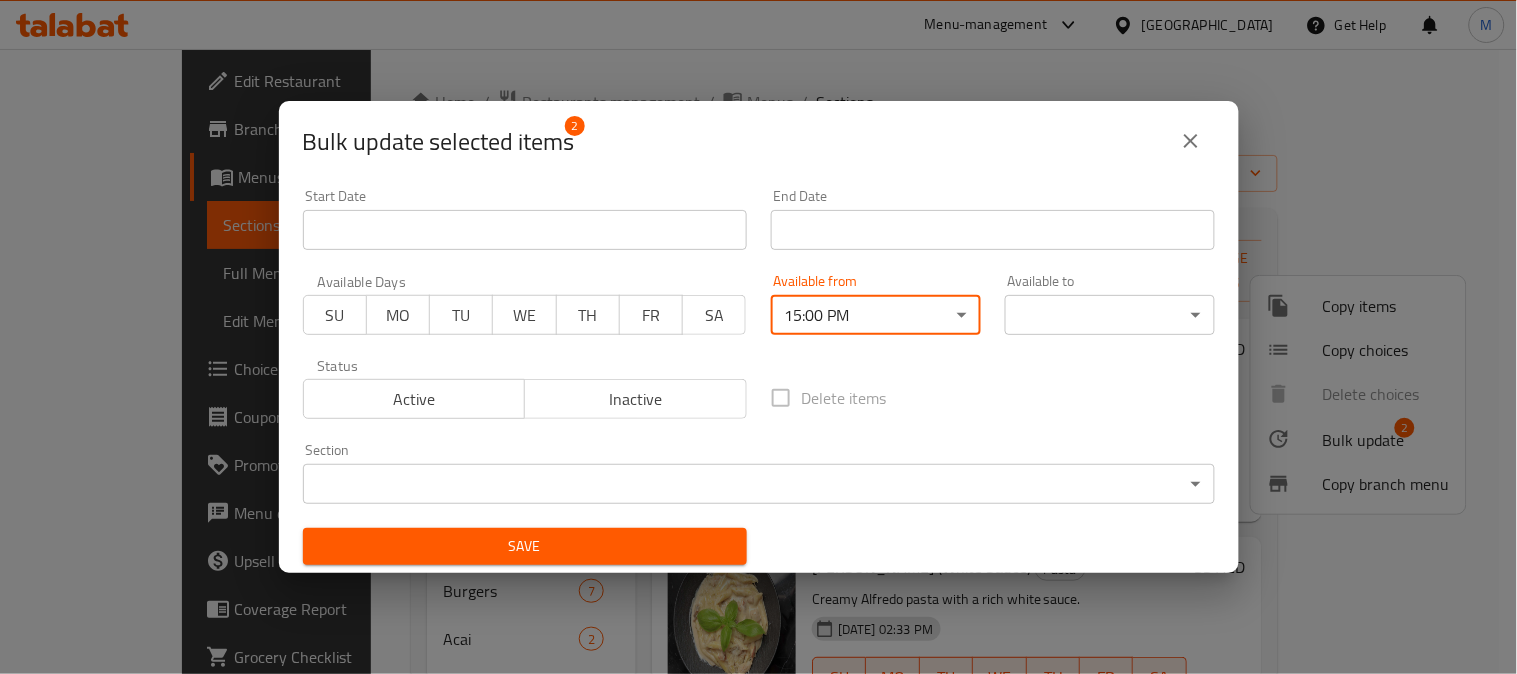click on "​ Menu-management [GEOGRAPHIC_DATA] Get Help M   Edit Restaurant   Branches   Menus   Sections   Full Menu View   Edit Menu   Choice Groups   Coupons   Promotions   Menu disclaimer   Upsell   Coverage Report   Grocery Checklist  Version:    1.0.0  Get support on:    Support.OpsPlatform Home / Restaurants management / Menus / Sections My Space Cafe Open import export Menu sections Breakfast 5 Appetizers 8 Pasta 2 Pizza 4 Hot Dog 3 Burgers 7 Acai 2 Desserts 9 Brew Bar 1 Matcha 3 Ice Tea 9 Mojito 4 Frappe 3 Milk Shake 3 Cold Coffee 7 Menu items Add Sort Manage items Mix pasta   Pasta A delightful mix of various pasta types in a delicious sauce. [DATE] 02:33 PM SU MO TU WE TH FR SA 33   AED [PERSON_NAME] Pasta (White Sauce)   Pasta Creamy [PERSON_NAME] pasta with a [PERSON_NAME] sauce. [DATE] 02:33 PM SU MO TU WE TH FR SA 33   AED Bug report Fill out the following information to report your bug Error text Steps to reproduce * Expected behaviour Your bug report will be sent along with the screenshot: Cancel Get Help" at bounding box center [758, 361] 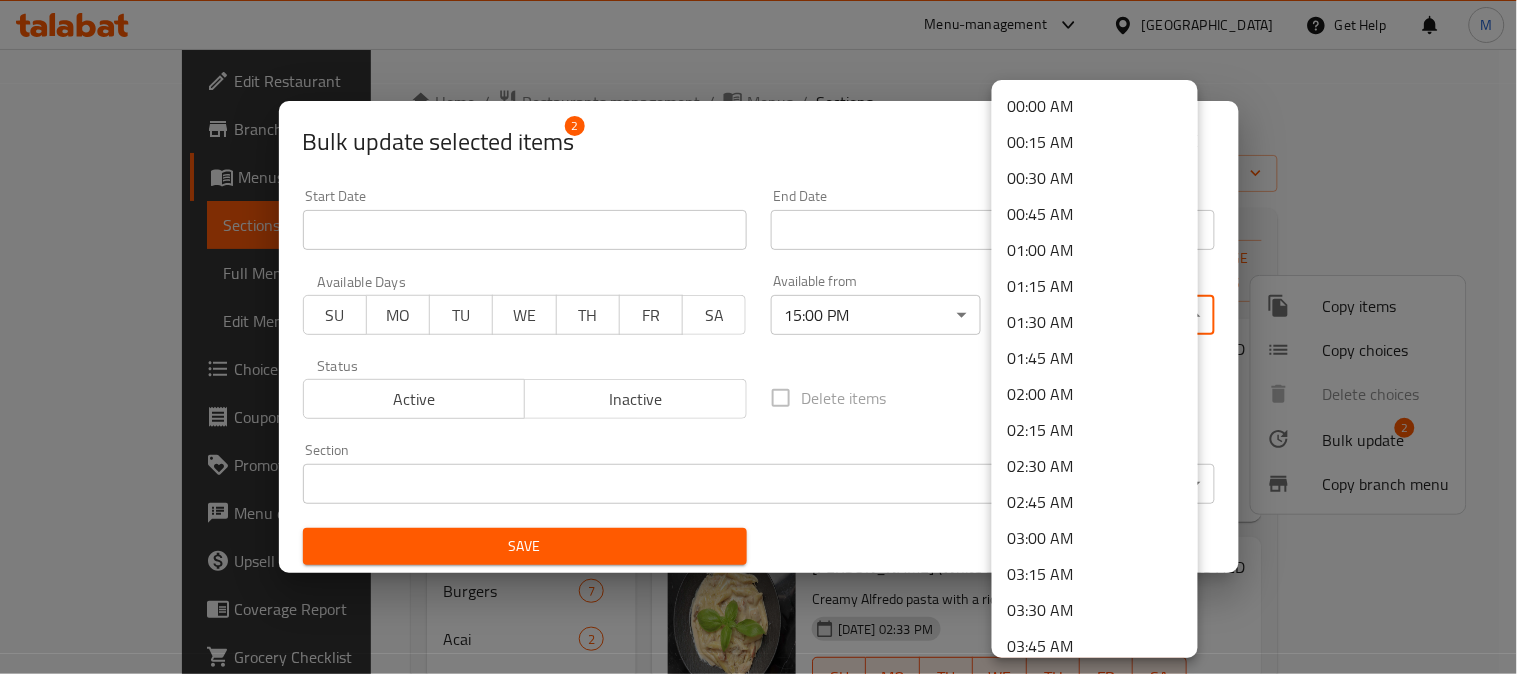 scroll, scrollTop: 2927, scrollLeft: 0, axis: vertical 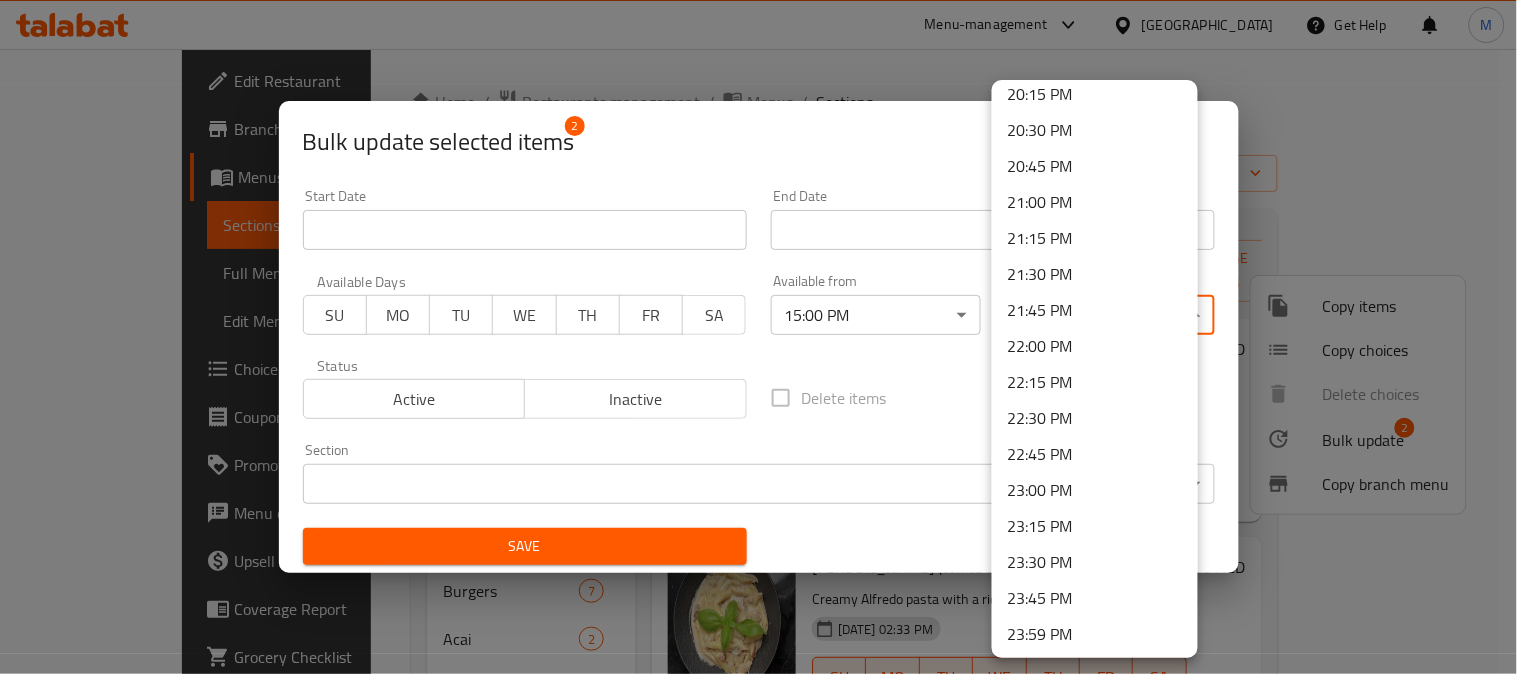 click on "23:59 PM" at bounding box center (1095, 635) 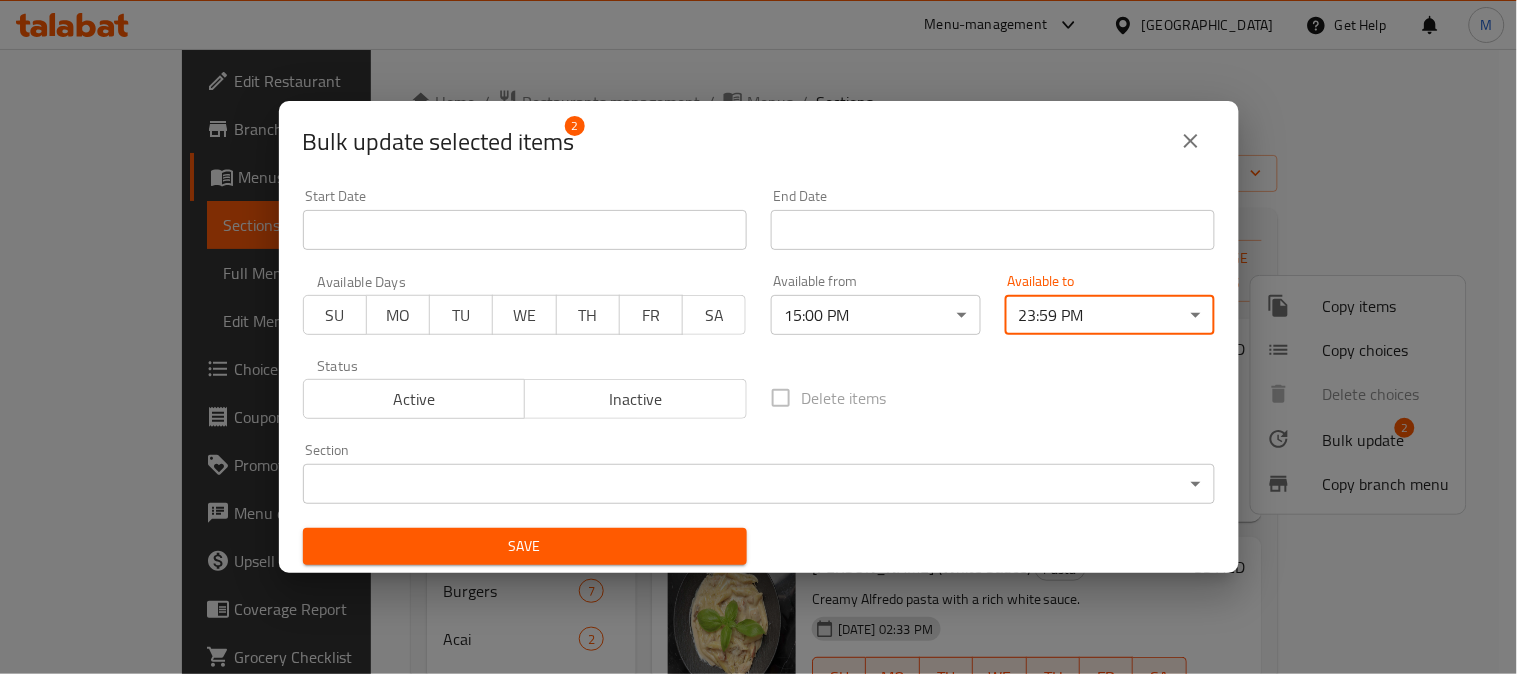 click on "Save" at bounding box center (525, 546) 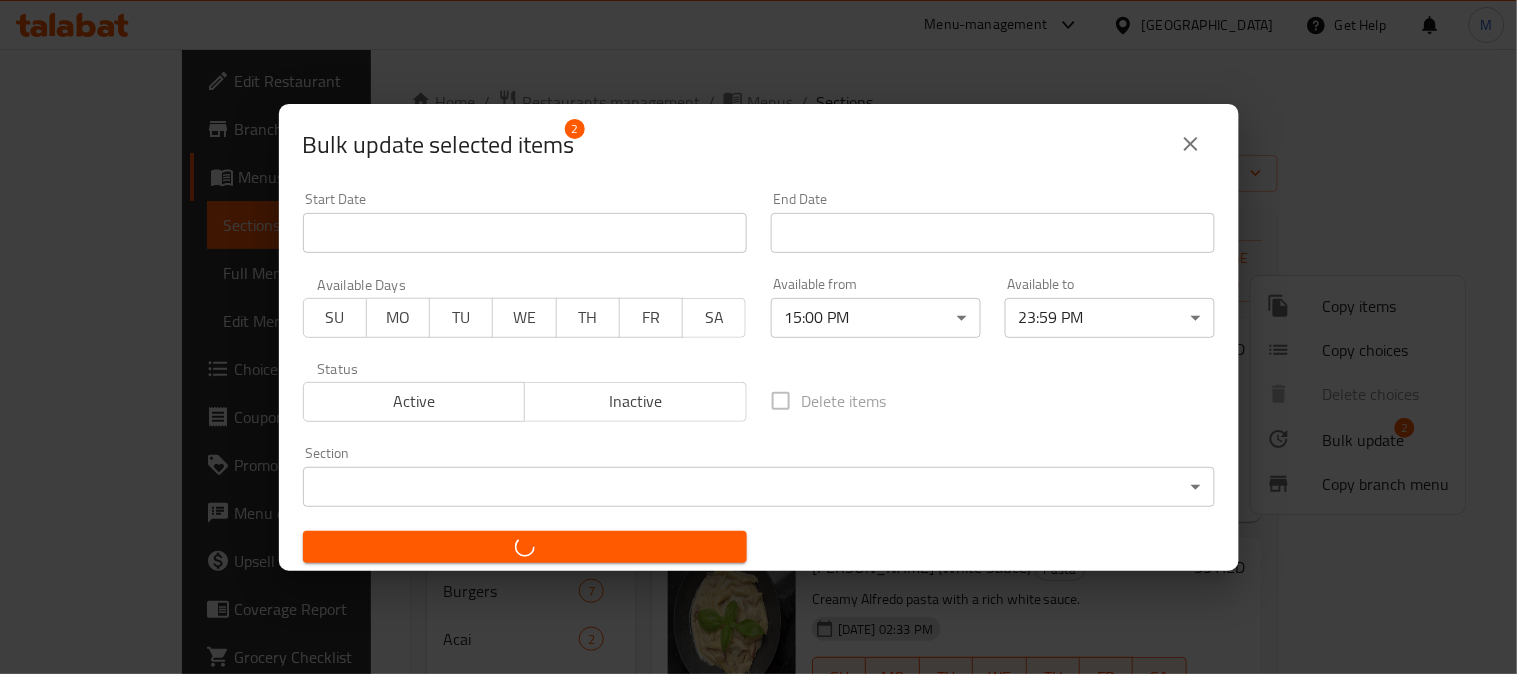 checkbox on "false" 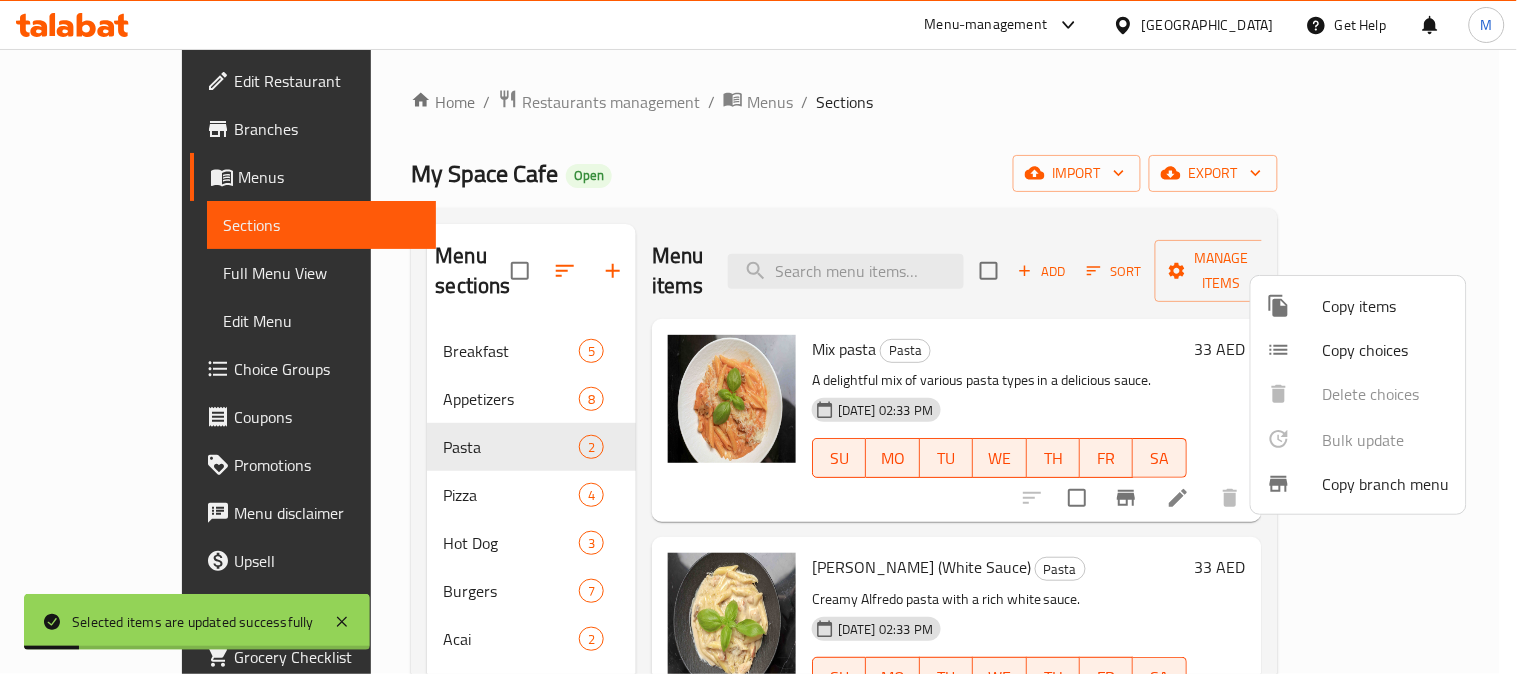 click at bounding box center [758, 337] 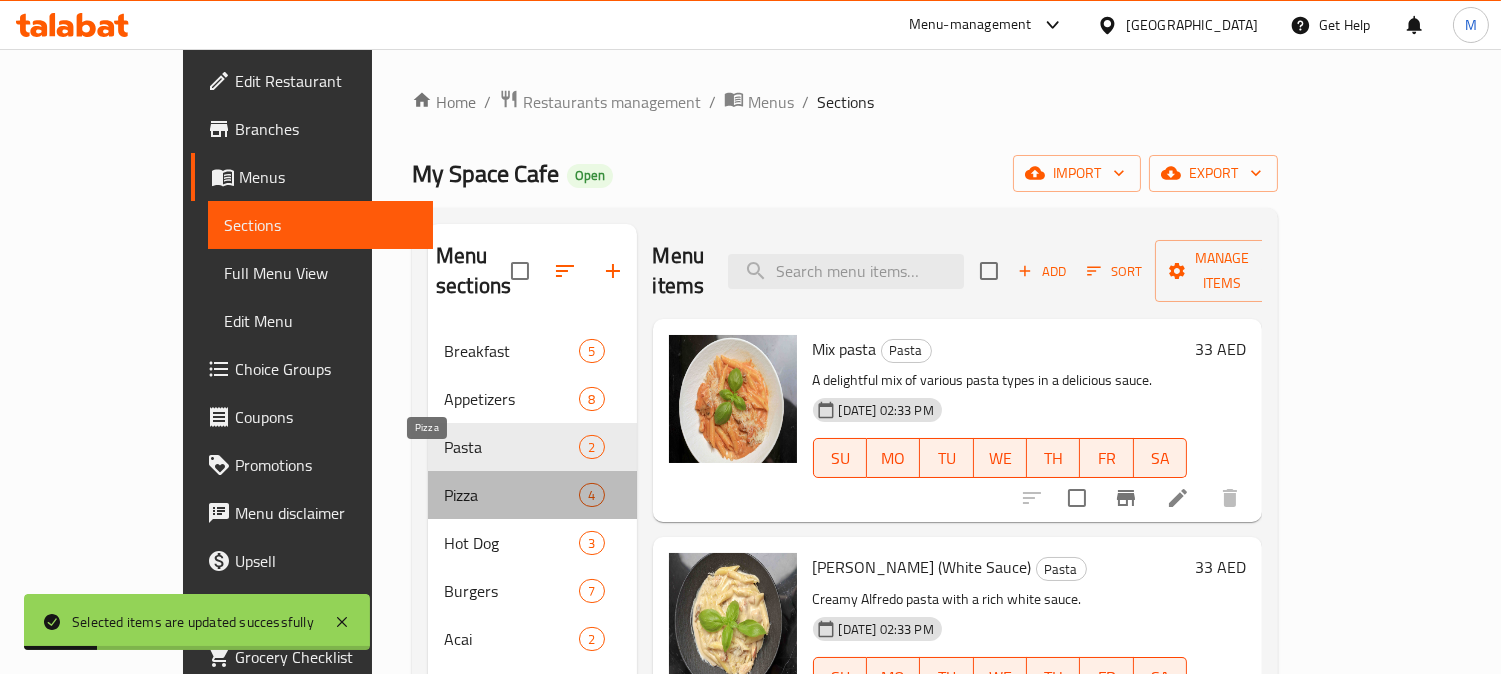 click on "Pizza" at bounding box center (511, 495) 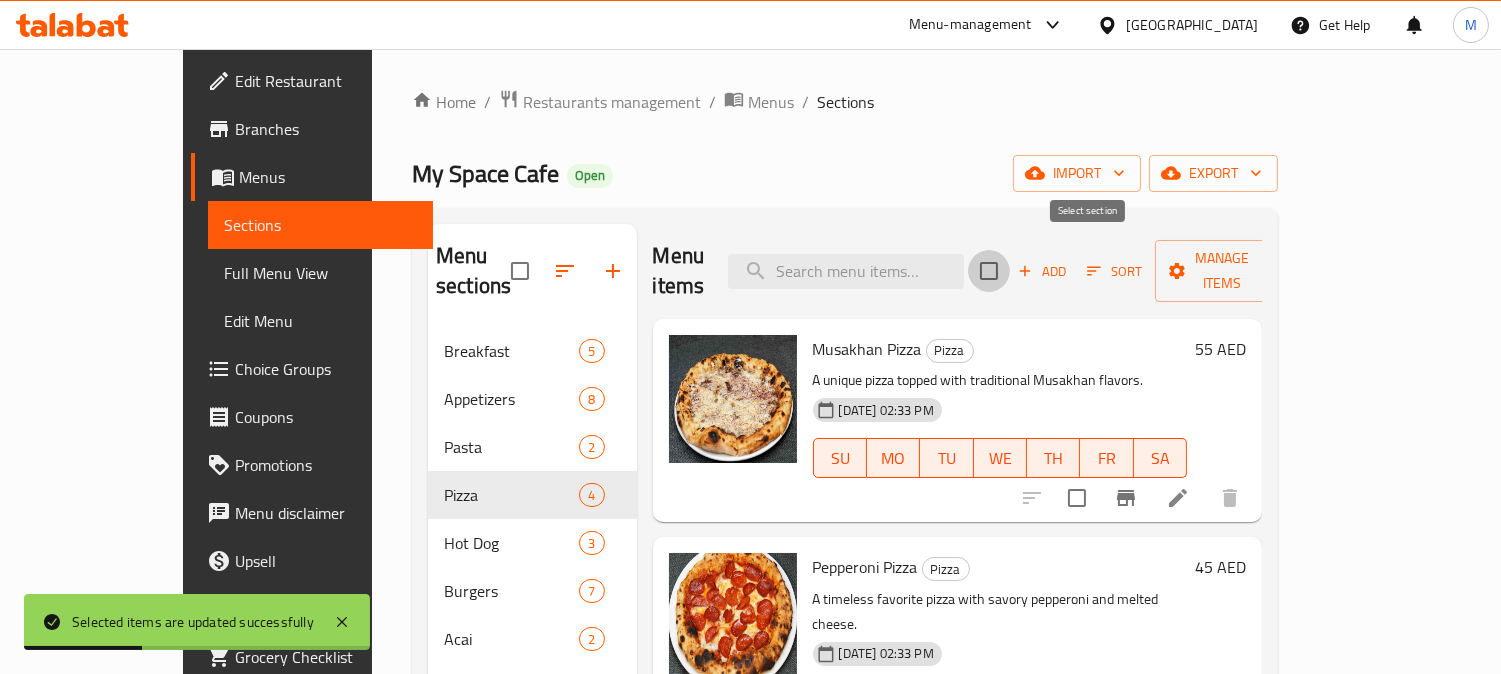 click at bounding box center (989, 271) 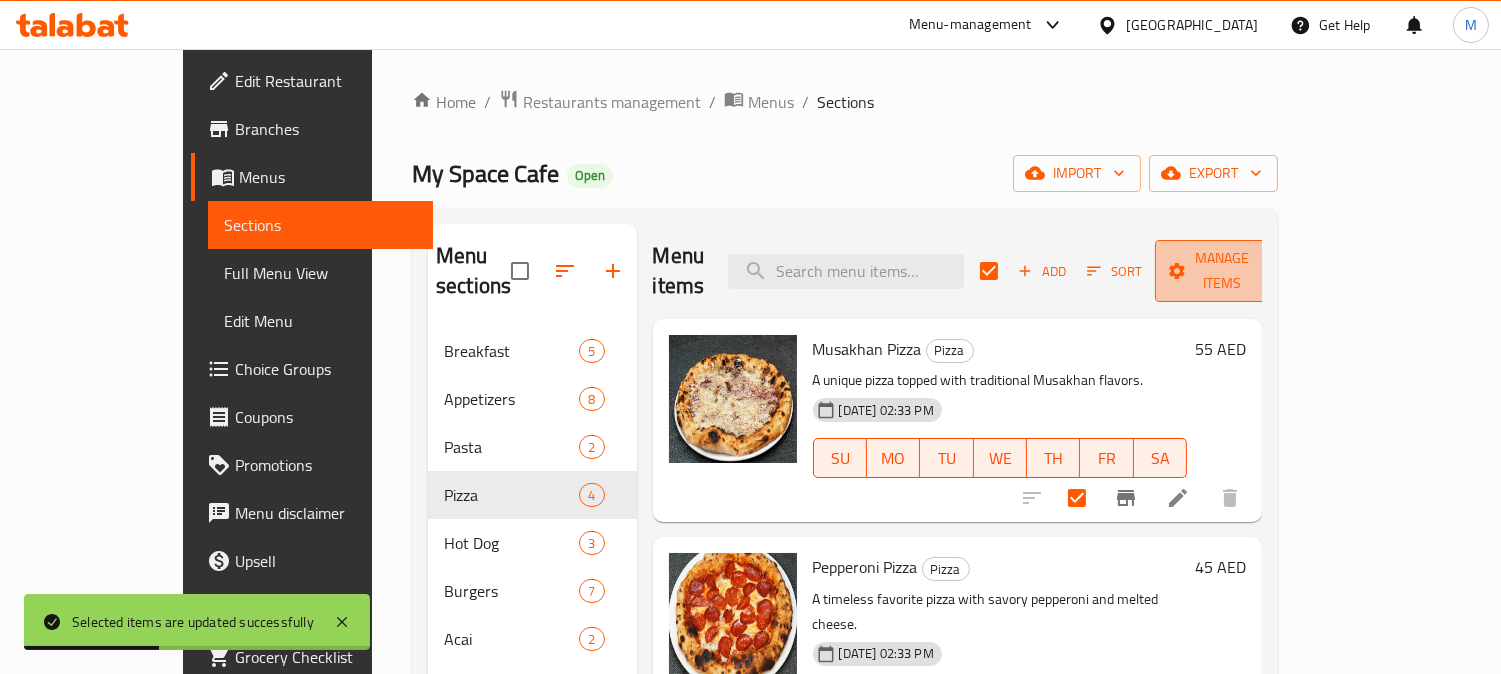 click on "Manage items" at bounding box center [1222, 271] 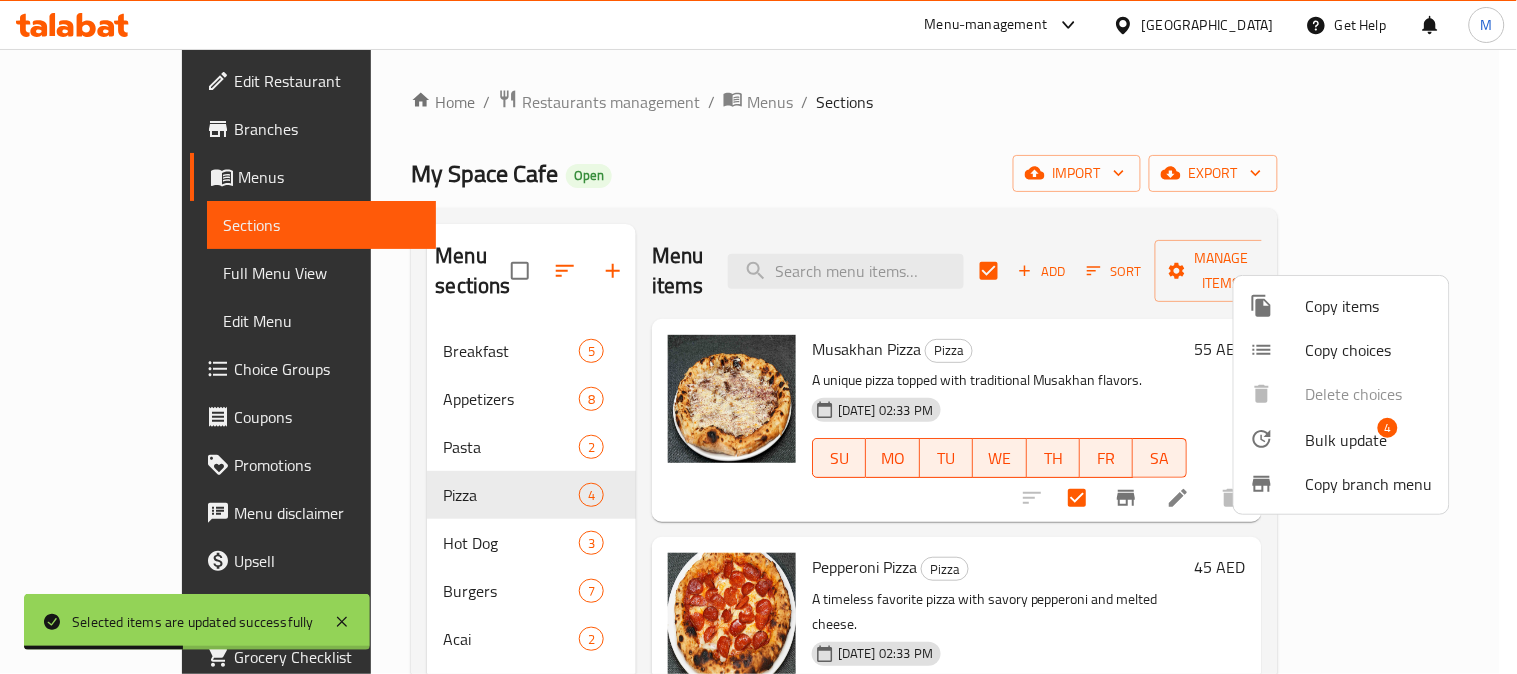 click on "Bulk update" at bounding box center [1347, 440] 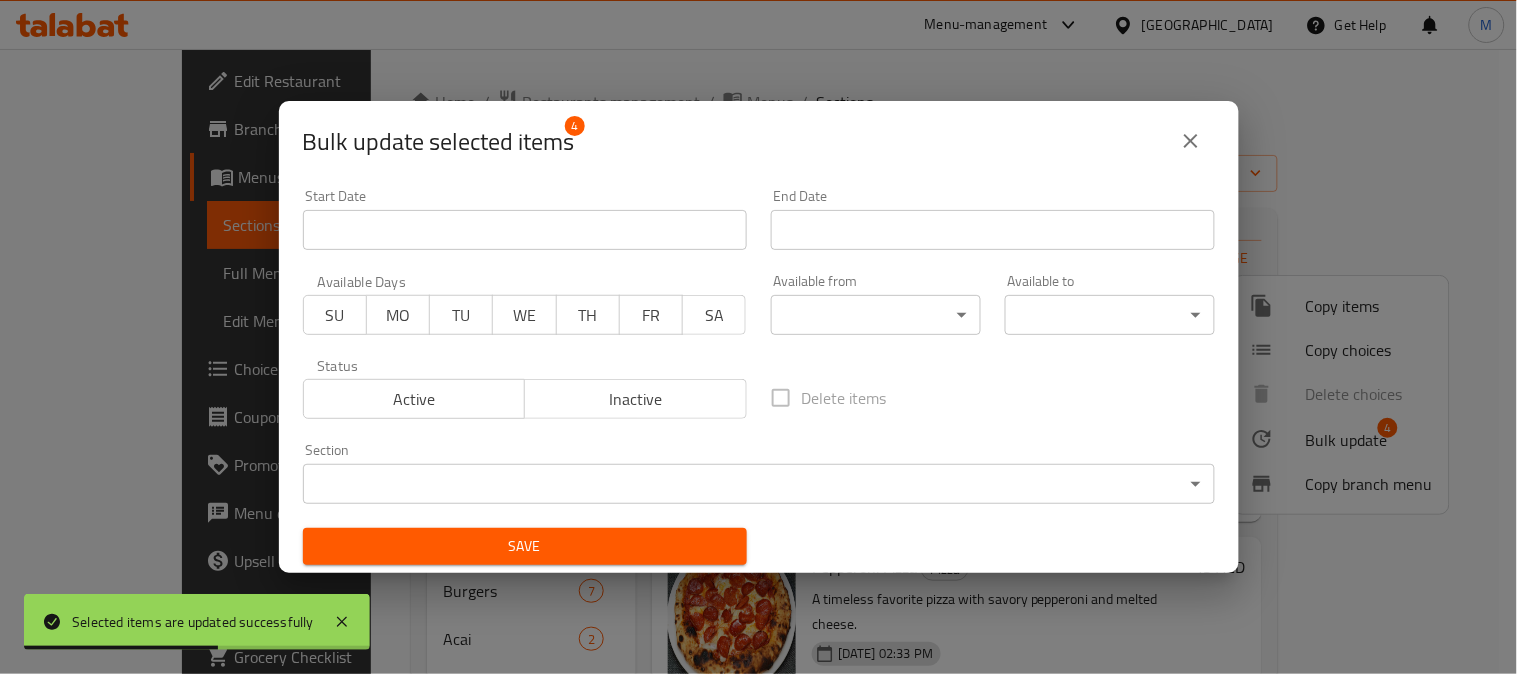 click on "Selected items are updated successfully ​ Menu-management [GEOGRAPHIC_DATA] Get Help M   Edit Restaurant   Branches   Menus   Sections   Full Menu View   Edit Menu   Choice Groups   Coupons   Promotions   Menu disclaimer   Upsell   Coverage Report   Grocery Checklist  Version:    1.0.0  Get support on:    Support.OpsPlatform Home / Restaurants management / Menus / Sections My Space Cafe Open import export Menu sections Breakfast 5 Appetizers 8 Pasta 2 Pizza 4 Hot Dog 3 Burgers 7 Acai 2 Desserts 9 Brew Bar 1 Matcha 3 Ice Tea 9 Mojito 4 Frappe 3 Milk Shake 3 Cold Coffee 7 Menu items Add Sort Manage items Musakhan Pizza   Pizza A unique pizza topped with traditional Musakhan flavors. [DATE] 02:33 PM SU MO TU WE TH FR SA 55   AED Pepperoni Pizza   Pizza A timeless favorite pizza with savory pepperoni and melted cheese. [DATE] 02:33 PM SU MO TU WE TH FR SA 45   AED Margherita Pizza   Pizza A classic pizza with fresh tomato sauce, mozzarella, and basil. [DATE] 02:33 PM SU MO TU WE TH FR SA 40   AED" at bounding box center (758, 361) 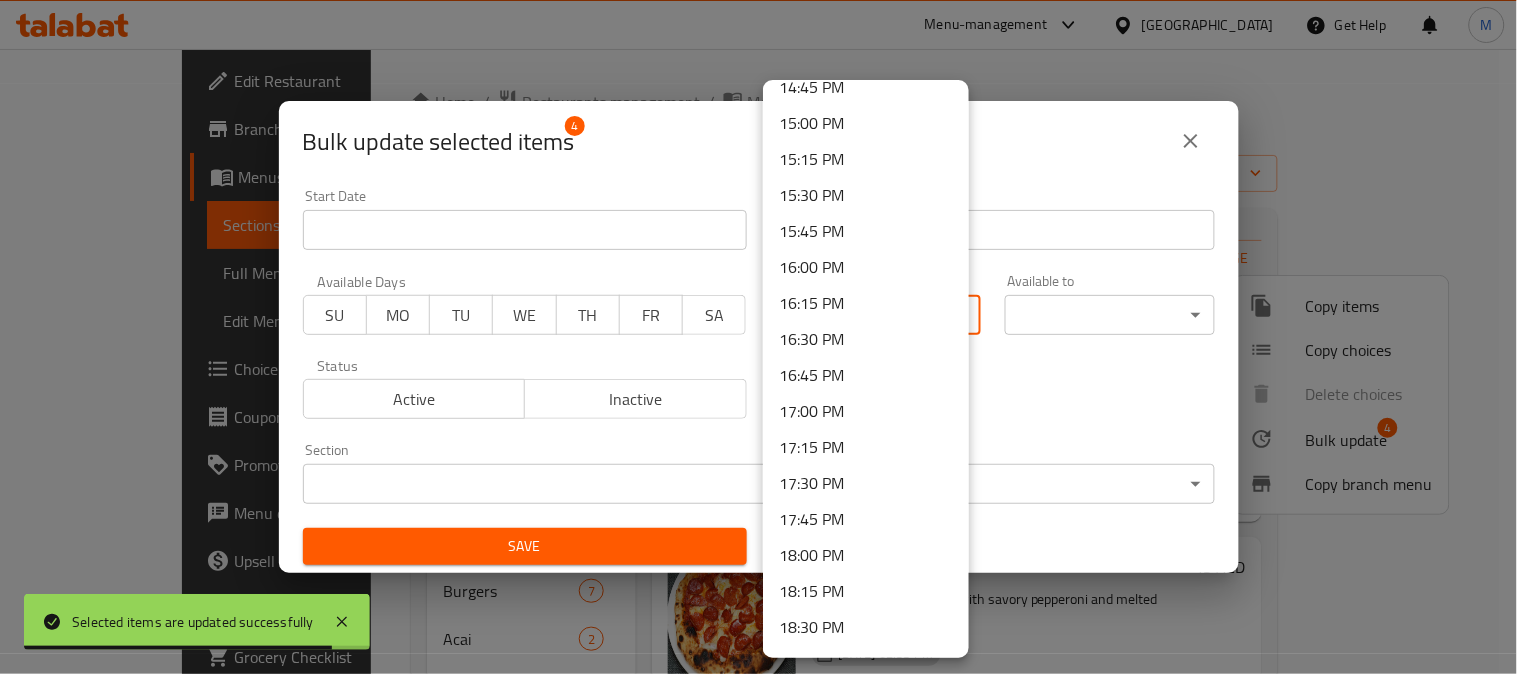 scroll, scrollTop: 2111, scrollLeft: 0, axis: vertical 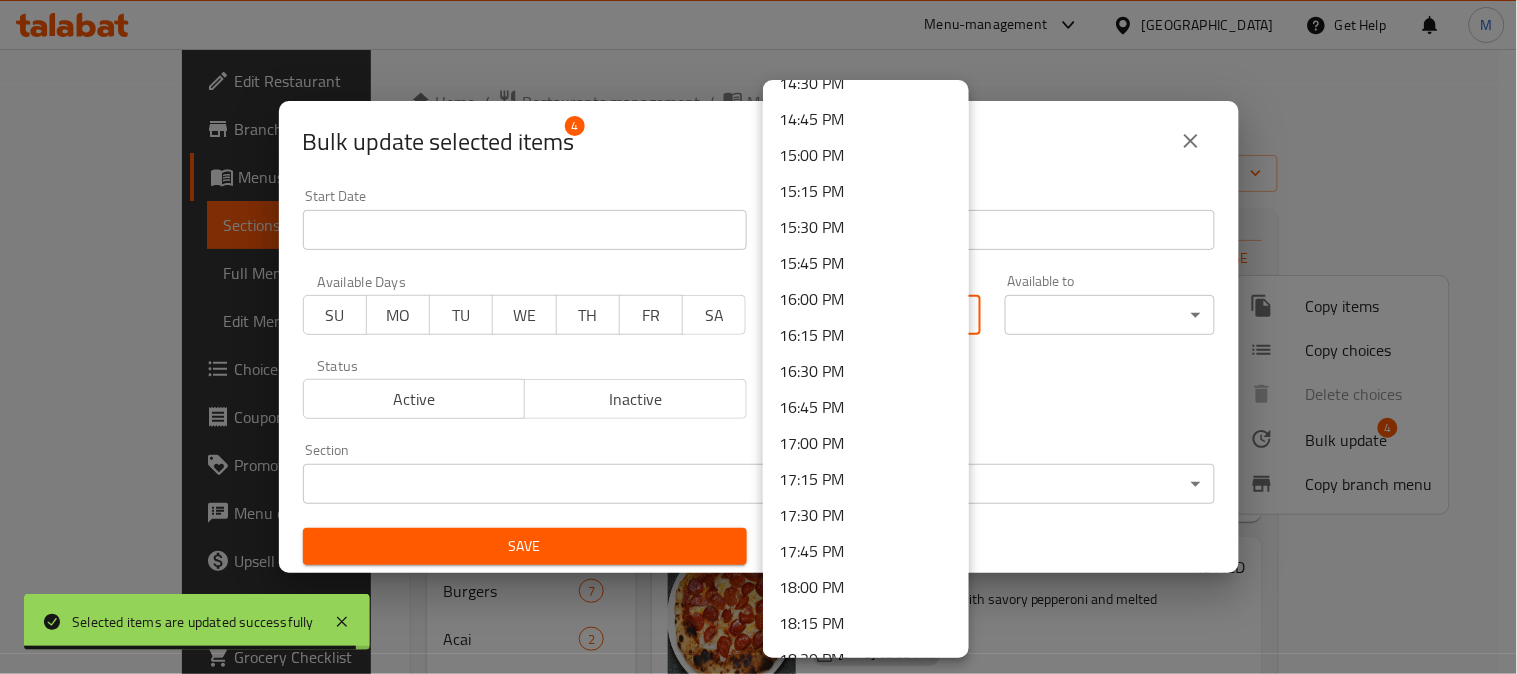click on "15:00 PM" at bounding box center (866, 155) 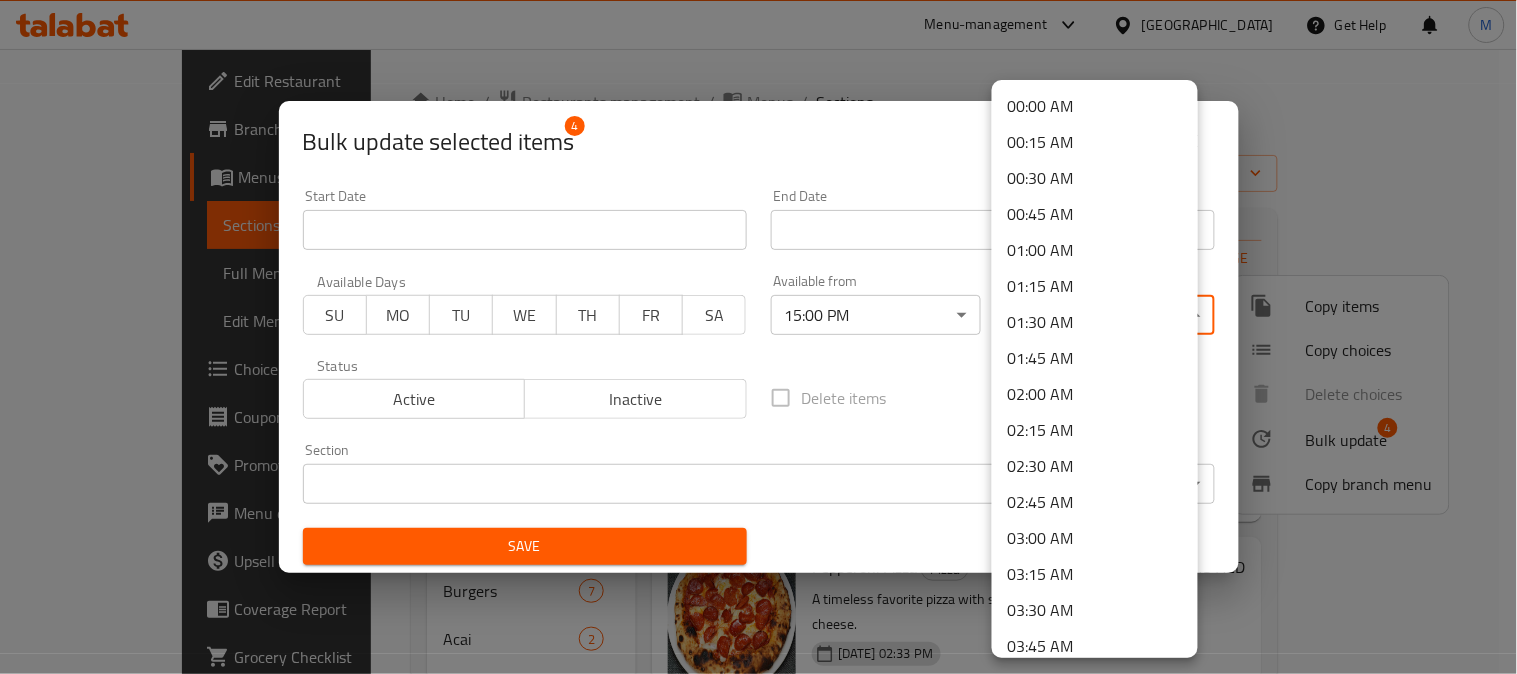 click on "​ Menu-management [GEOGRAPHIC_DATA] Get Help M   Edit Restaurant   Branches   Menus   Sections   Full Menu View   Edit Menu   Choice Groups   Coupons   Promotions   Menu disclaimer   Upsell   Coverage Report   Grocery Checklist  Version:    1.0.0  Get support on:    Support.OpsPlatform Home / Restaurants management / Menus / Sections My Space Cafe Open import export Menu sections Breakfast 5 Appetizers 8 Pasta 2 Pizza 4 Hot Dog 3 Burgers 7 Acai 2 Desserts 9 Brew Bar 1 Matcha 3 Ice Tea 9 Mojito 4 Frappe 3 Milk Shake 3 Cold Coffee 7 Menu items Add Sort Manage items Musakhan Pizza   Pizza A unique pizza topped with traditional Musakhan flavors. [DATE] 02:33 PM SU MO TU WE TH FR SA 55   AED Pepperoni Pizza   Pizza A timeless favorite pizza with savory pepperoni and melted cheese. [DATE] 02:33 PM SU MO TU WE TH FR SA 45   AED Margherita Pizza   Pizza A classic pizza with fresh tomato sauce, mozzarella, and basil. [DATE] 02:33 PM SU MO TU WE TH FR SA 40   AED Four Cheese Pizza   Pizza SU MO TU WE" at bounding box center [758, 361] 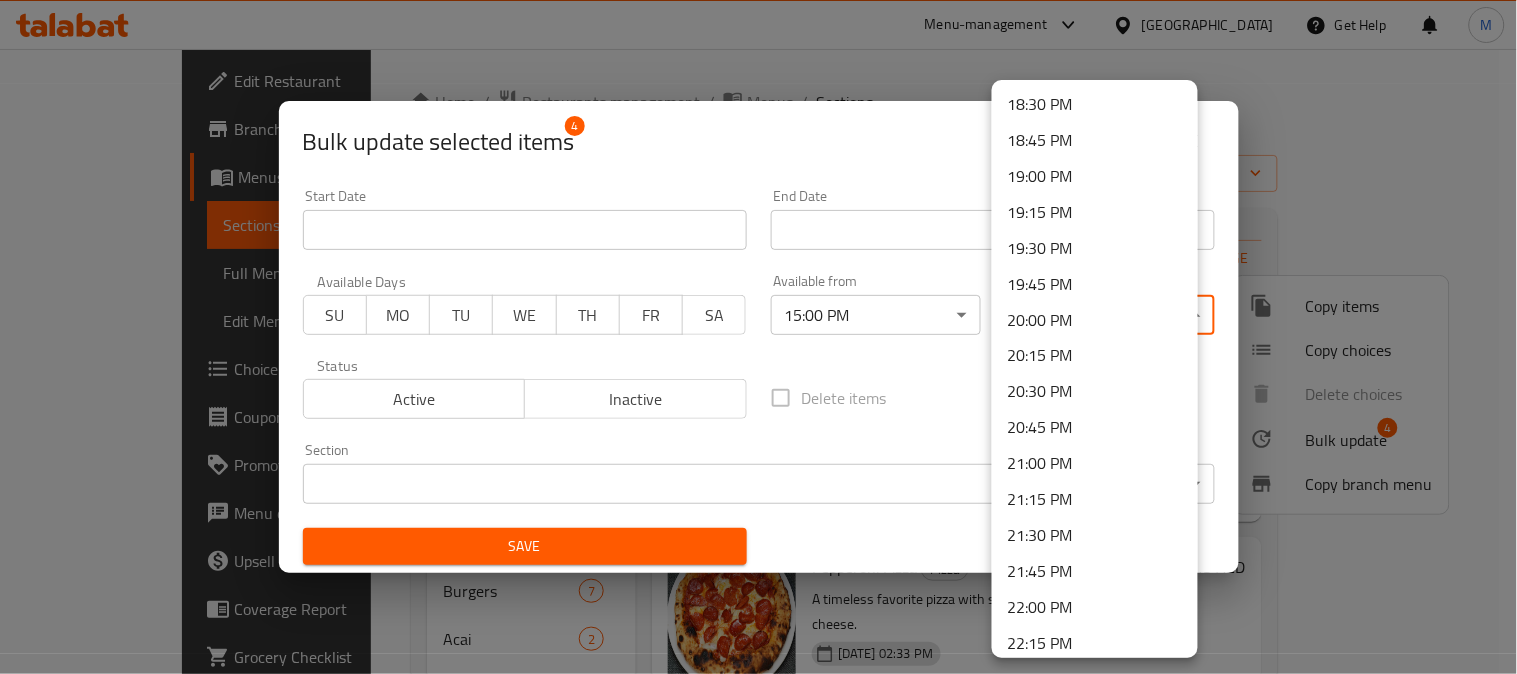 scroll, scrollTop: 2927, scrollLeft: 0, axis: vertical 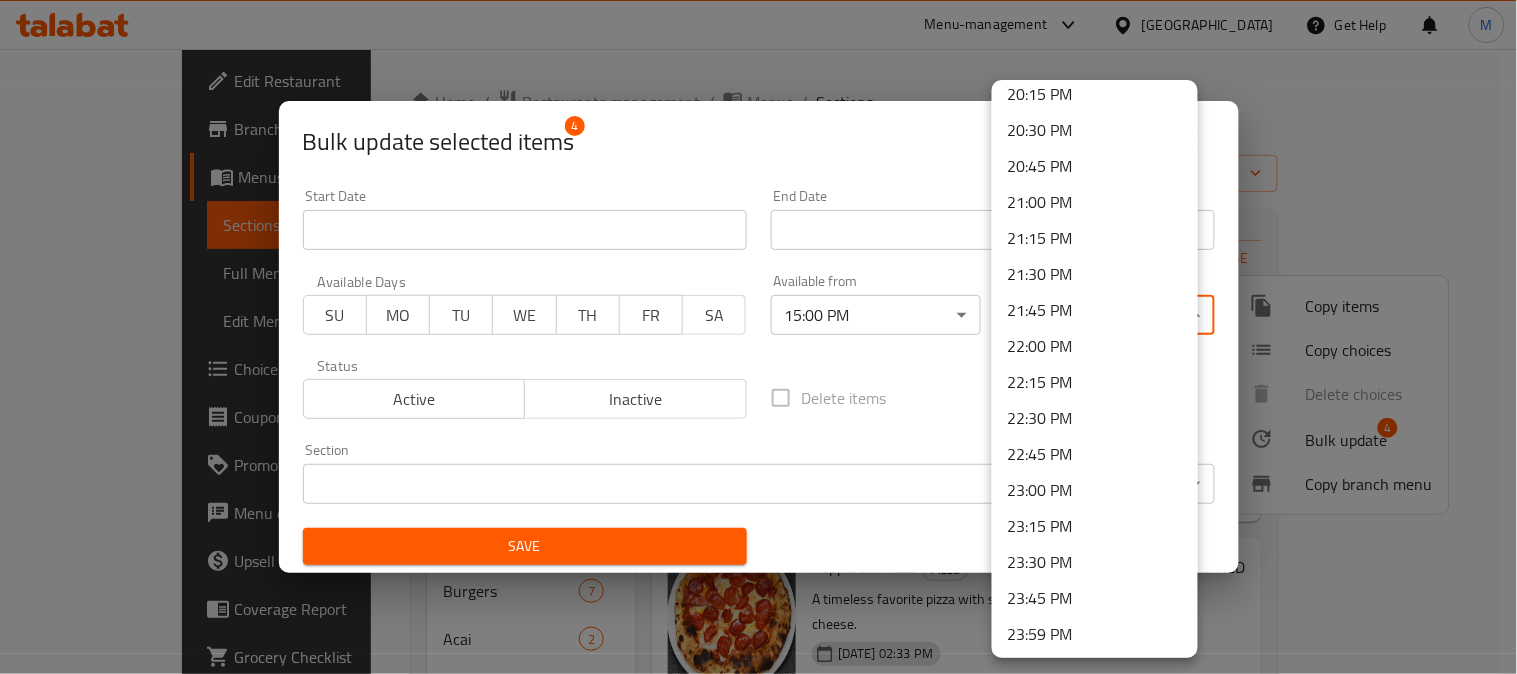 click on "23:59 PM" at bounding box center (1095, 635) 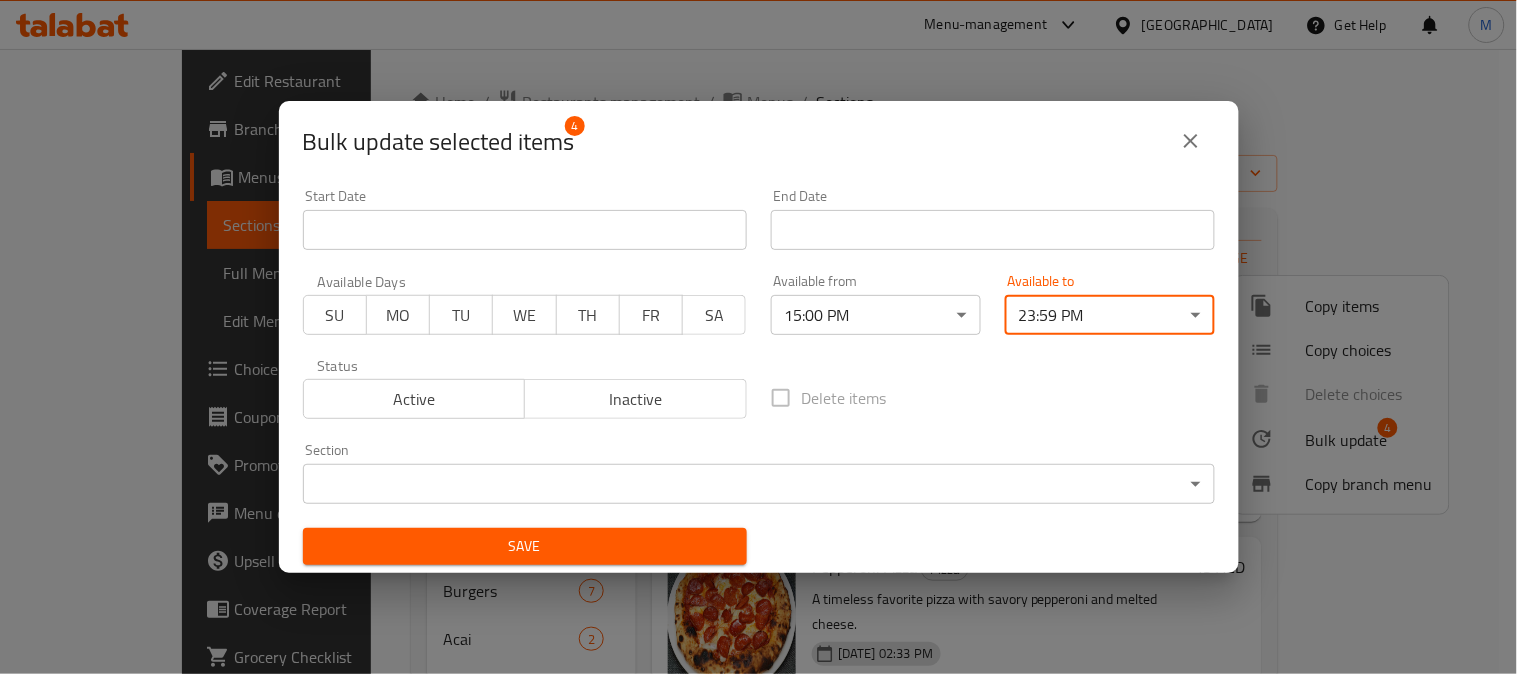 click on "Save" at bounding box center [525, 546] 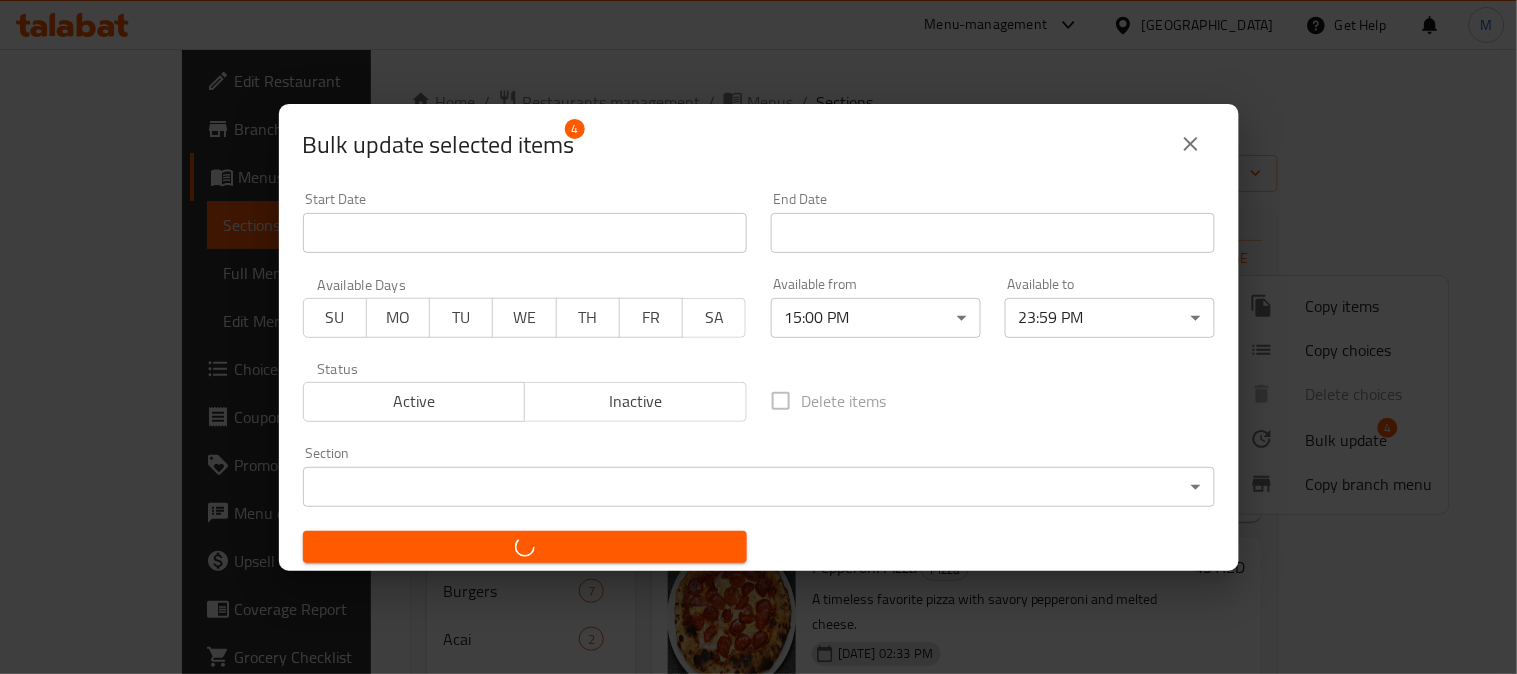 checkbox on "false" 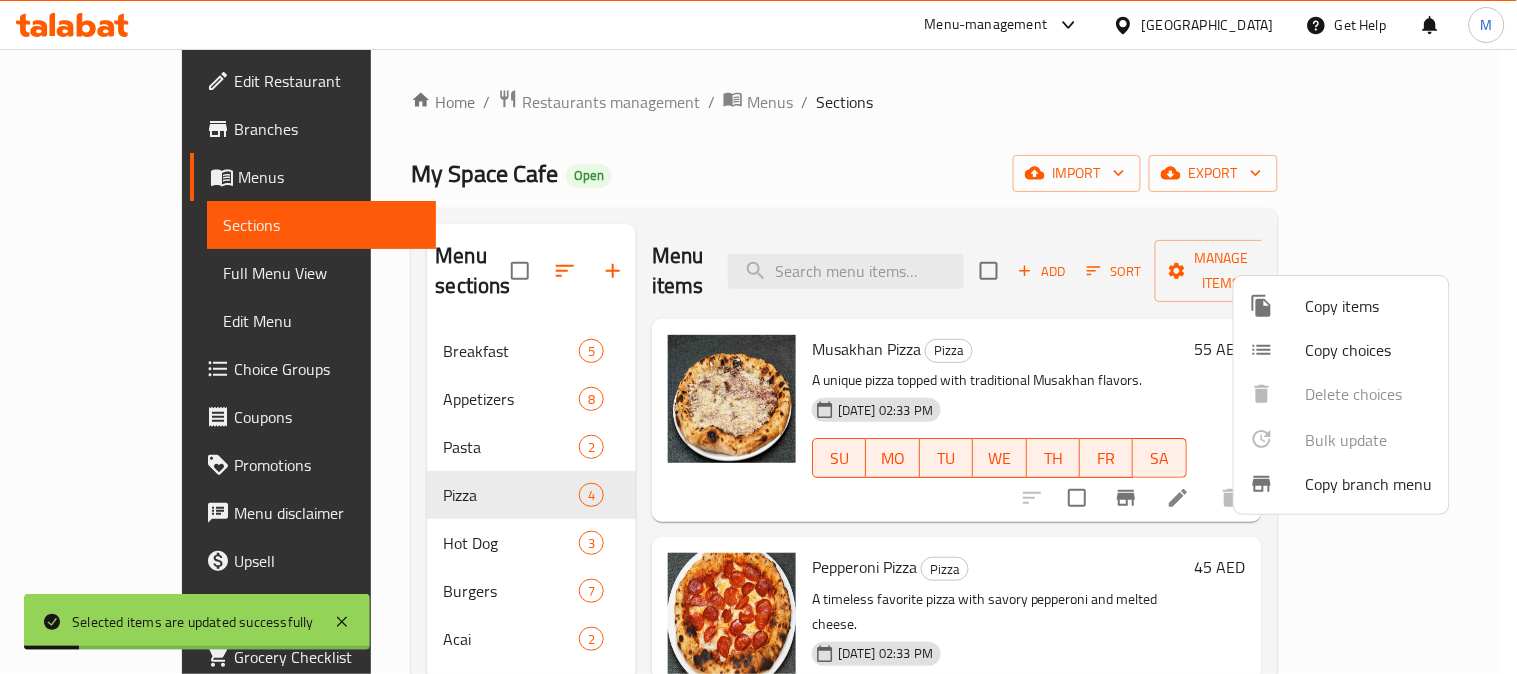click at bounding box center (758, 337) 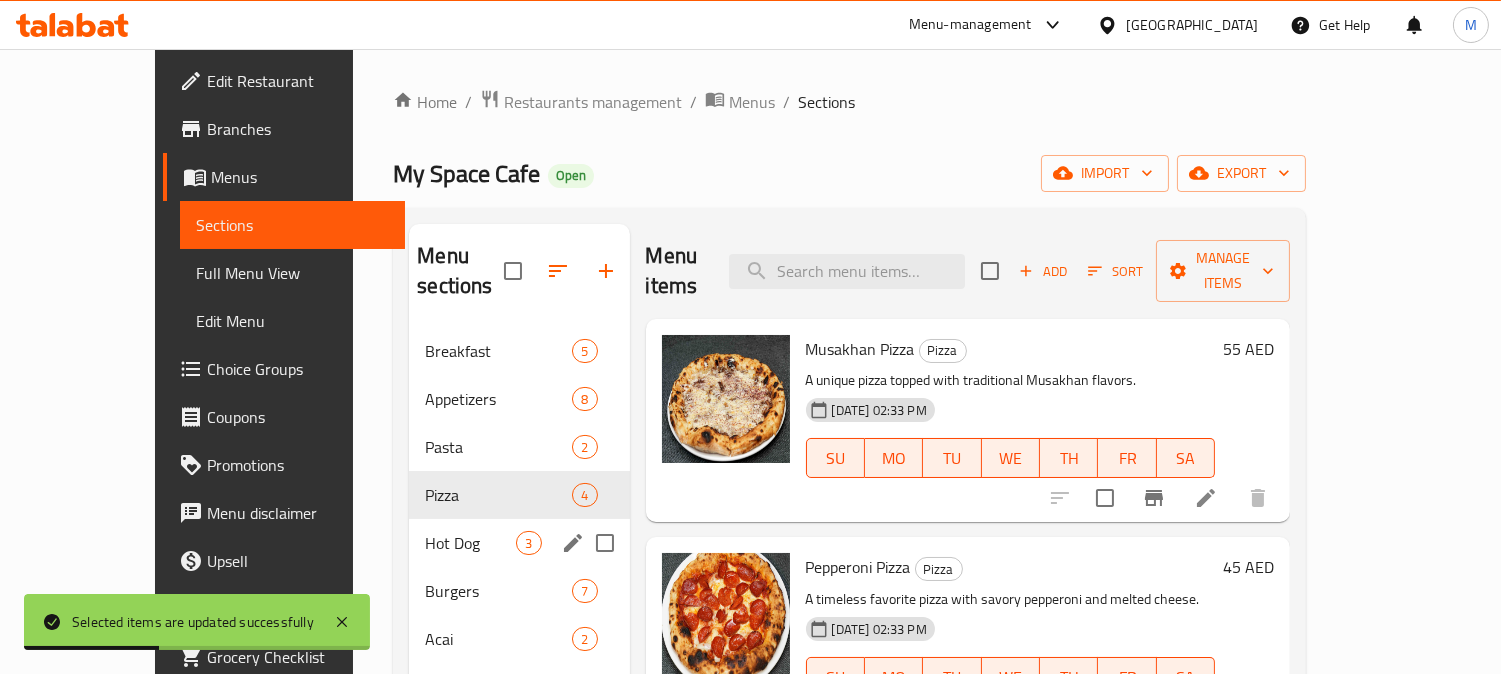 click on "Hot Dog 3" at bounding box center [519, 543] 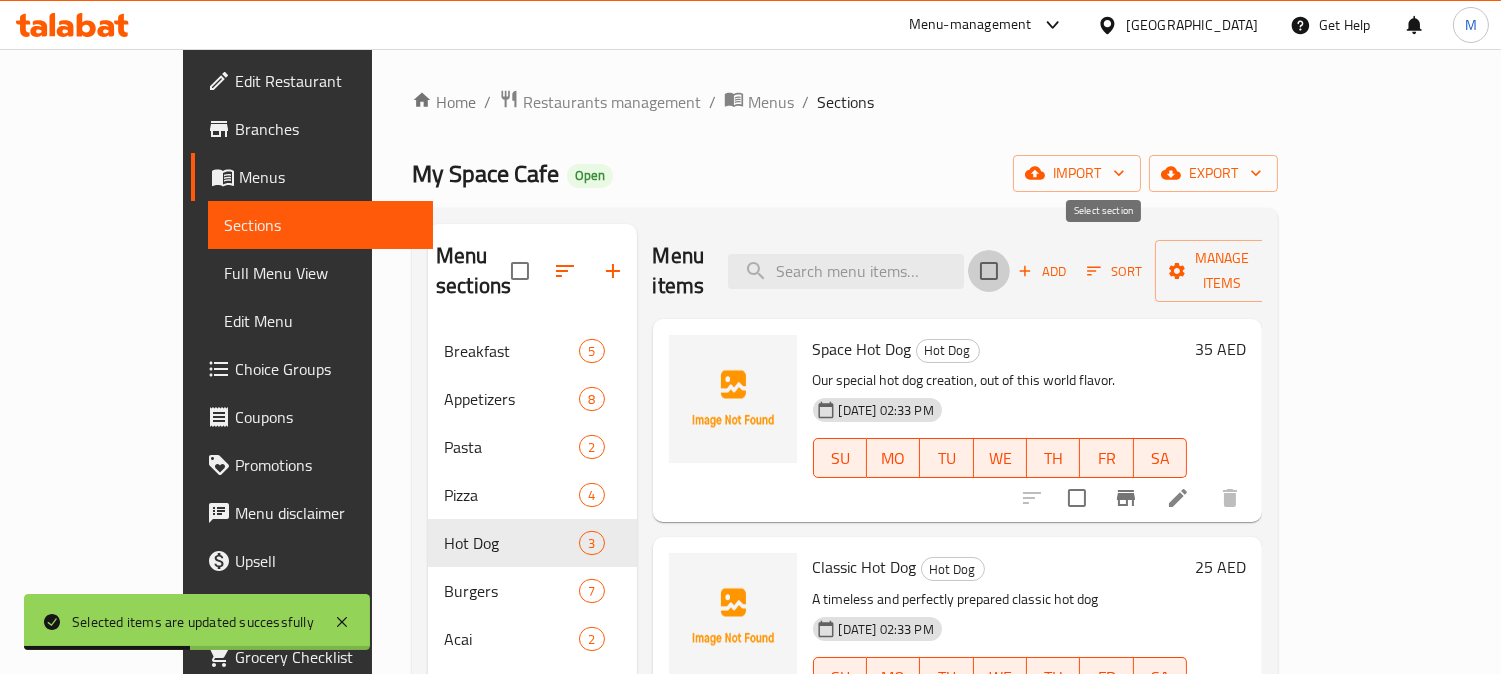click at bounding box center (989, 271) 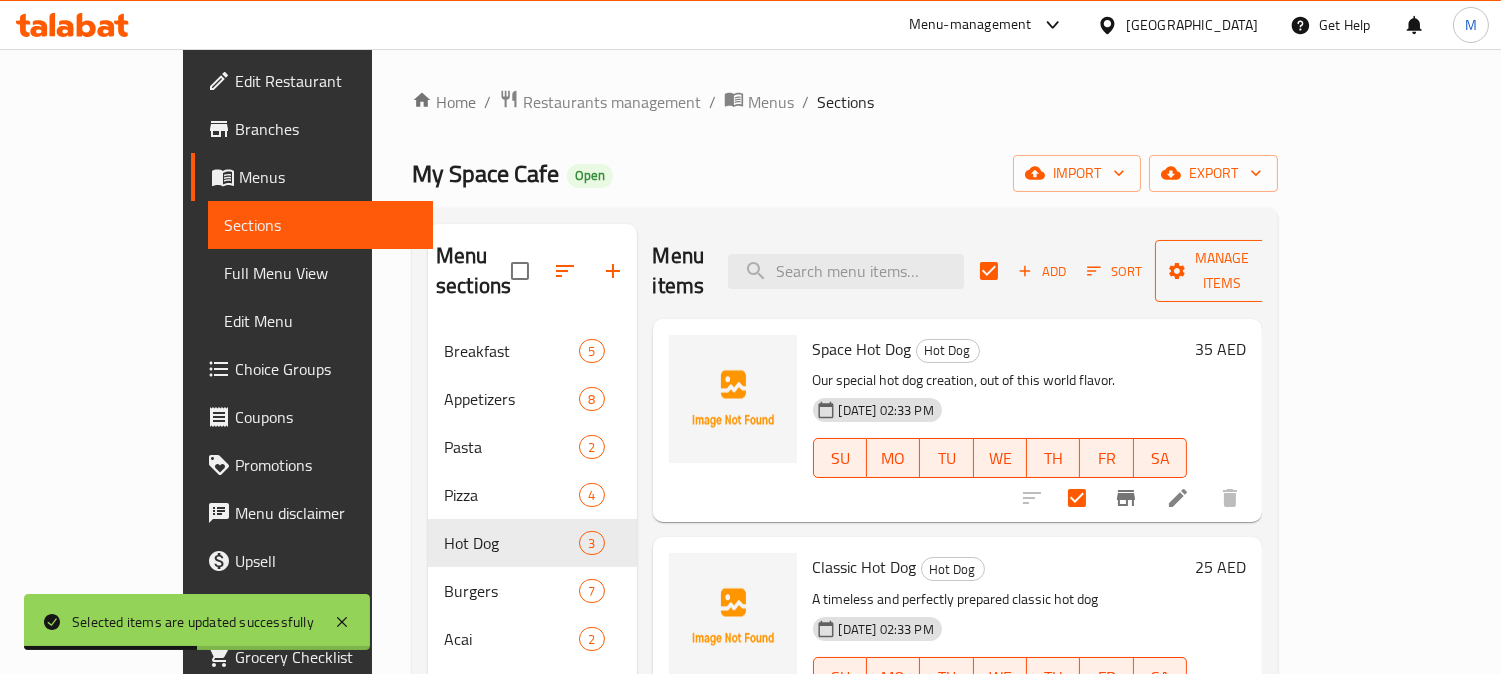 click on "Manage items" at bounding box center (1222, 271) 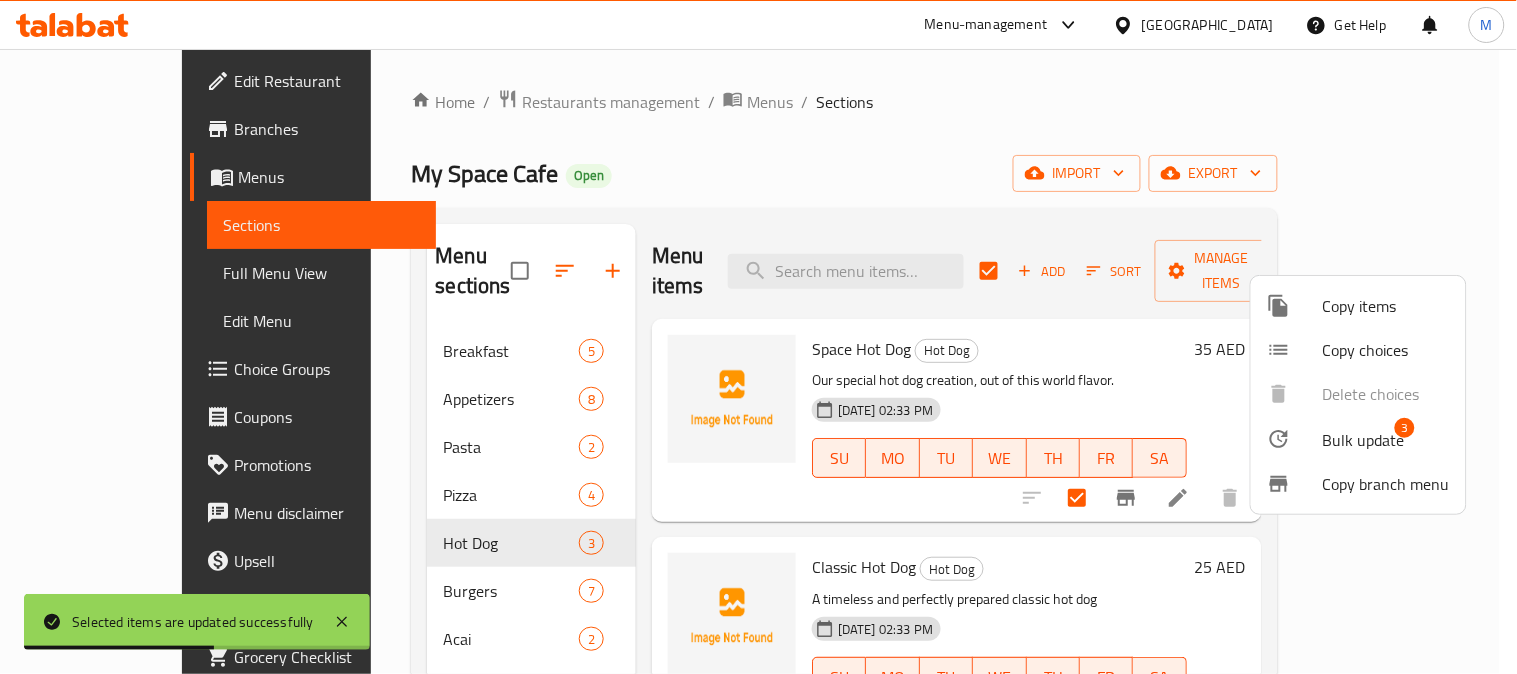 click at bounding box center [758, 337] 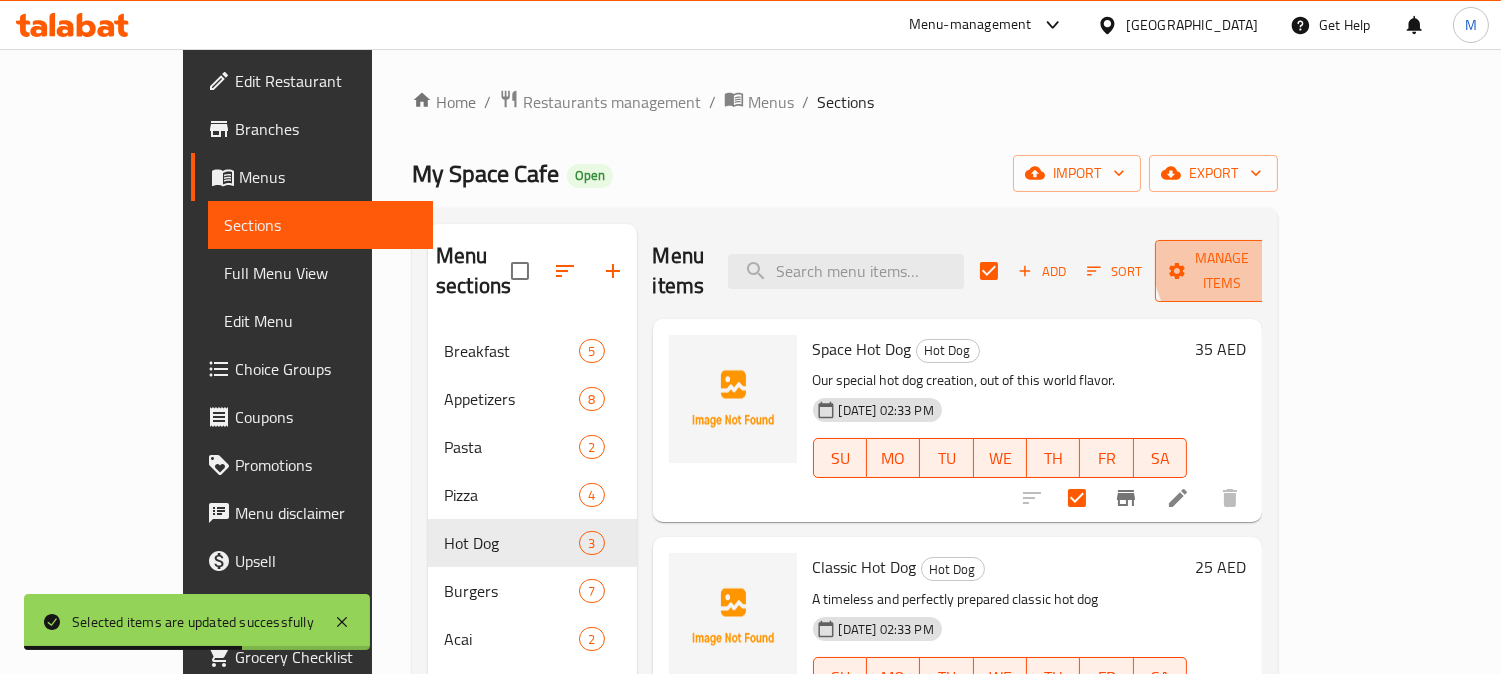 click on "Manage items" at bounding box center [1222, 271] 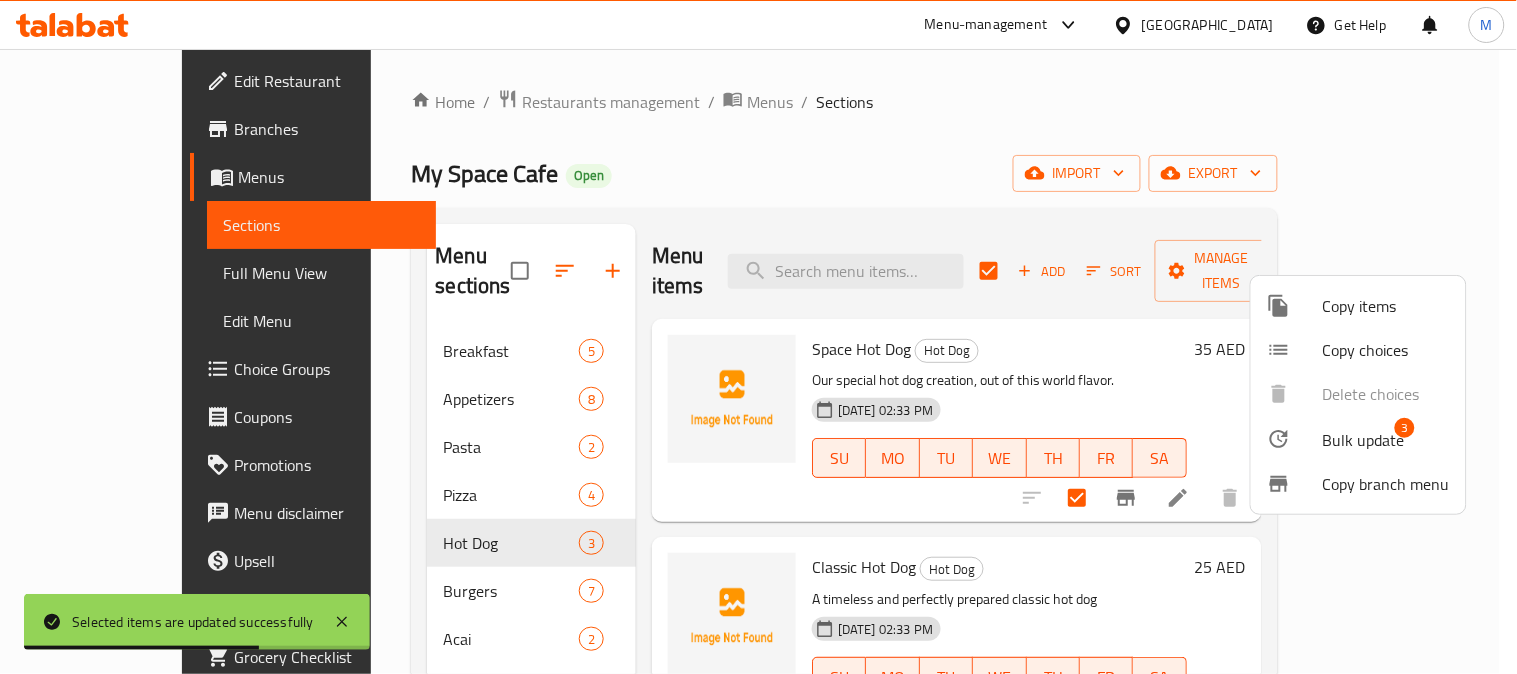 click on "Bulk update" at bounding box center [1364, 440] 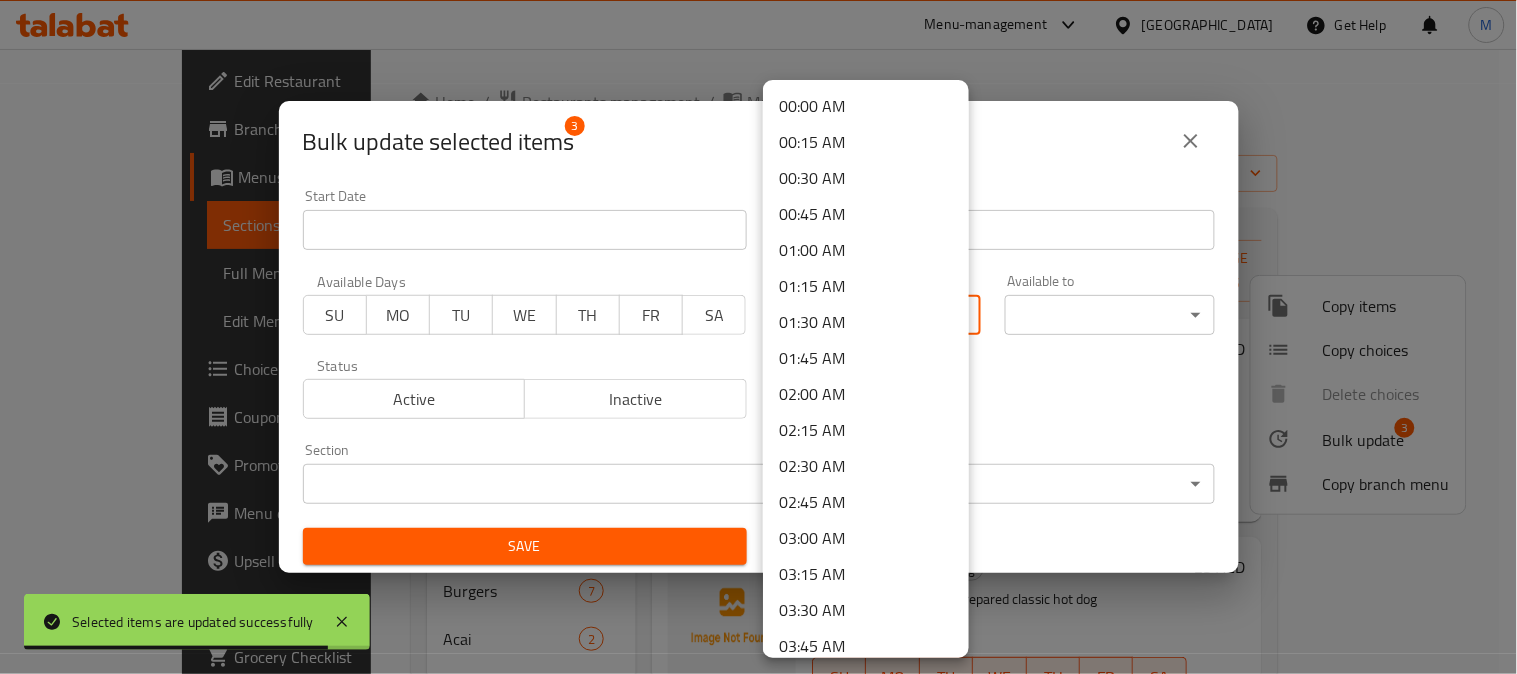 click on "Selected items are updated successfully ​ Menu-management [GEOGRAPHIC_DATA] Get Help M   Edit Restaurant   Branches   Menus   Sections   Full Menu View   Edit Menu   Choice Groups   Coupons   Promotions   Menu disclaimer   Upsell   Coverage Report   Grocery Checklist  Version:    1.0.0  Get support on:    Support.OpsPlatform Home / Restaurants management / Menus / Sections My Space Cafe Open import export Menu sections Breakfast 5 Appetizers 8 Pasta 2 Pizza 4 Hot Dog 3 Burgers 7 Acai 2 Desserts 9 Brew Bar 1 Matcha 3 Ice Tea 9 Mojito 4 Frappe 3 Milk Shake 3 Cold Coffee 7 Menu items Add Sort Manage items Space Hot Dog   Hot Dog Our special hot dog creation, out of this world flavor. [DATE] 02:33 PM SU MO TU WE TH FR SA 35   AED Classic Hot Dog   Hot Dog A timeless and perfectly prepared classic hot dog [DATE] 02:33 PM SU MO TU WE TH FR SA 25   AED Cheetos Hot Dog   Hot Dog A hot dog with a crunchy and cheesy Cheetos topping. [DATE] 02:33 PM SU MO TU WE TH FR SA 32   AED Bug report Error text 3" at bounding box center (758, 361) 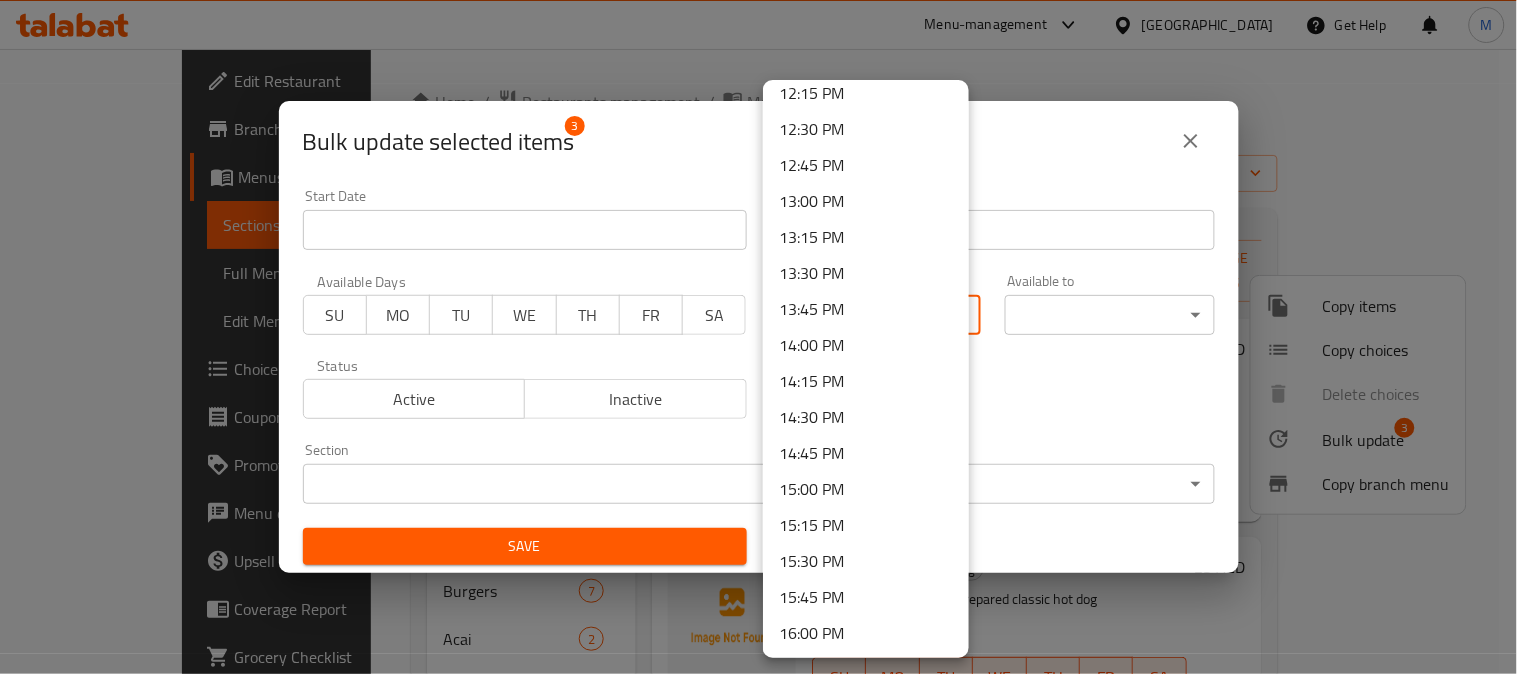 scroll, scrollTop: 2000, scrollLeft: 0, axis: vertical 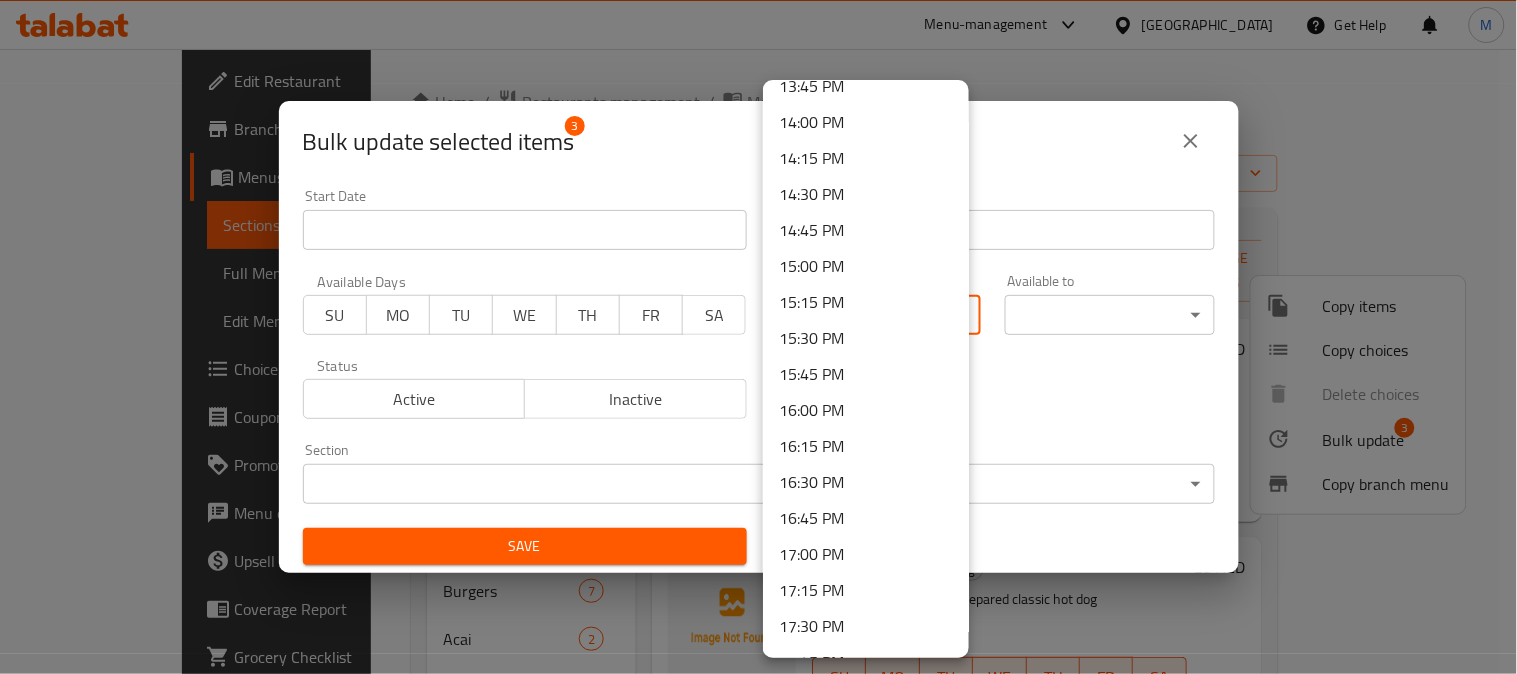 click on "15:00 PM" at bounding box center [866, 266] 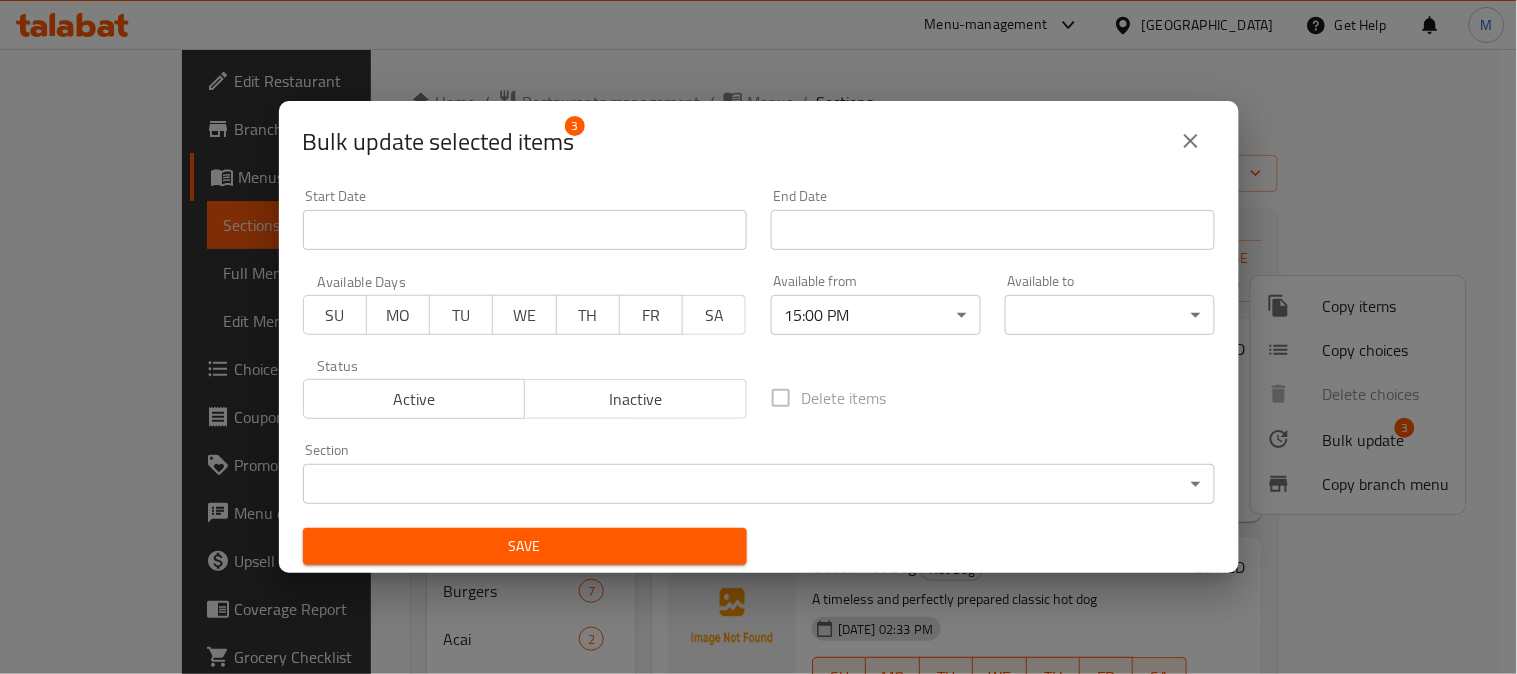 click on "​ Menu-management [GEOGRAPHIC_DATA] Get Help M   Edit Restaurant   Branches   Menus   Sections   Full Menu View   Edit Menu   Choice Groups   Coupons   Promotions   Menu disclaimer   Upsell   Coverage Report   Grocery Checklist  Version:    1.0.0  Get support on:    Support.OpsPlatform Home / Restaurants management / Menus / Sections My Space Cafe Open import export Menu sections Breakfast 5 Appetizers 8 Pasta 2 Pizza 4 Hot Dog 3 Burgers 7 Acai 2 Desserts 9 Brew Bar 1 Matcha 3 Ice Tea 9 Mojito 4 Frappe 3 Milk Shake 3 Cold Coffee 7 Menu items Add Sort Manage items Space Hot Dog   Hot Dog Our special hot dog creation, out of this world flavor. [DATE] 02:33 PM SU MO TU WE TH FR SA 35   AED Classic Hot Dog   Hot Dog A timeless and perfectly prepared classic hot dog [DATE] 02:33 PM SU MO TU WE TH FR SA 25   AED Cheetos Hot Dog   Hot Dog A hot dog with a crunchy and cheesy Cheetos topping. [DATE] 02:33 PM SU MO TU WE TH FR SA 32   AED Bug report Fill out the following information to report your bug" at bounding box center (758, 361) 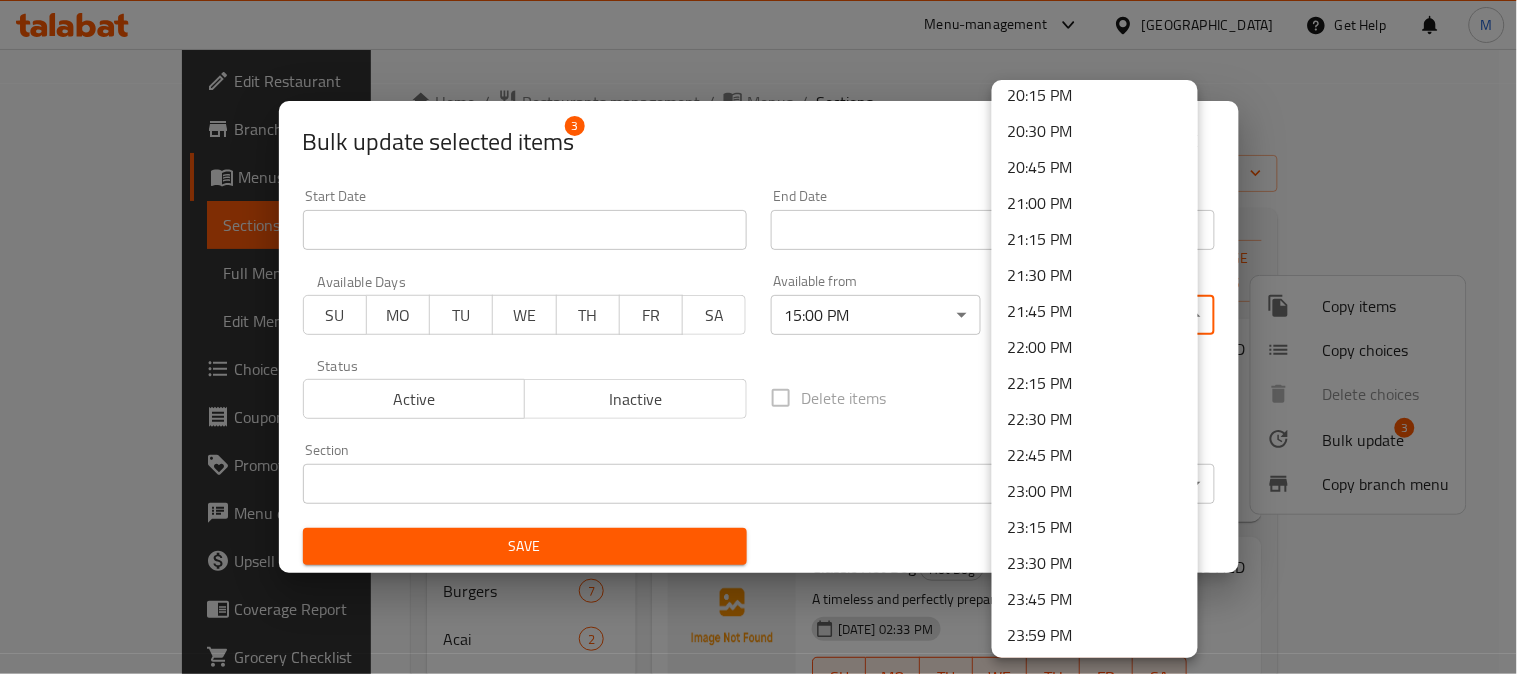 scroll, scrollTop: 2927, scrollLeft: 0, axis: vertical 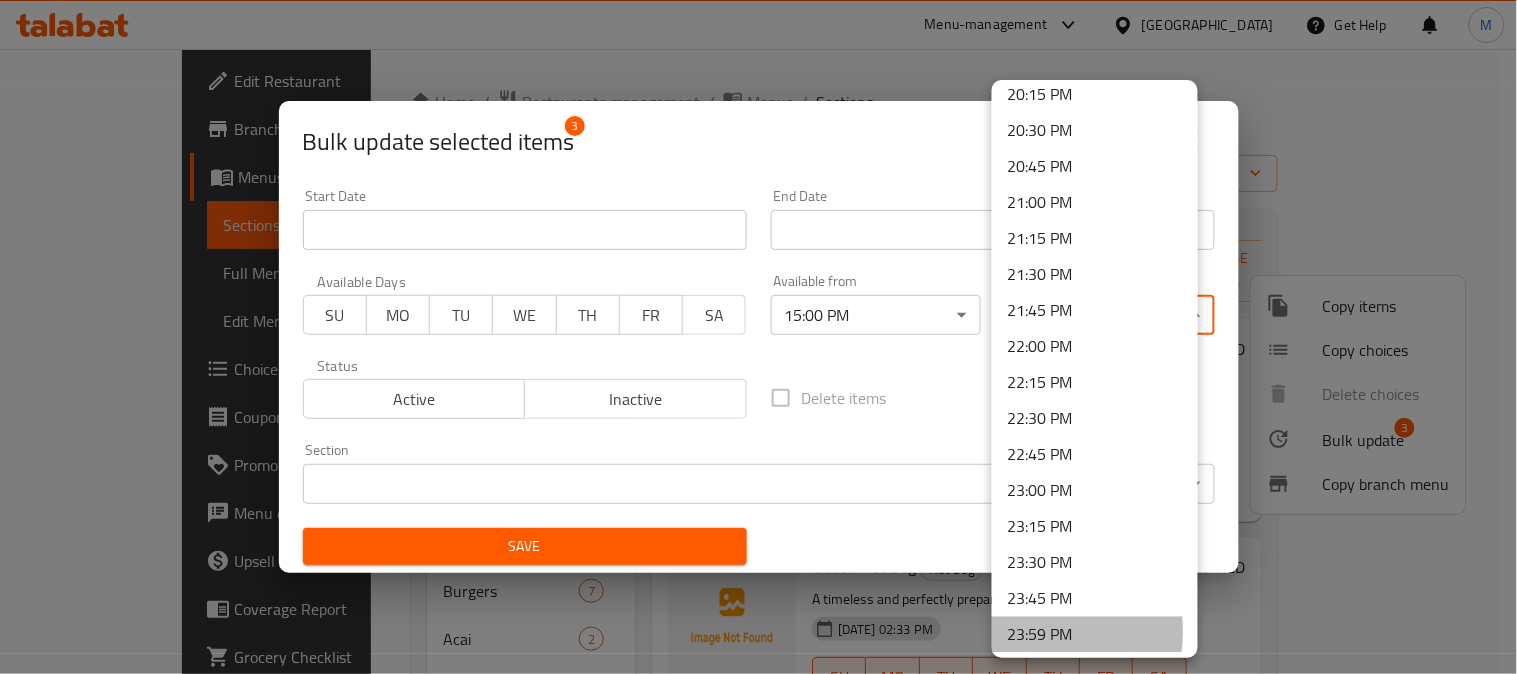click on "23:59 PM" at bounding box center (1095, 635) 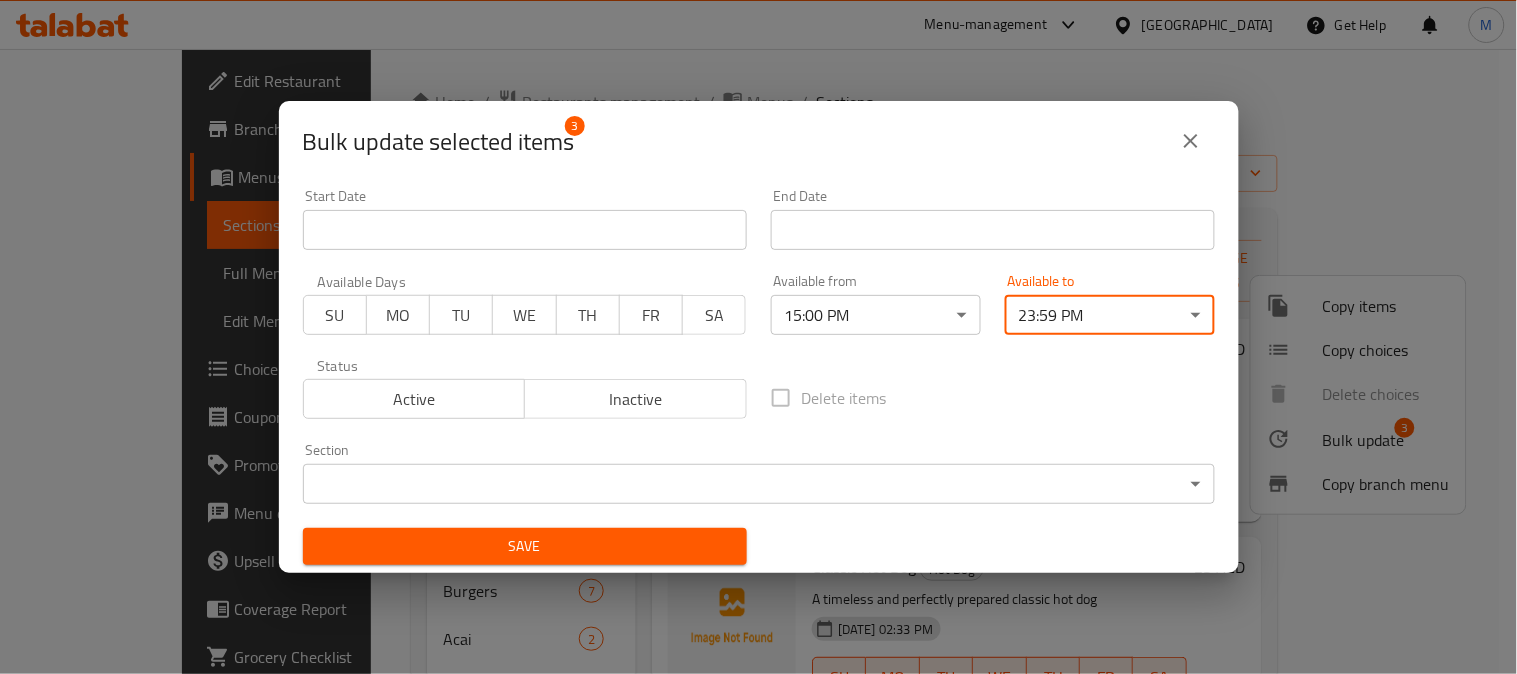 click on "Save" at bounding box center [525, 546] 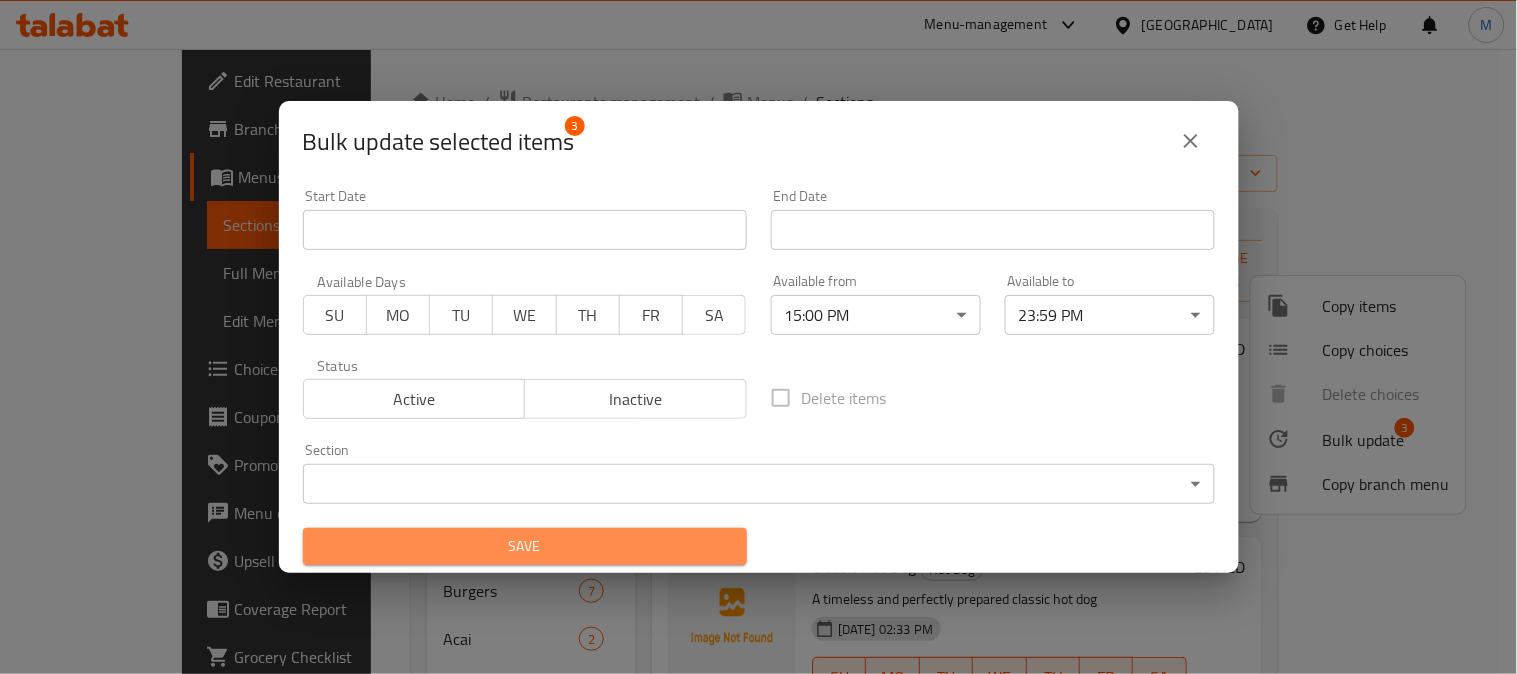 click on "Save" at bounding box center (525, 546) 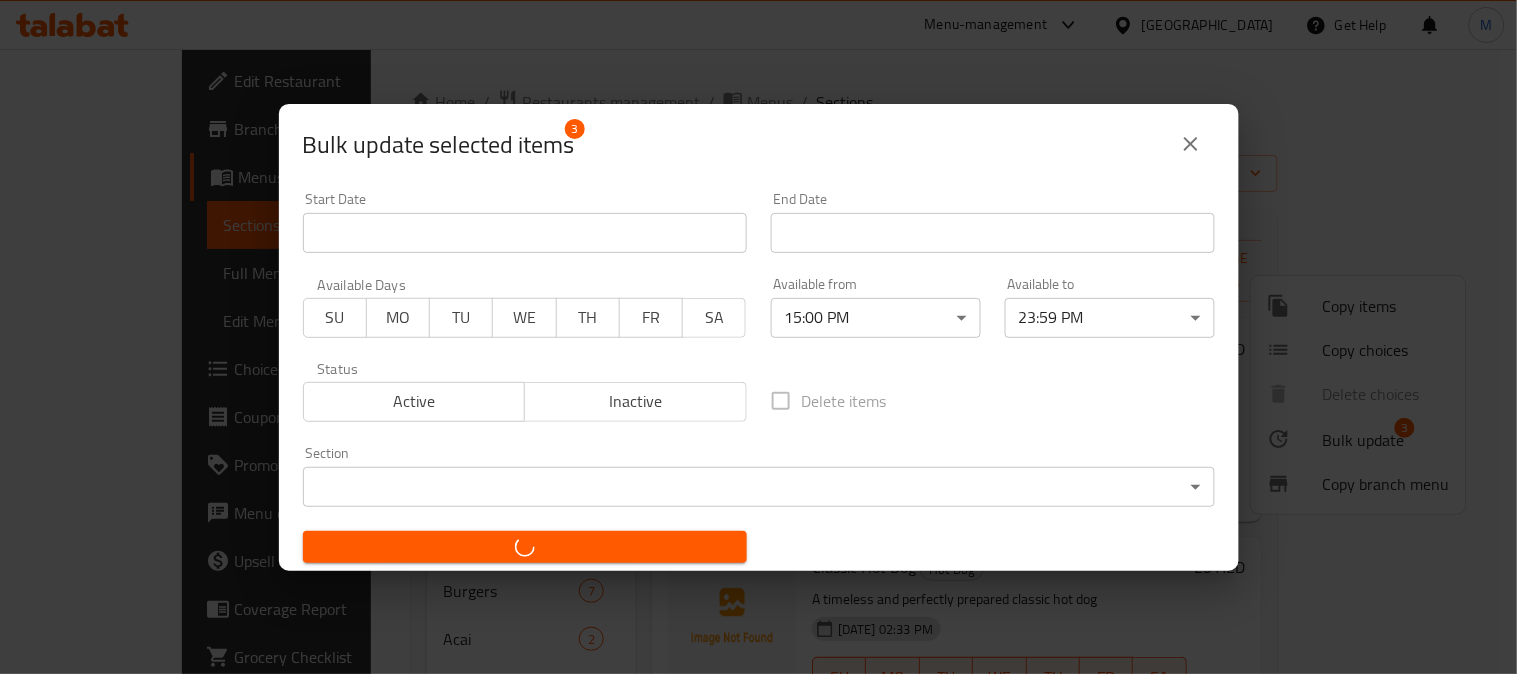 checkbox on "false" 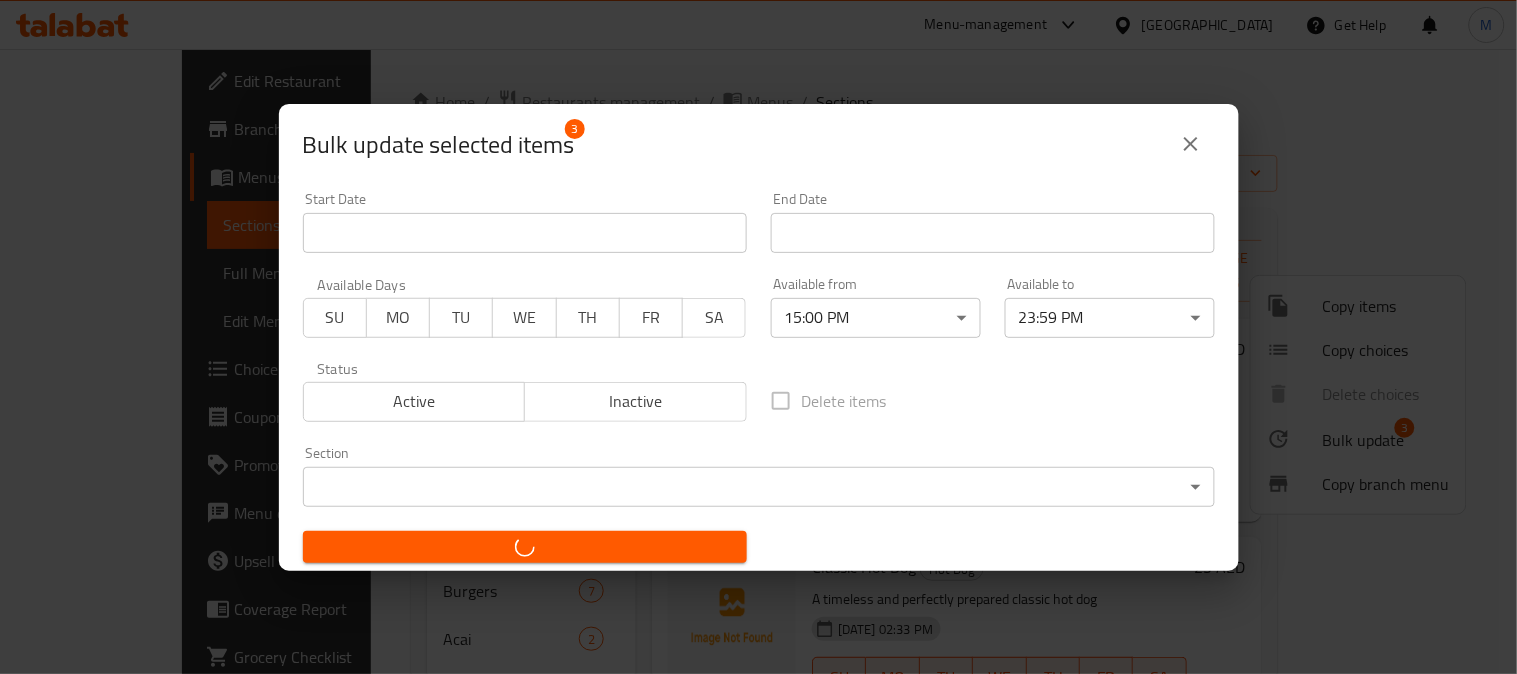 checkbox on "false" 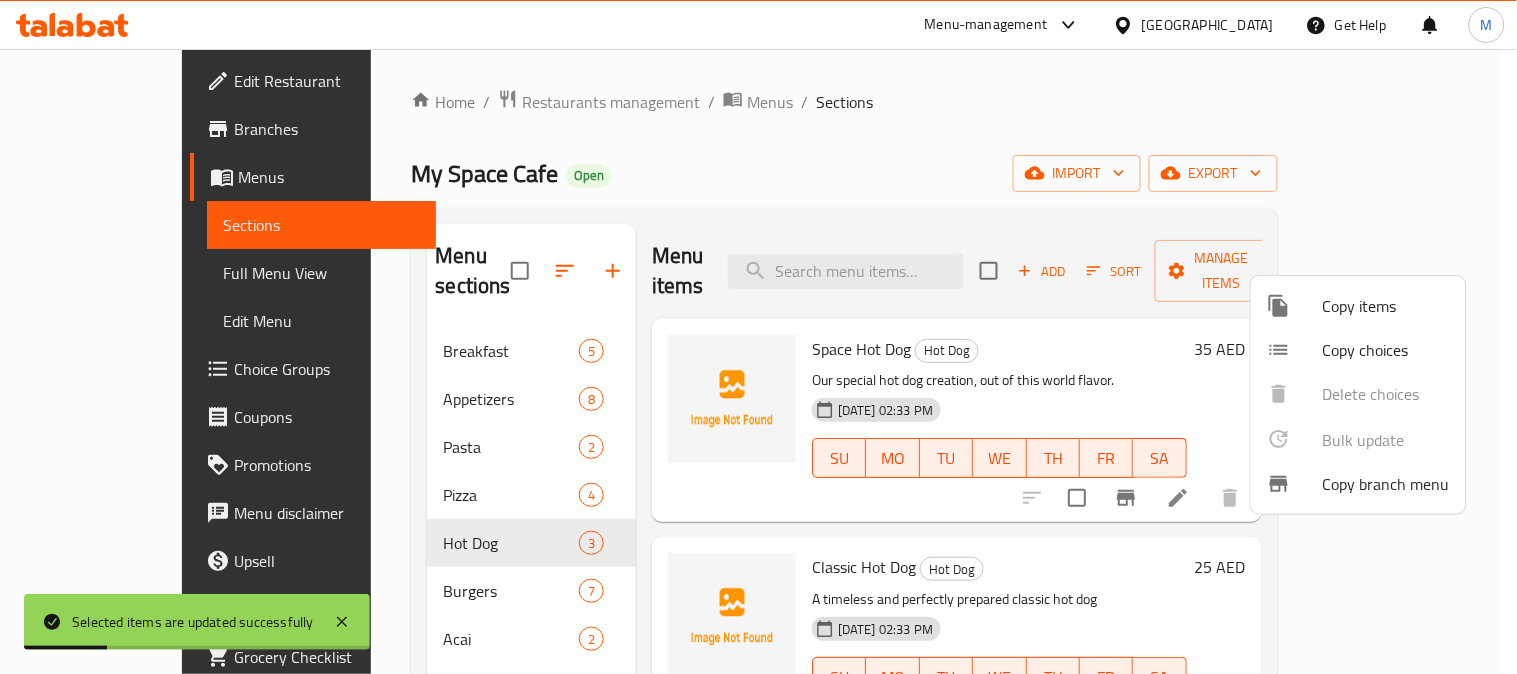 click at bounding box center [758, 337] 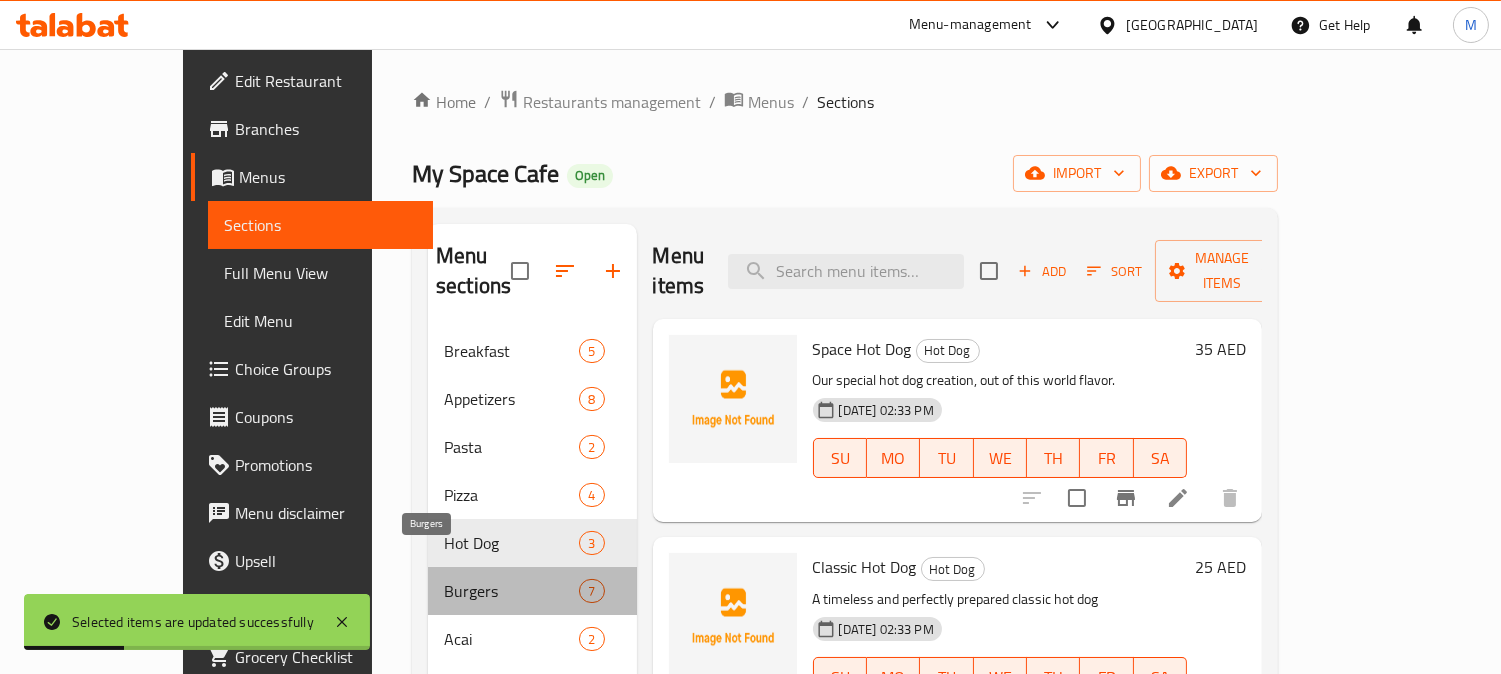 click on "Burgers" at bounding box center (511, 591) 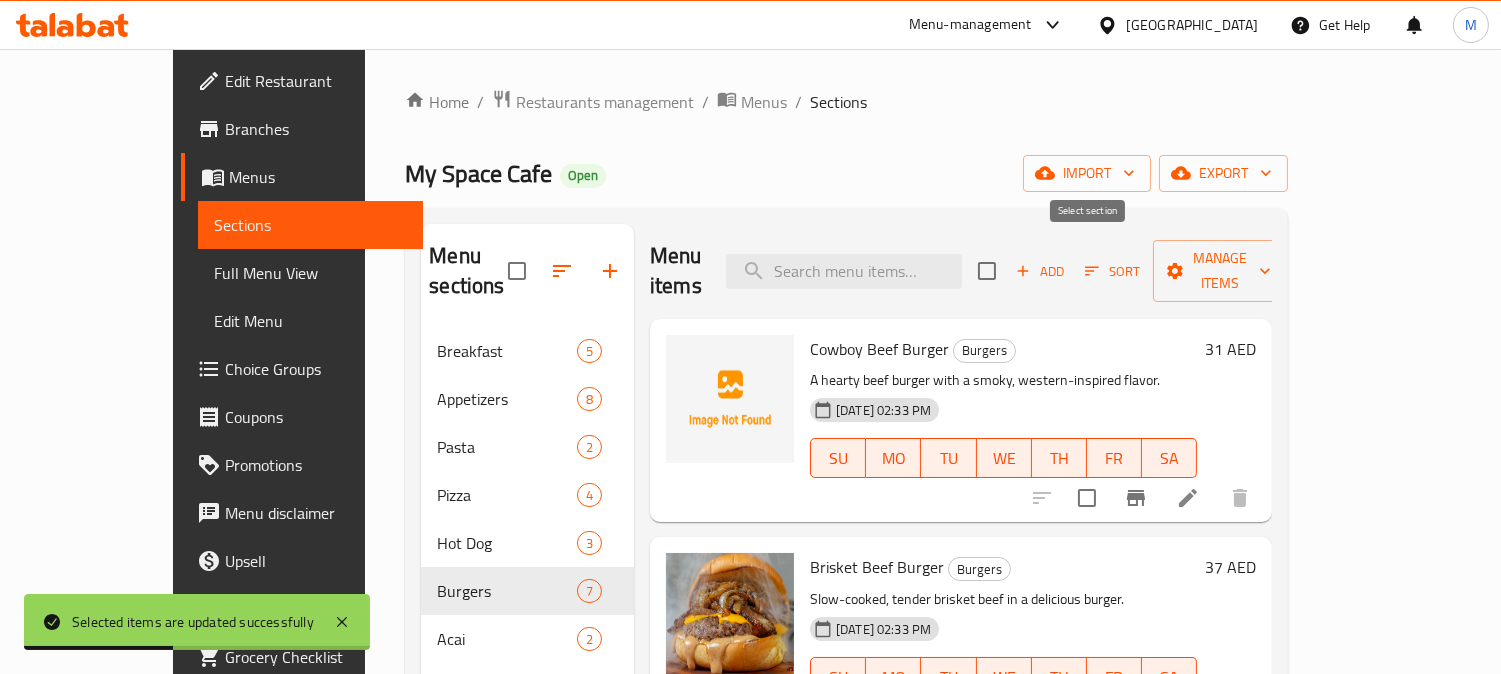 click at bounding box center [987, 271] 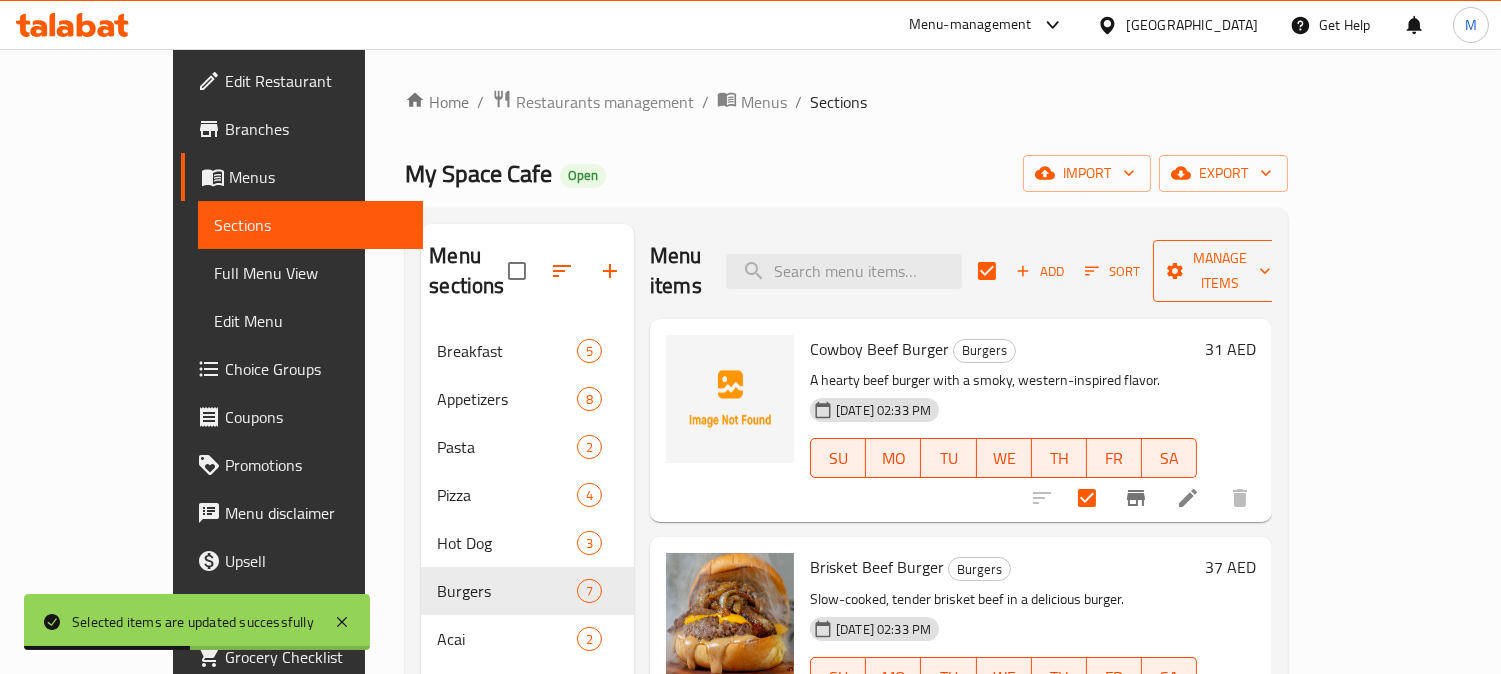 click on "Manage items" at bounding box center [1220, 271] 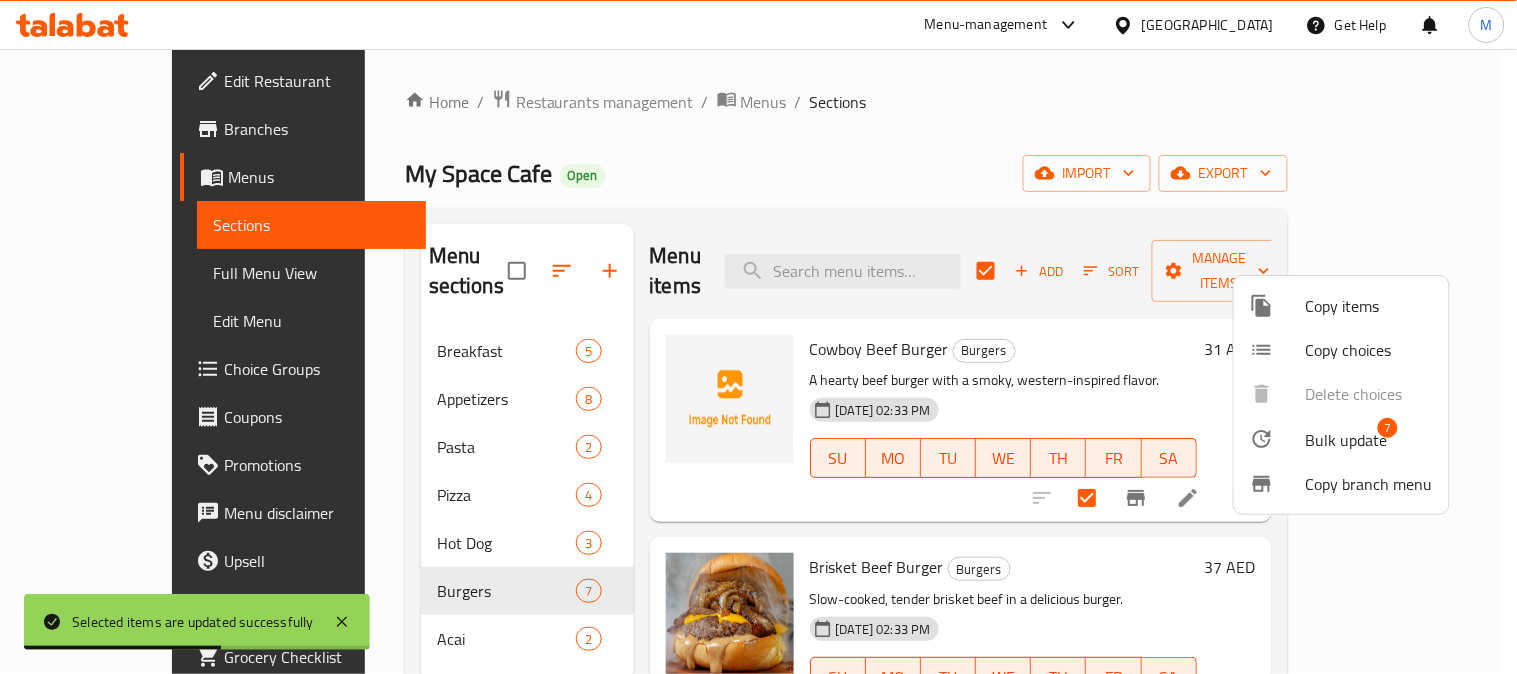 click on "Bulk update" at bounding box center (1347, 440) 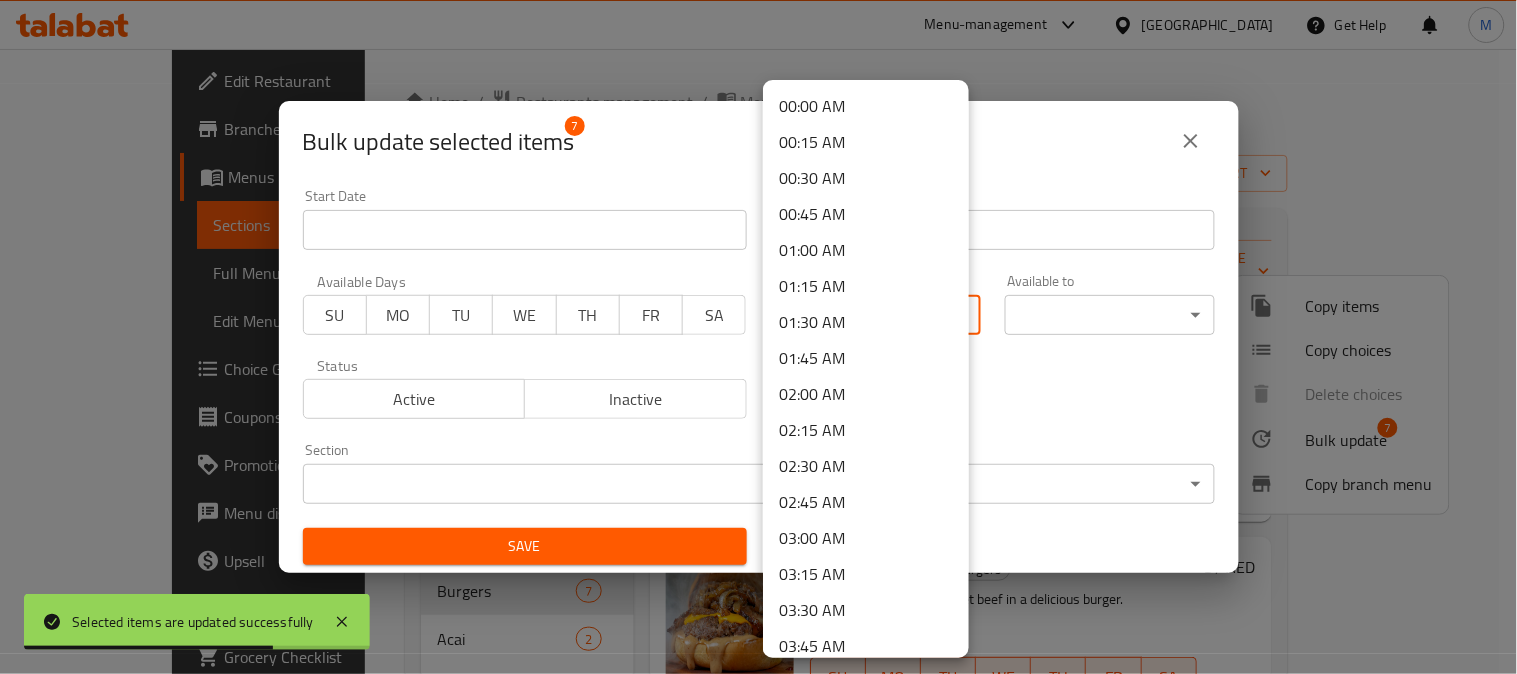 click on "Selected items are updated successfully ​ Menu-management [GEOGRAPHIC_DATA] Get Help M   Edit Restaurant   Branches   Menus   Sections   Full Menu View   Edit Menu   Choice Groups   Coupons   Promotions   Menu disclaimer   Upsell   Coverage Report   Grocery Checklist  Version:    1.0.0  Get support on:    Support.OpsPlatform Home / Restaurants management / Menus / Sections My Space Cafe Open import export Menu sections Breakfast 5 Appetizers 8 Pasta 2 Pizza 4 Hot Dog 3 Burgers 7 Acai 2 Desserts 9 Brew Bar 1 Matcha 3 Ice Tea 9 Mojito 4 Frappe 3 Milk Shake 3 Cold Coffee 7 Menu items Add Sort Manage items Cowboy Beef Burger   Burgers A hearty beef burger with a smoky, western-inspired flavor. [DATE] 02:33 PM SU MO TU WE TH FR SA 31   AED Brisket Beef Burger   Burgers Slow-cooked, tender brisket beef in a delicious burger. [DATE] 02:33 PM SU MO TU WE TH FR SA 37   AED Grilled Chicken Burger   Burgers A tender and juicy grilled chicken [PERSON_NAME] in a burger. [DATE] 02:33 PM SU MO TU WE TH FR SA 28" at bounding box center [758, 361] 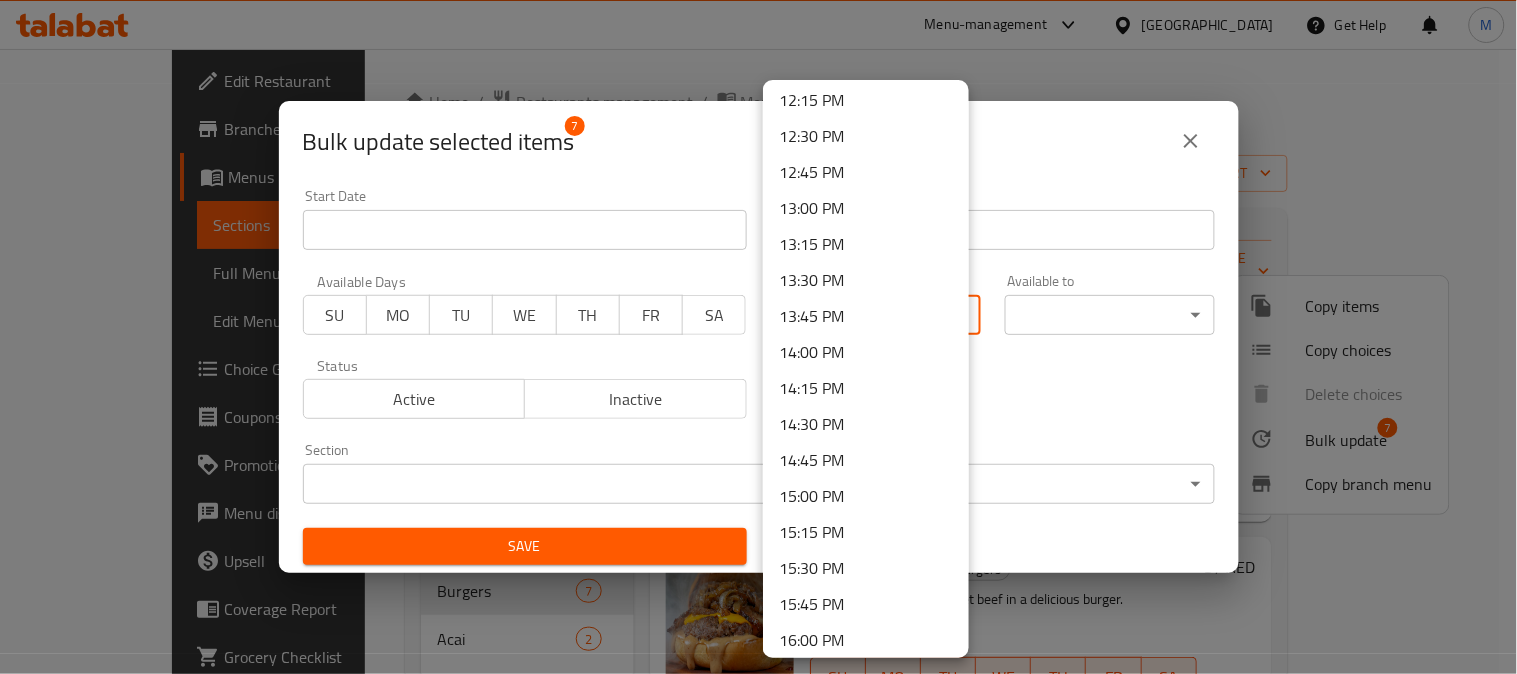 scroll, scrollTop: 1777, scrollLeft: 0, axis: vertical 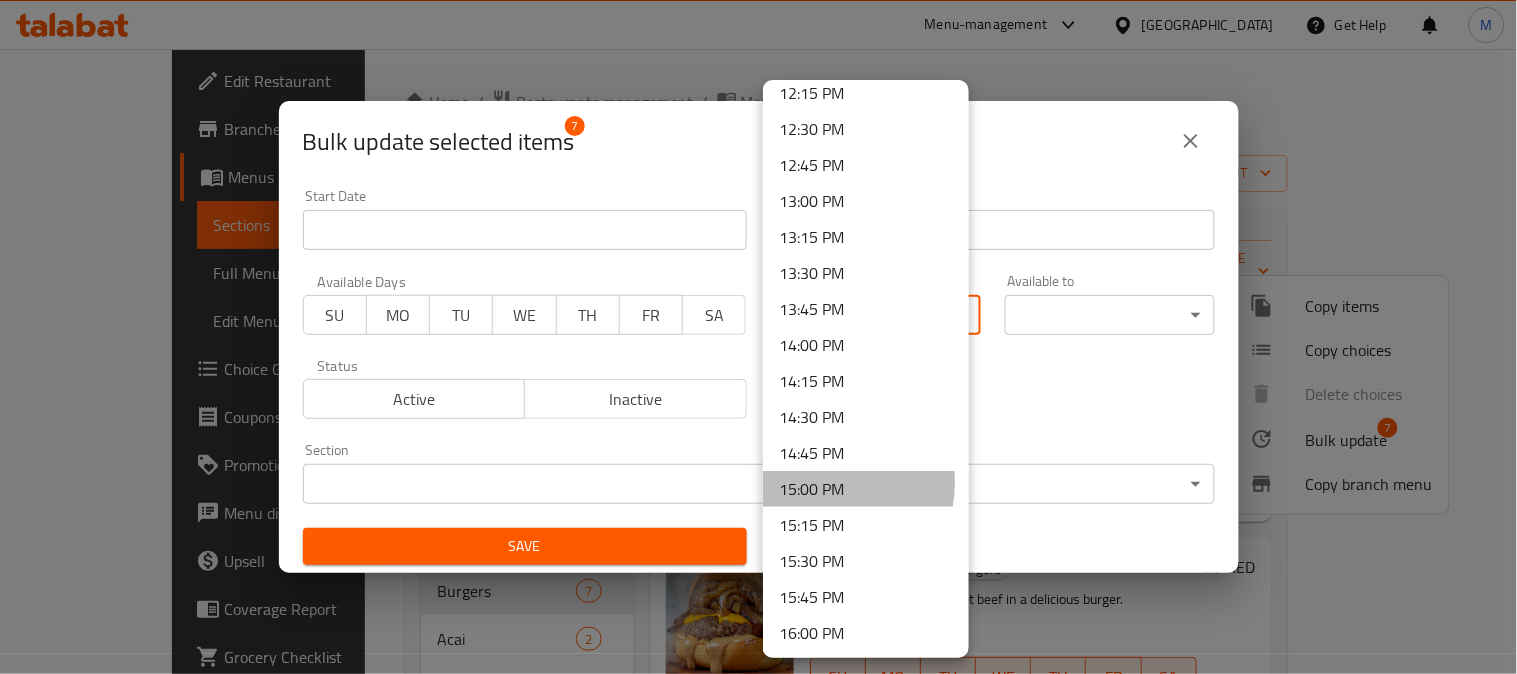 click on "15:00 PM" at bounding box center [866, 489] 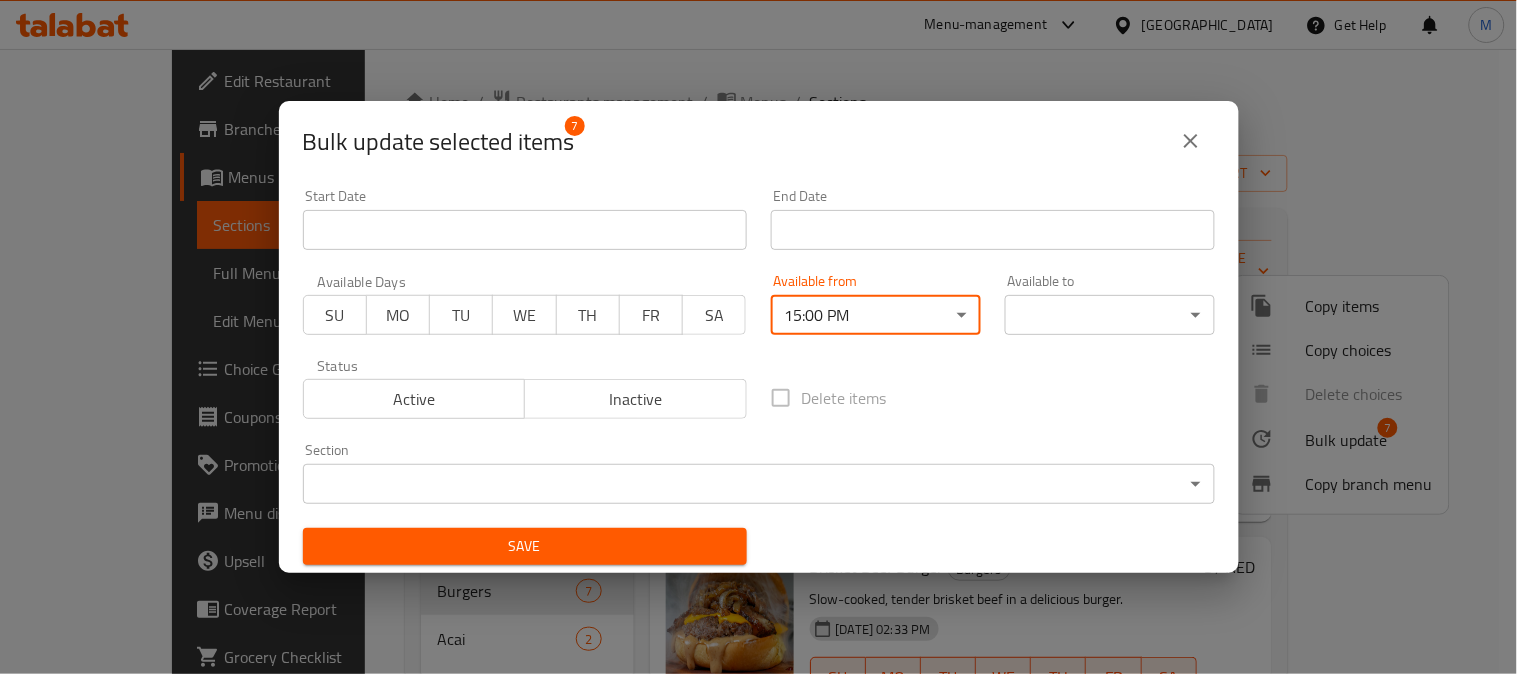 click on "​ Menu-management [GEOGRAPHIC_DATA] Get Help M   Edit Restaurant   Branches   Menus   Sections   Full Menu View   Edit Menu   Choice Groups   Coupons   Promotions   Menu disclaimer   Upsell   Coverage Report   Grocery Checklist  Version:    1.0.0  Get support on:    Support.OpsPlatform Home / Restaurants management / Menus / Sections My Space Cafe Open import export Menu sections Breakfast 5 Appetizers 8 Pasta 2 Pizza 4 Hot Dog 3 Burgers 7 Acai 2 Desserts 9 Brew Bar 1 Matcha 3 Ice Tea 9 Mojito 4 Frappe 3 Milk Shake 3 Cold Coffee 7 Menu items Add Sort Manage items Cowboy Beef Burger   Burgers A hearty beef burger with a smoky, western-inspired flavor. [DATE] 02:33 PM SU MO TU WE TH FR SA 31   AED Brisket Beef Burger   Burgers Slow-cooked, tender brisket beef in a delicious burger. [DATE] 02:33 PM SU MO TU WE TH FR SA 37   AED Grilled Chicken Burger   Burgers A tender and juicy grilled chicken [PERSON_NAME] in a burger. [DATE] 02:33 PM SU MO TU WE TH FR SA 28   AED Chicken Cheetos Burger   Burgers SU" at bounding box center [758, 361] 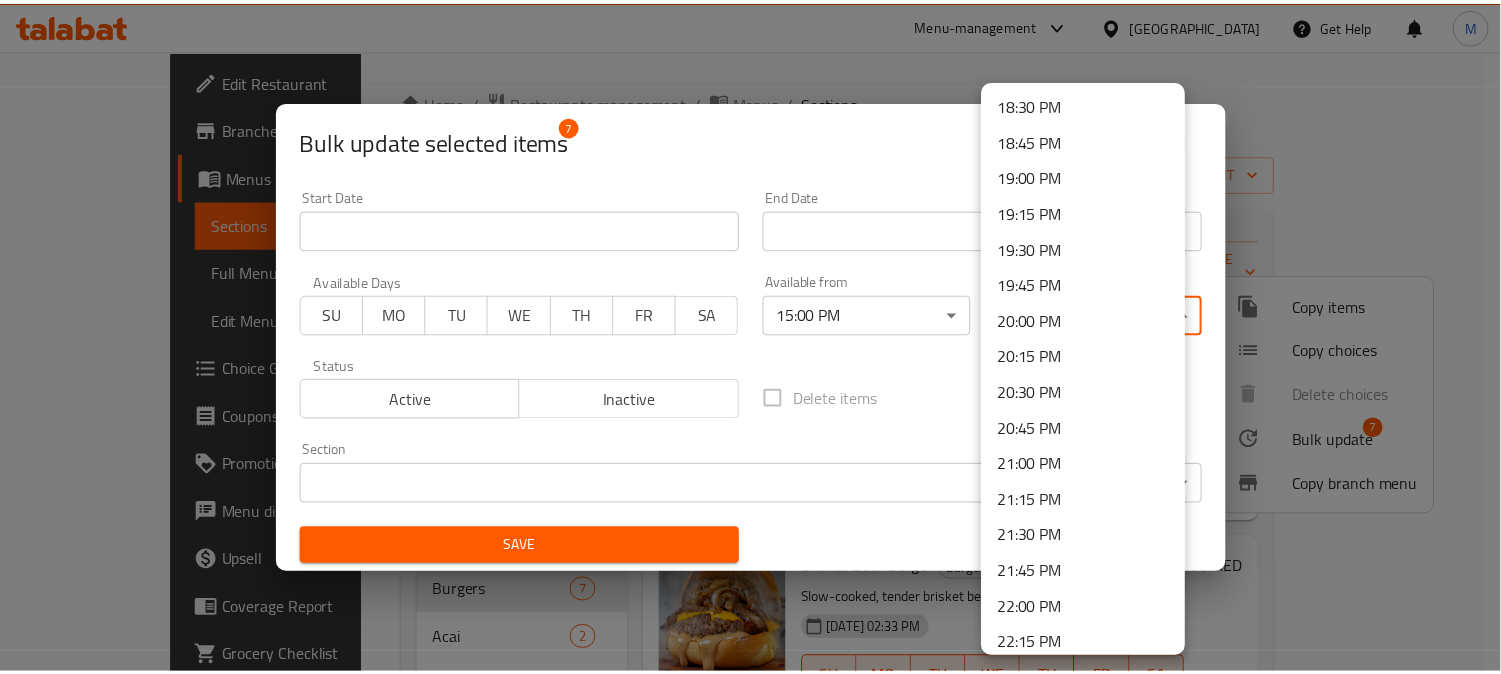 scroll, scrollTop: 2927, scrollLeft: 0, axis: vertical 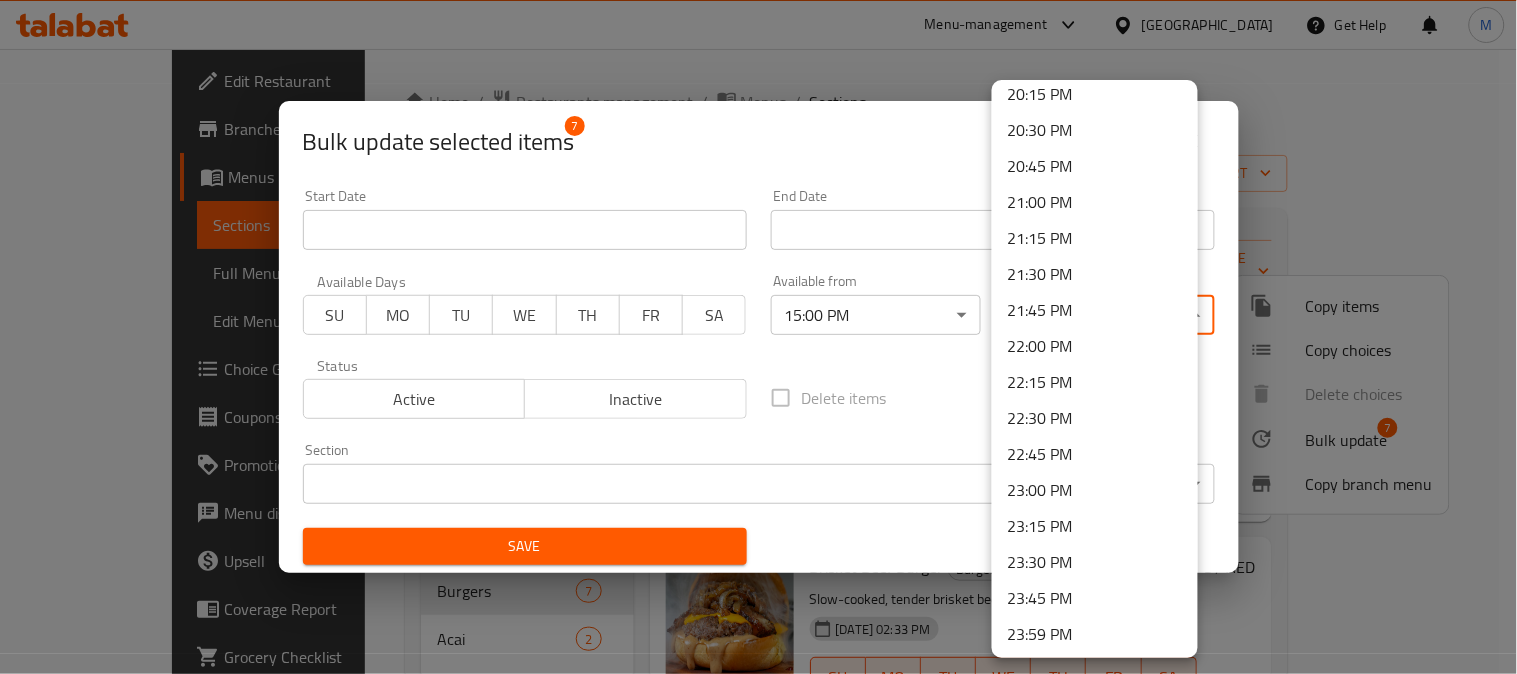 click on "23:59 PM" at bounding box center [1095, 635] 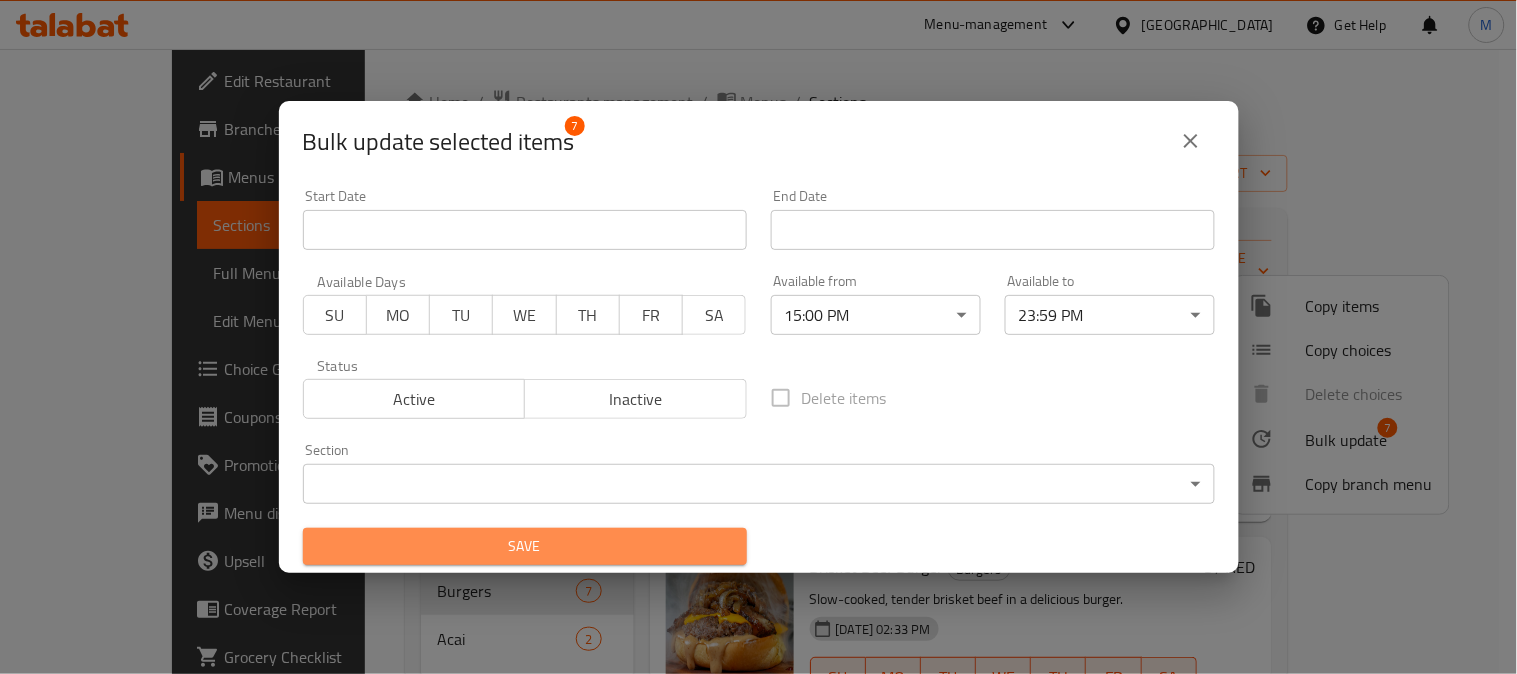 click on "Save" at bounding box center (525, 546) 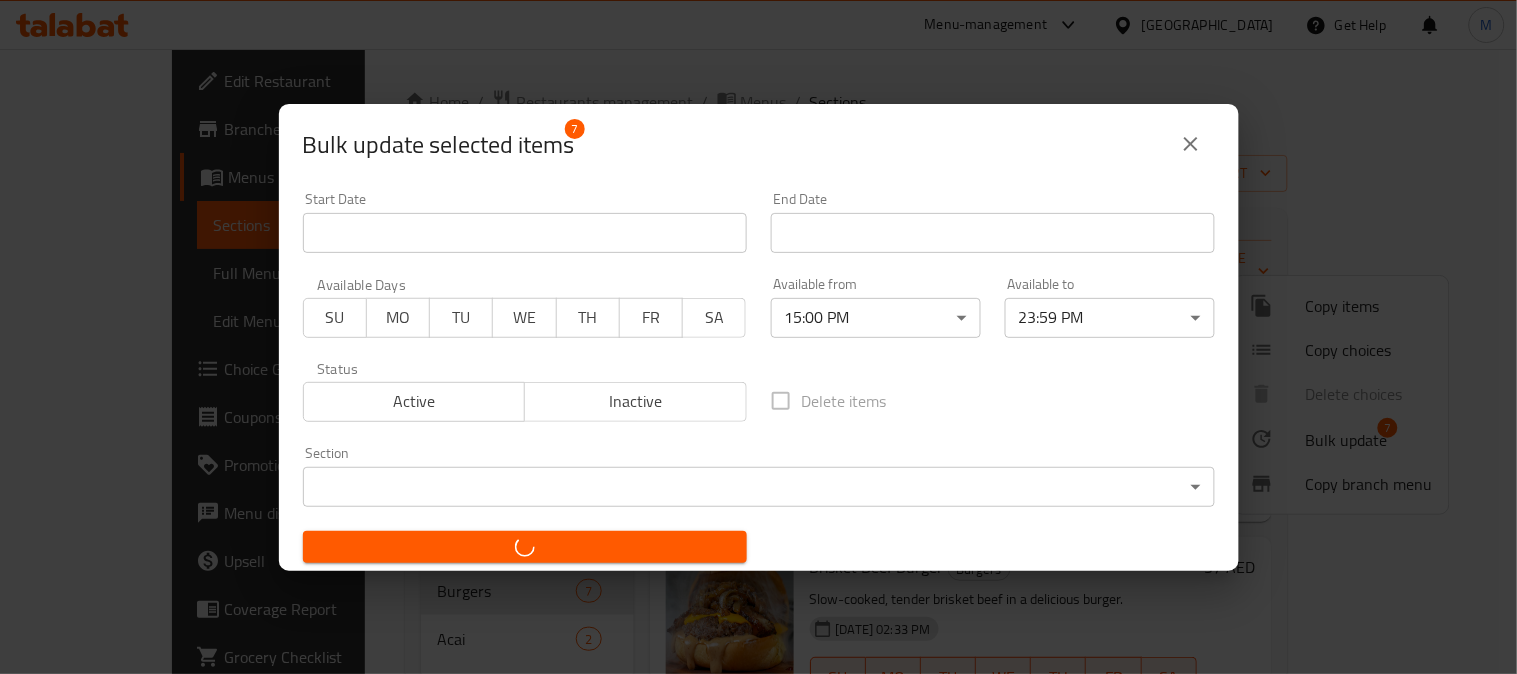 checkbox on "false" 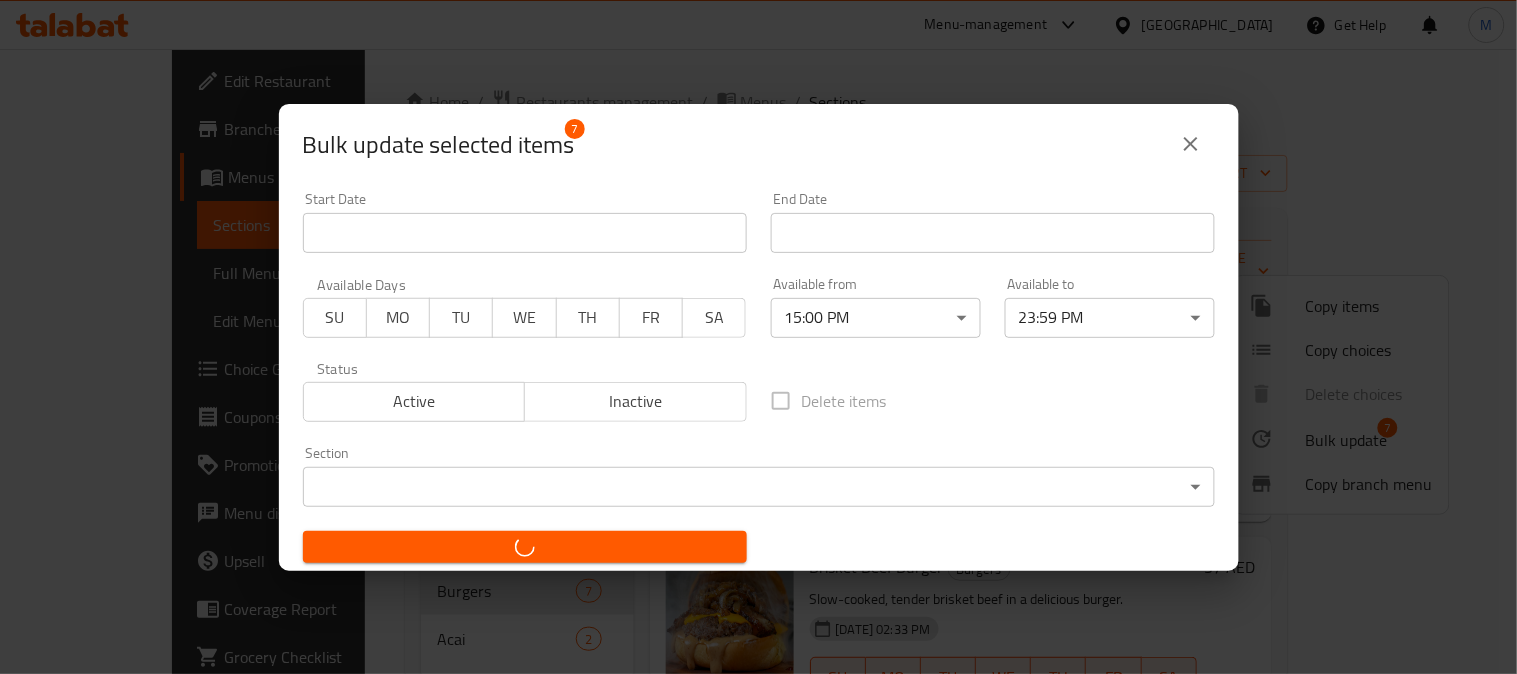 checkbox on "false" 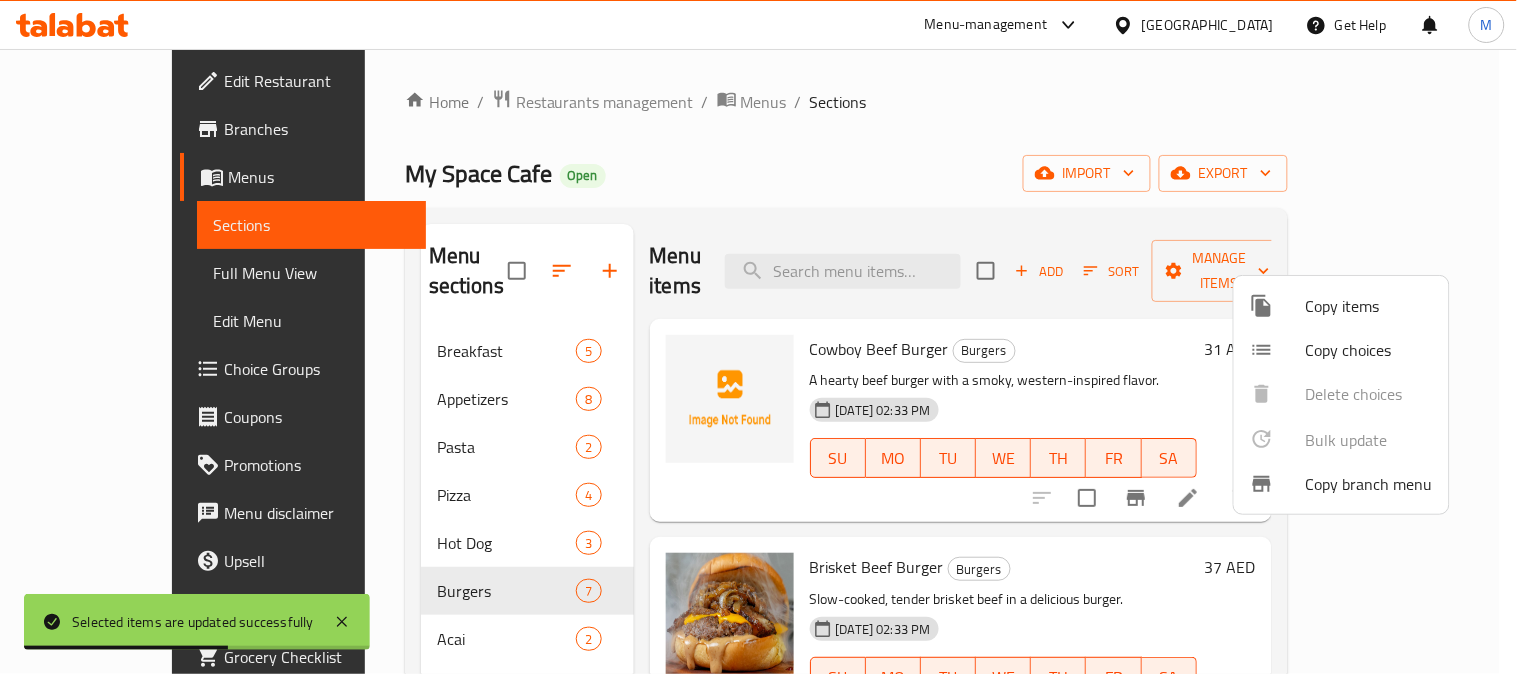 click at bounding box center [758, 337] 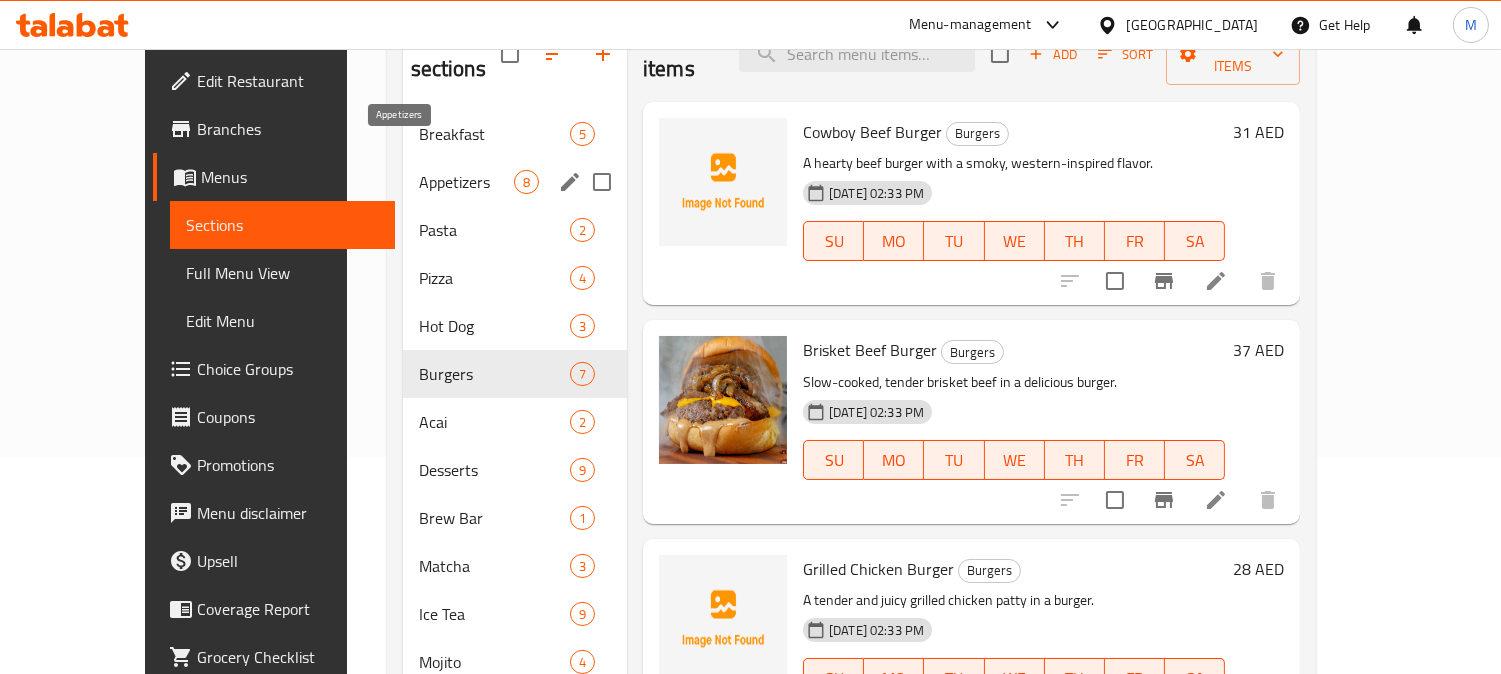 scroll, scrollTop: 222, scrollLeft: 0, axis: vertical 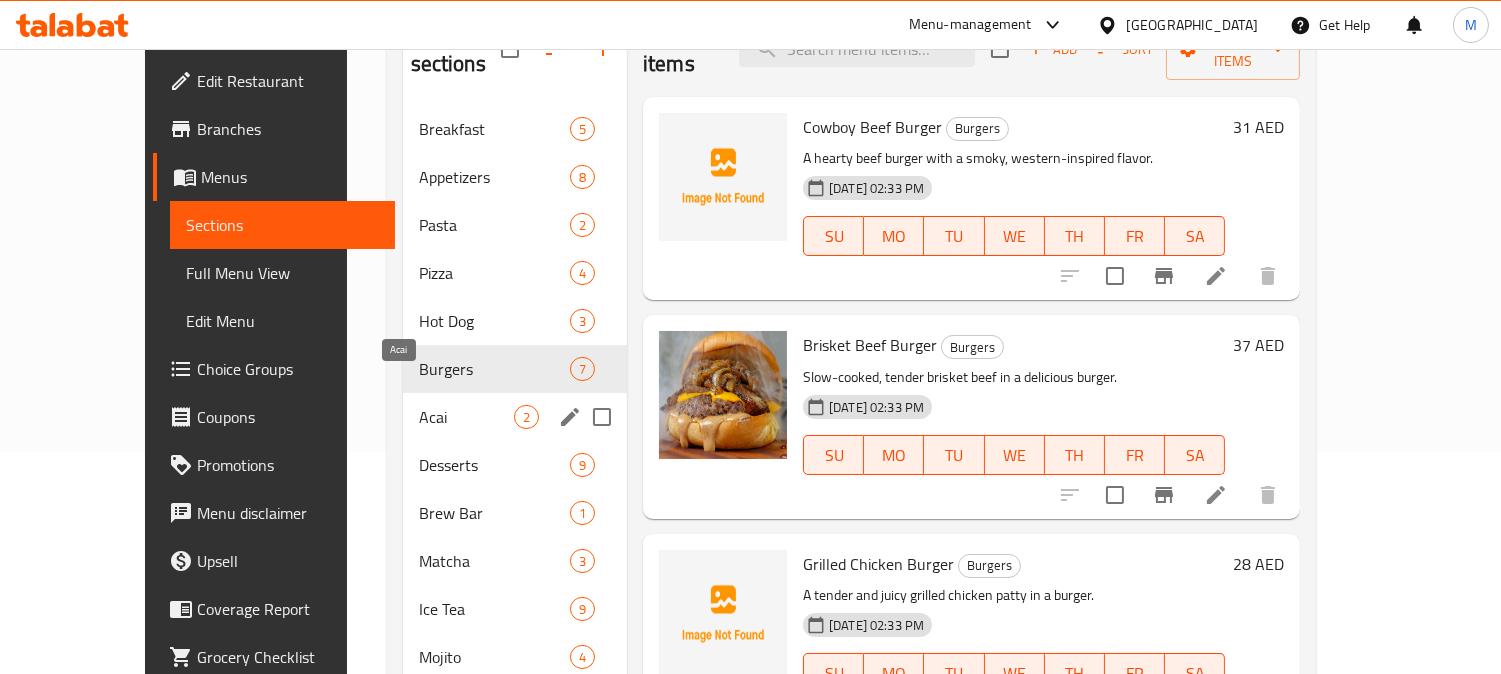 click on "Acai" at bounding box center (466, 417) 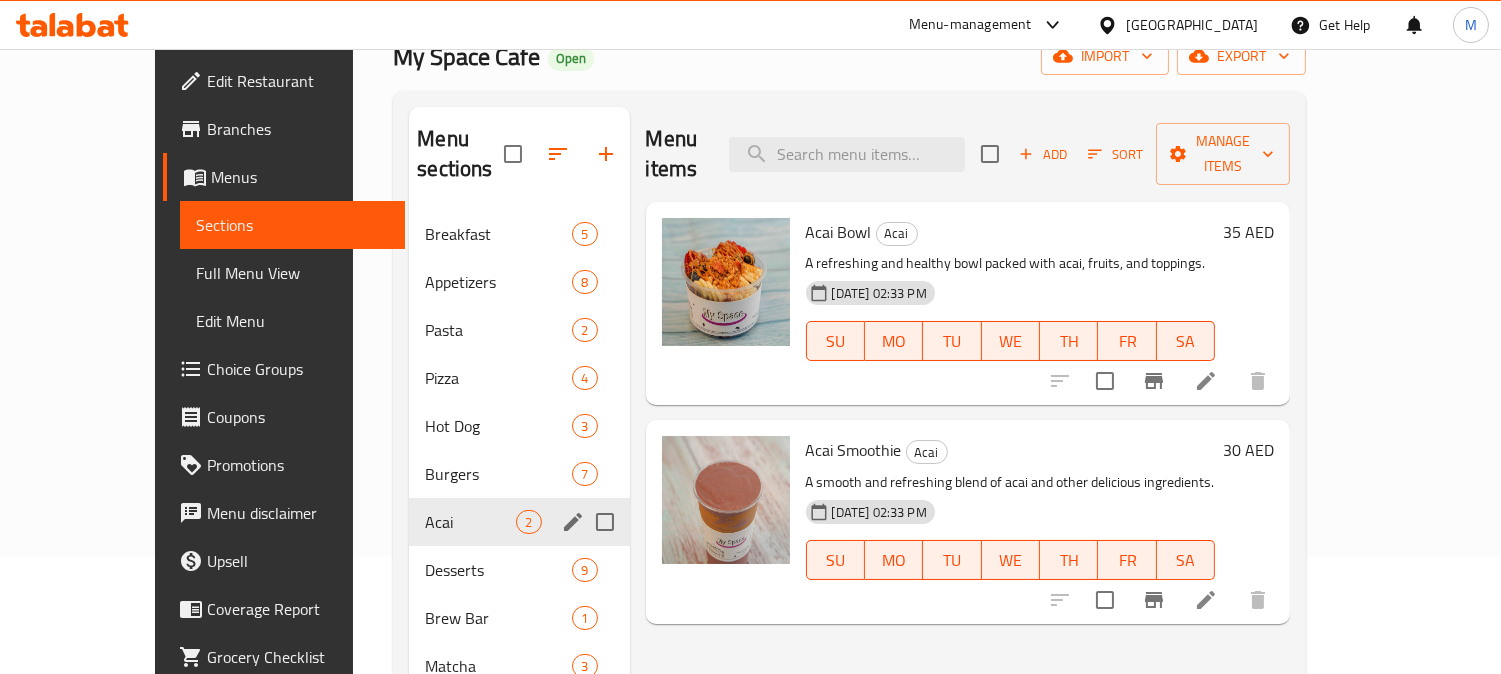 scroll, scrollTop: 0, scrollLeft: 0, axis: both 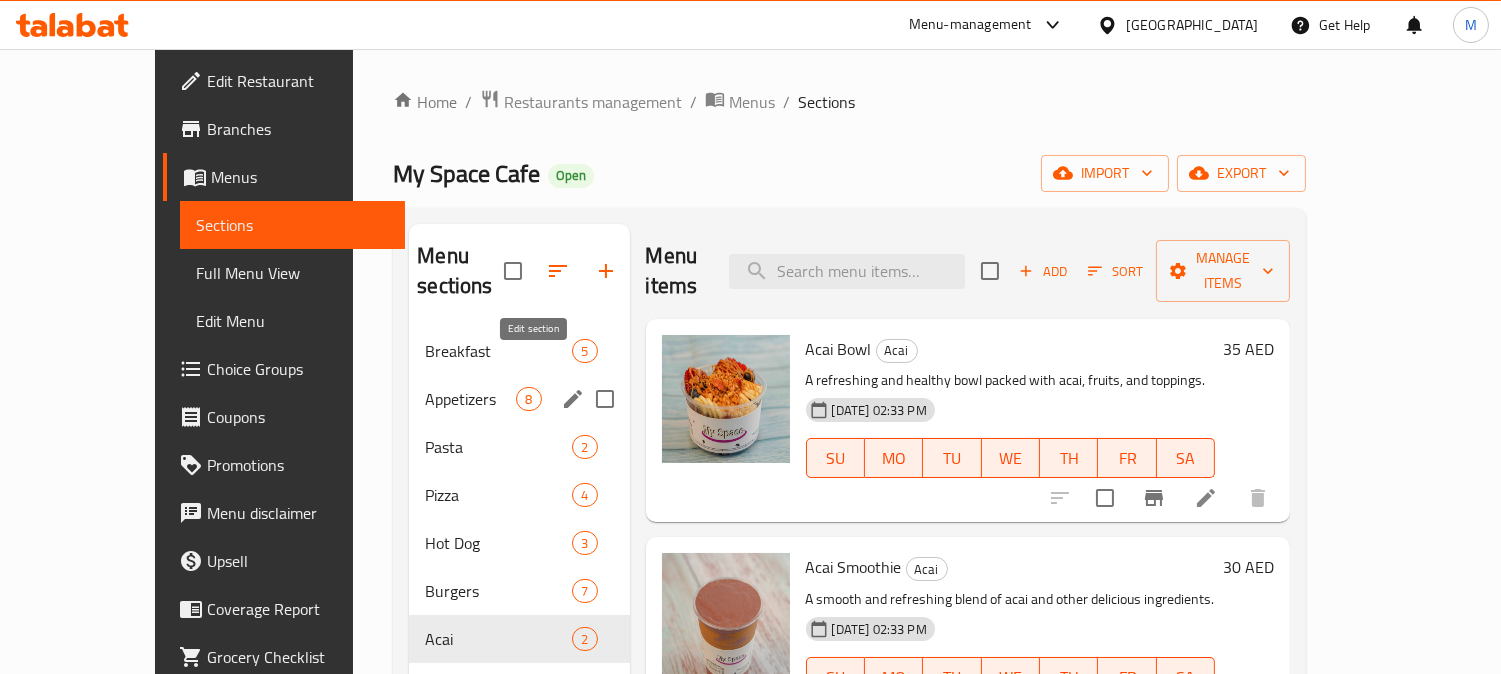 click 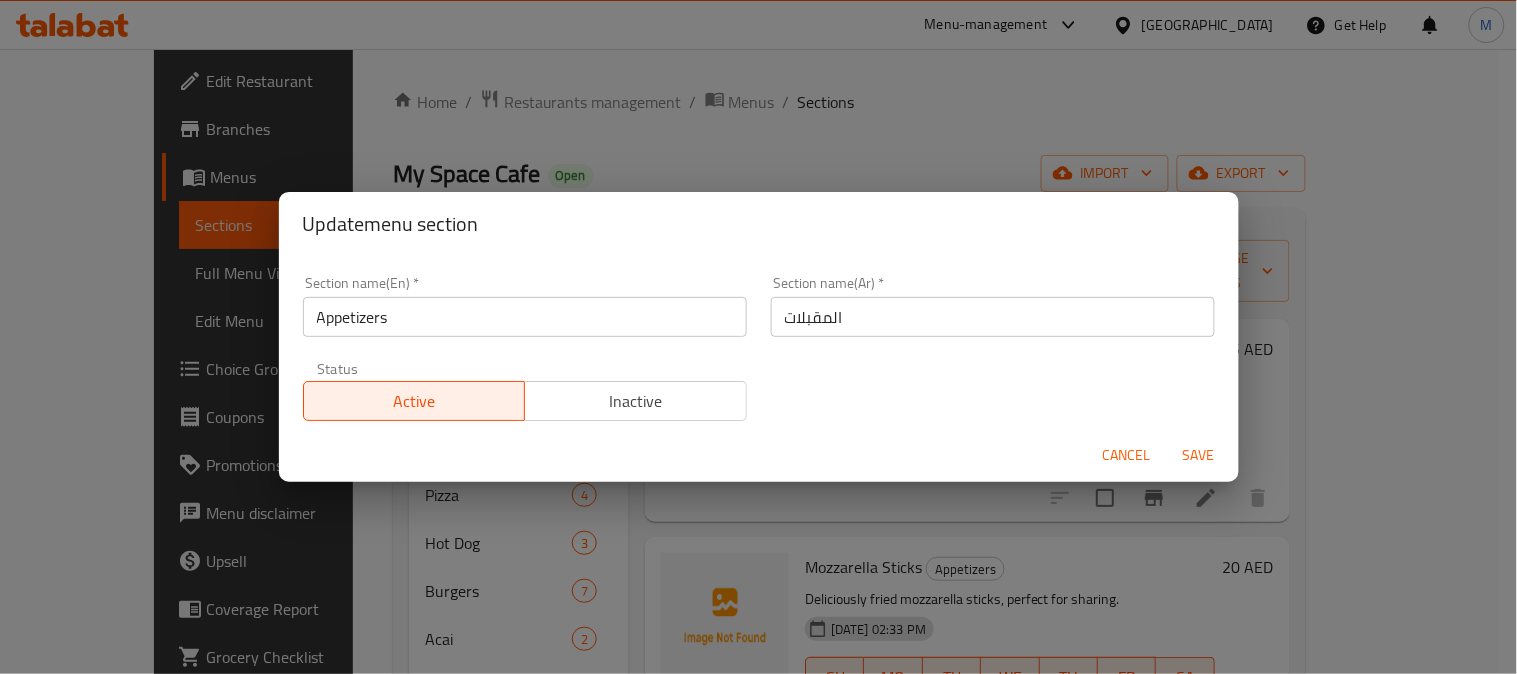 click on "Appetizers" at bounding box center (525, 317) 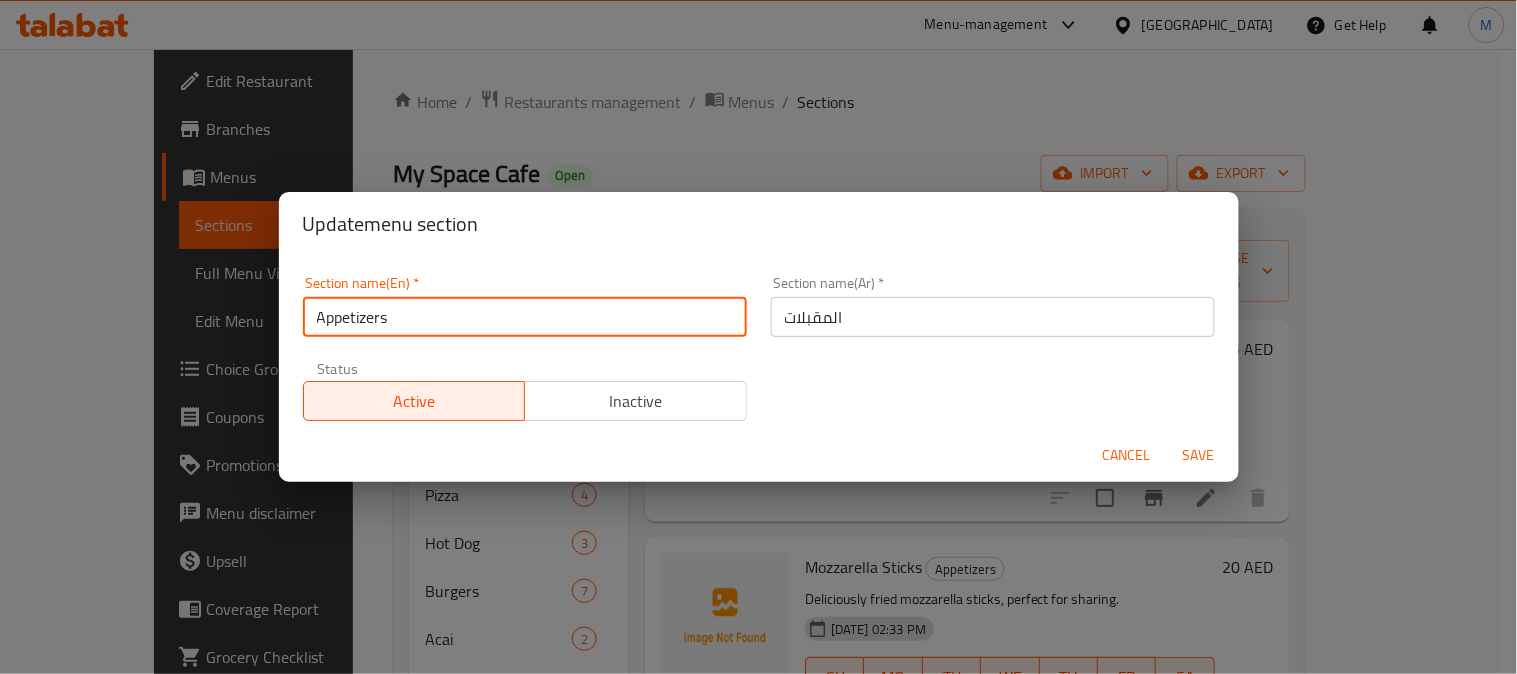 click on "Appetizers" at bounding box center (525, 317) 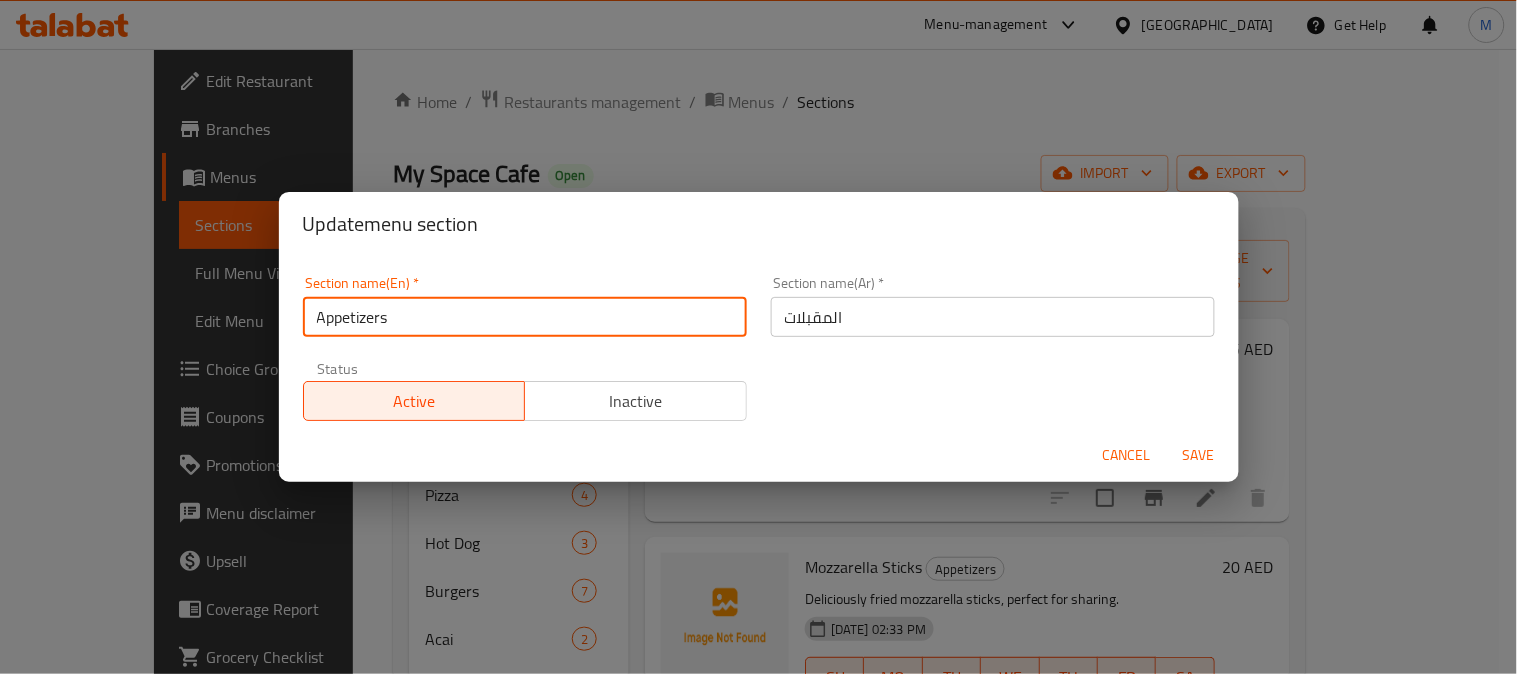 click on "Appetizers" at bounding box center (525, 317) 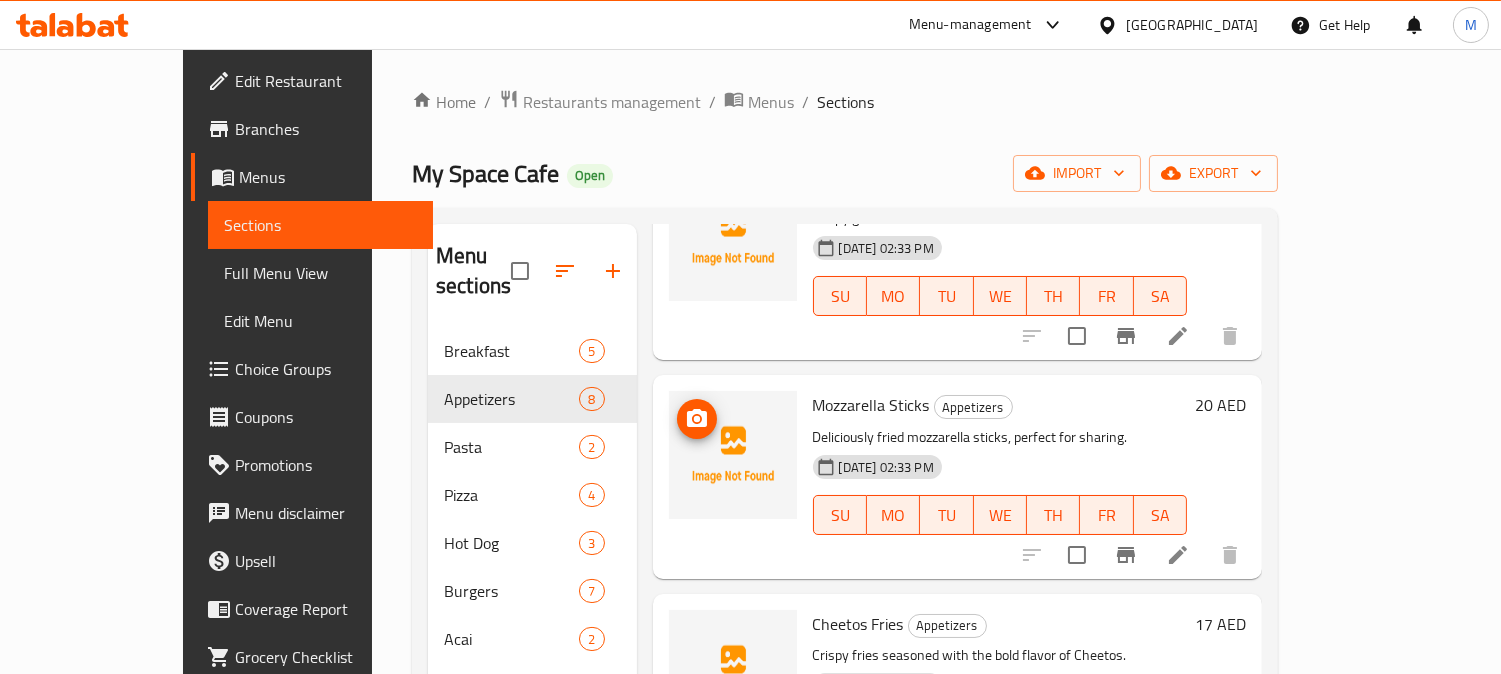 scroll, scrollTop: 222, scrollLeft: 0, axis: vertical 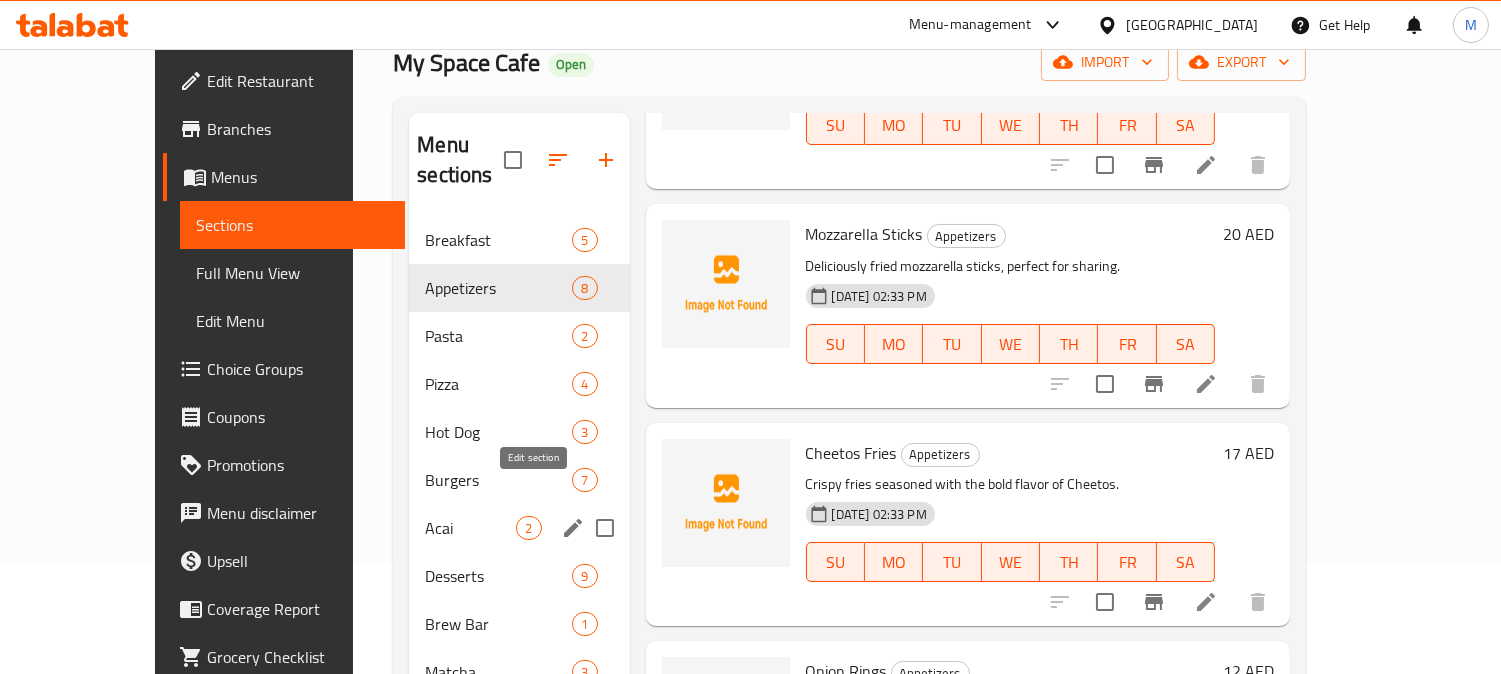 click 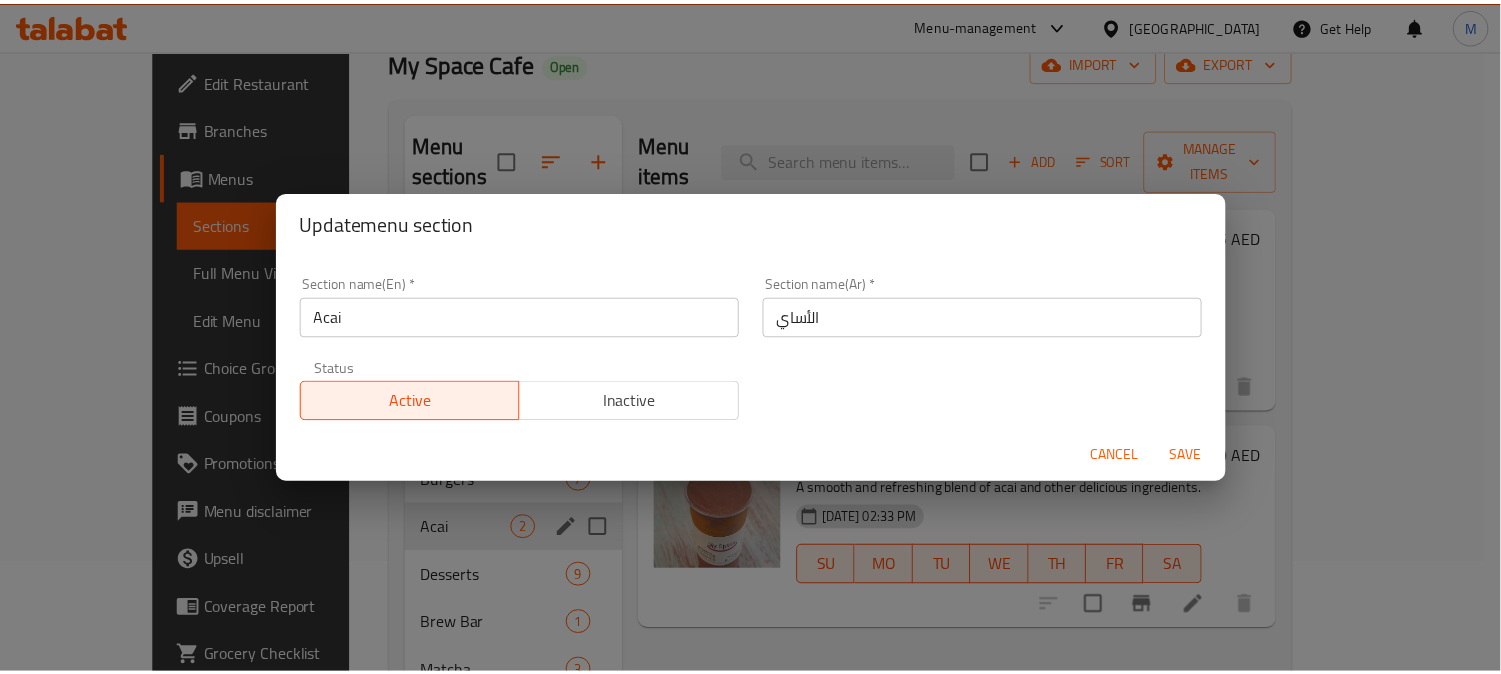 scroll, scrollTop: 0, scrollLeft: 0, axis: both 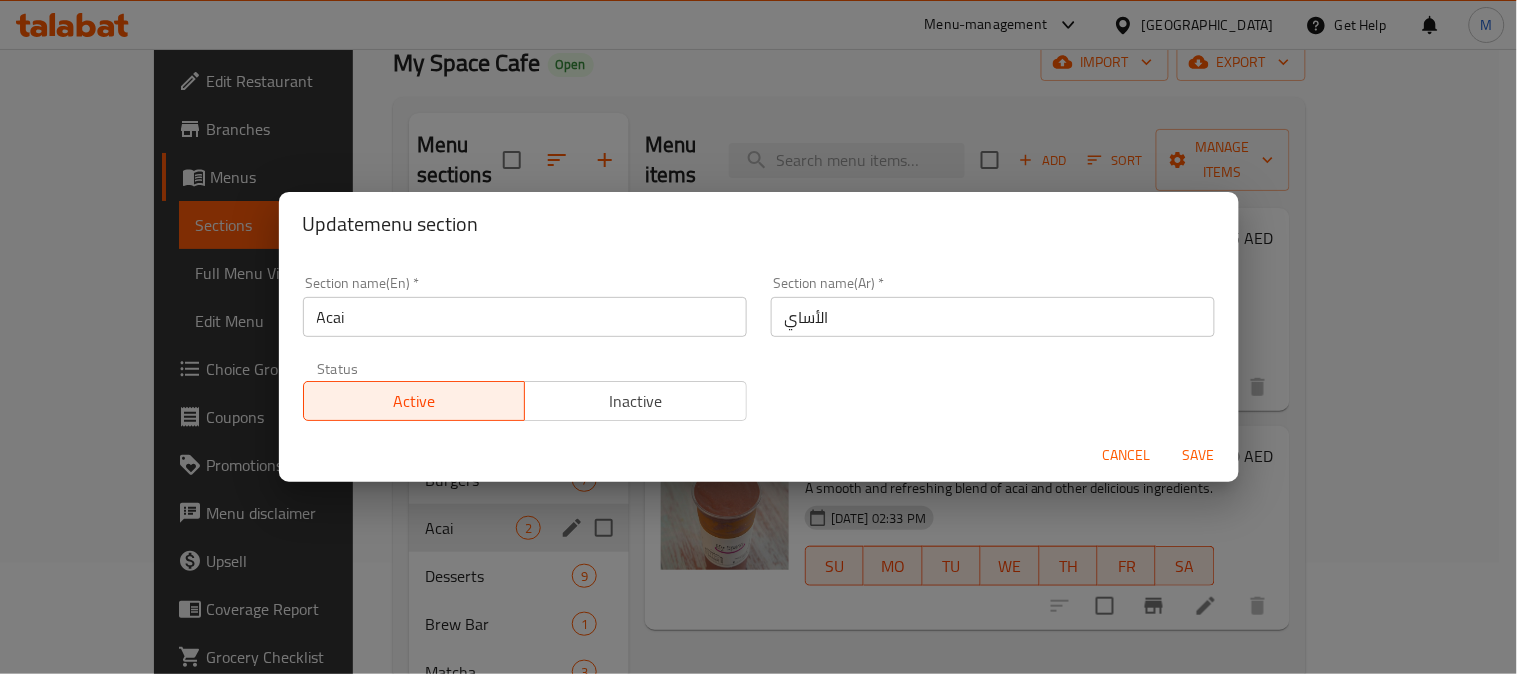 click on "Acai" at bounding box center [525, 317] 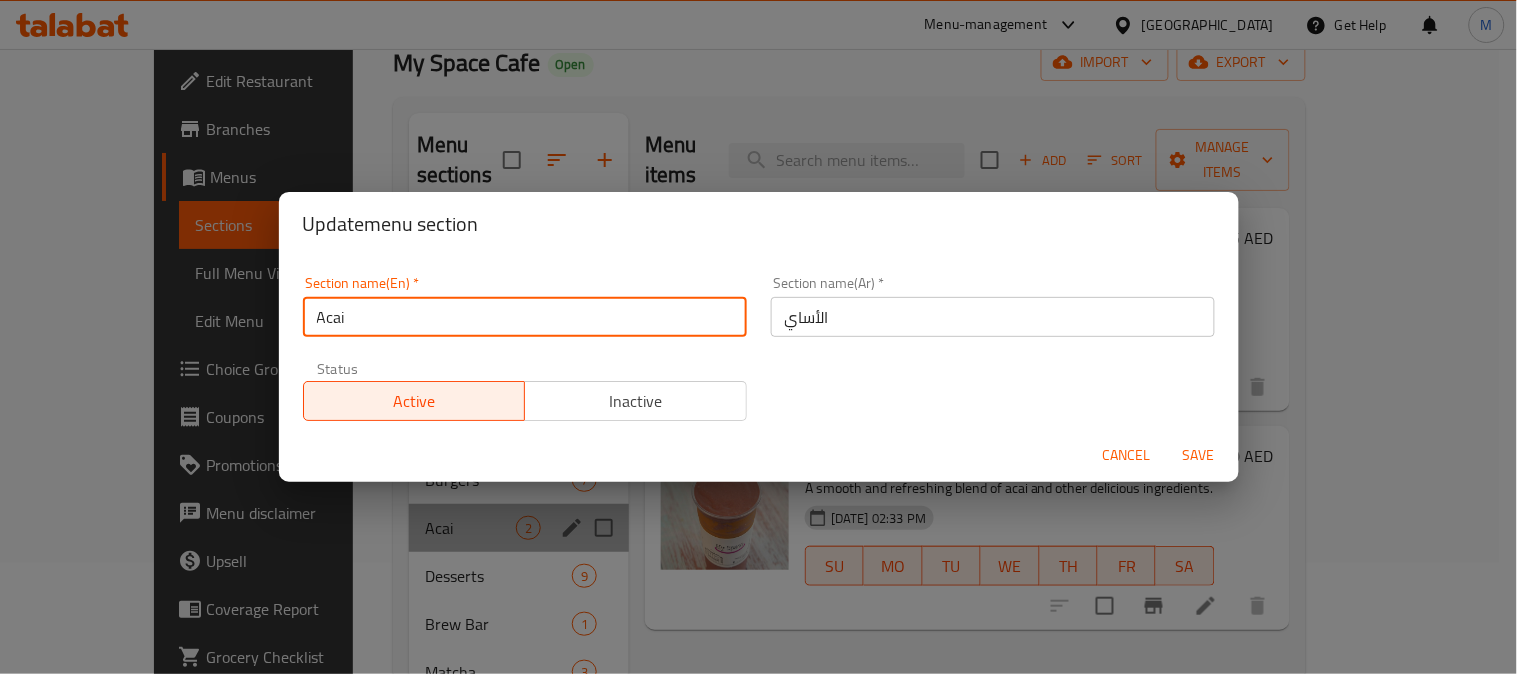 click on "Acai" at bounding box center (525, 317) 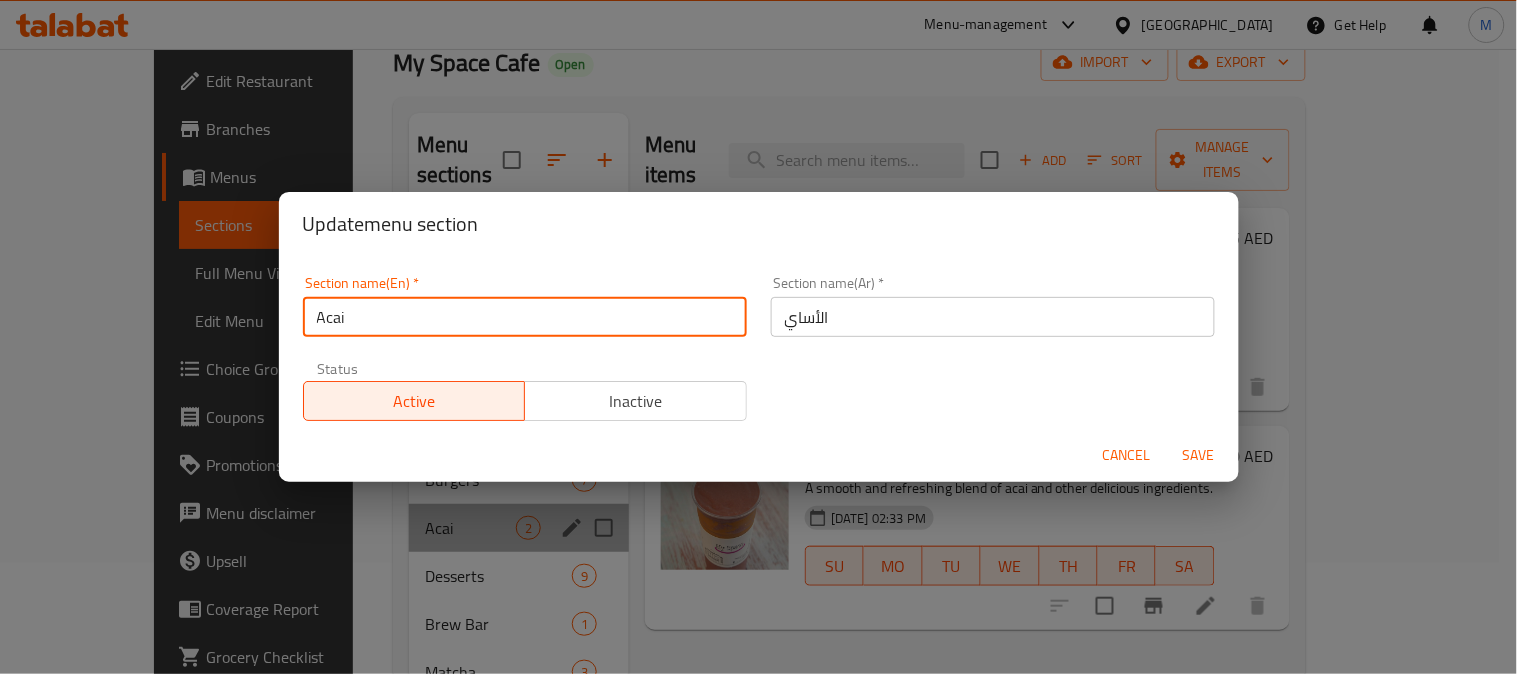 click on "Acai" at bounding box center [525, 317] 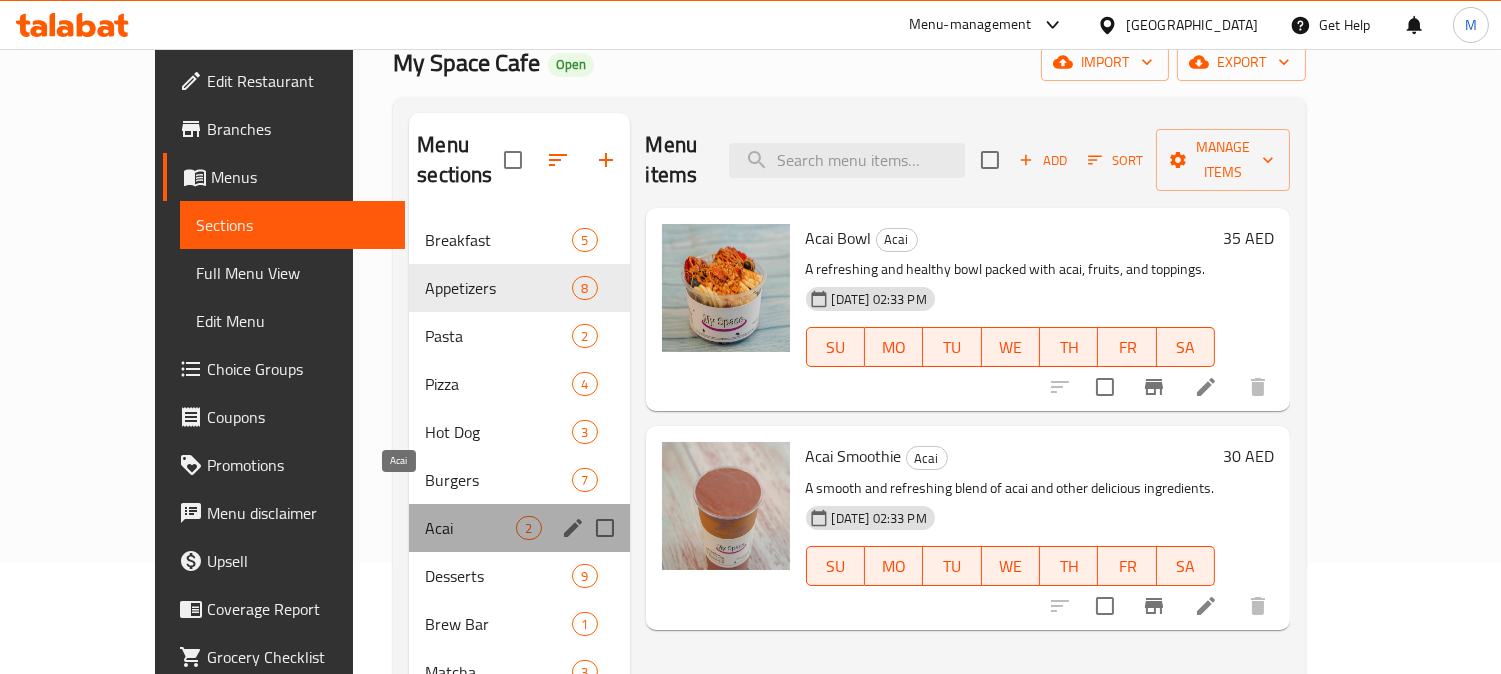 drag, startPoint x: 357, startPoint y: 508, endPoint x: 388, endPoint y: 531, distance: 38.600517 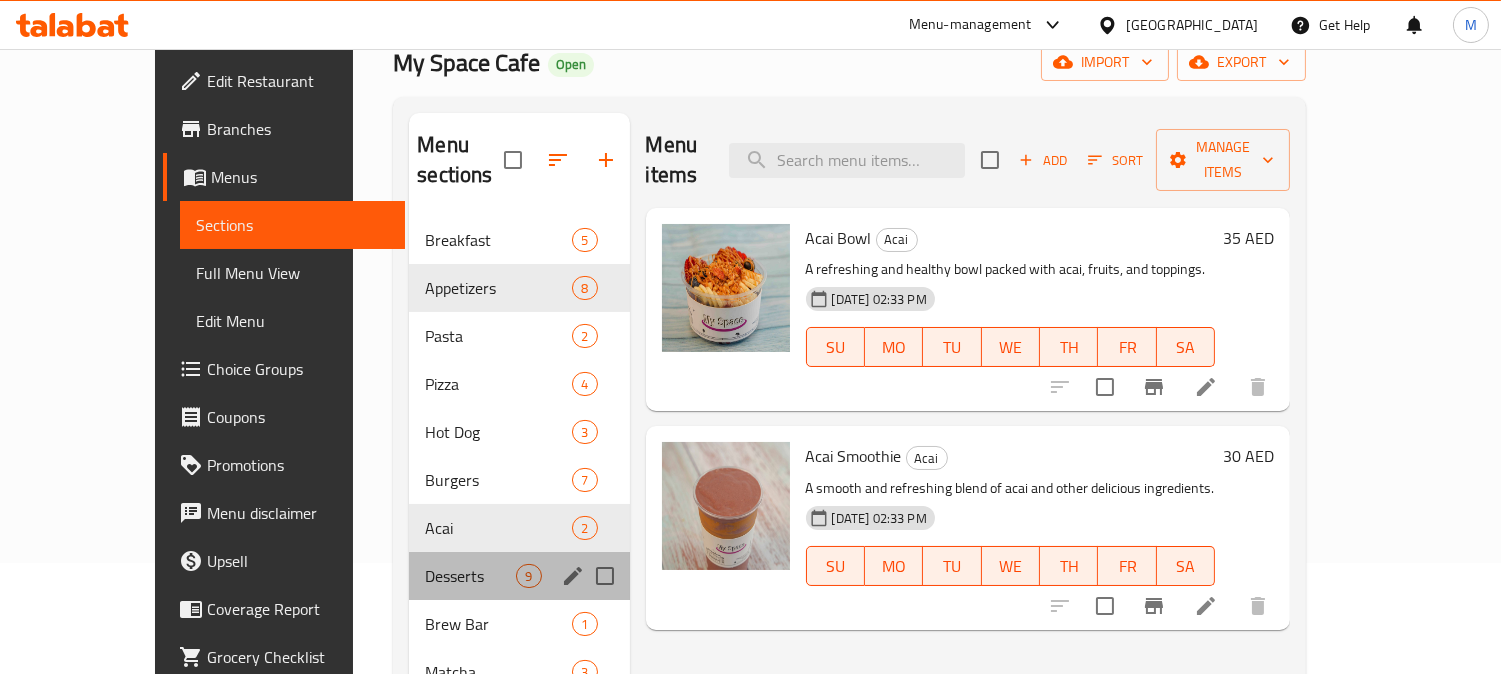click on "Desserts 9" at bounding box center (519, 576) 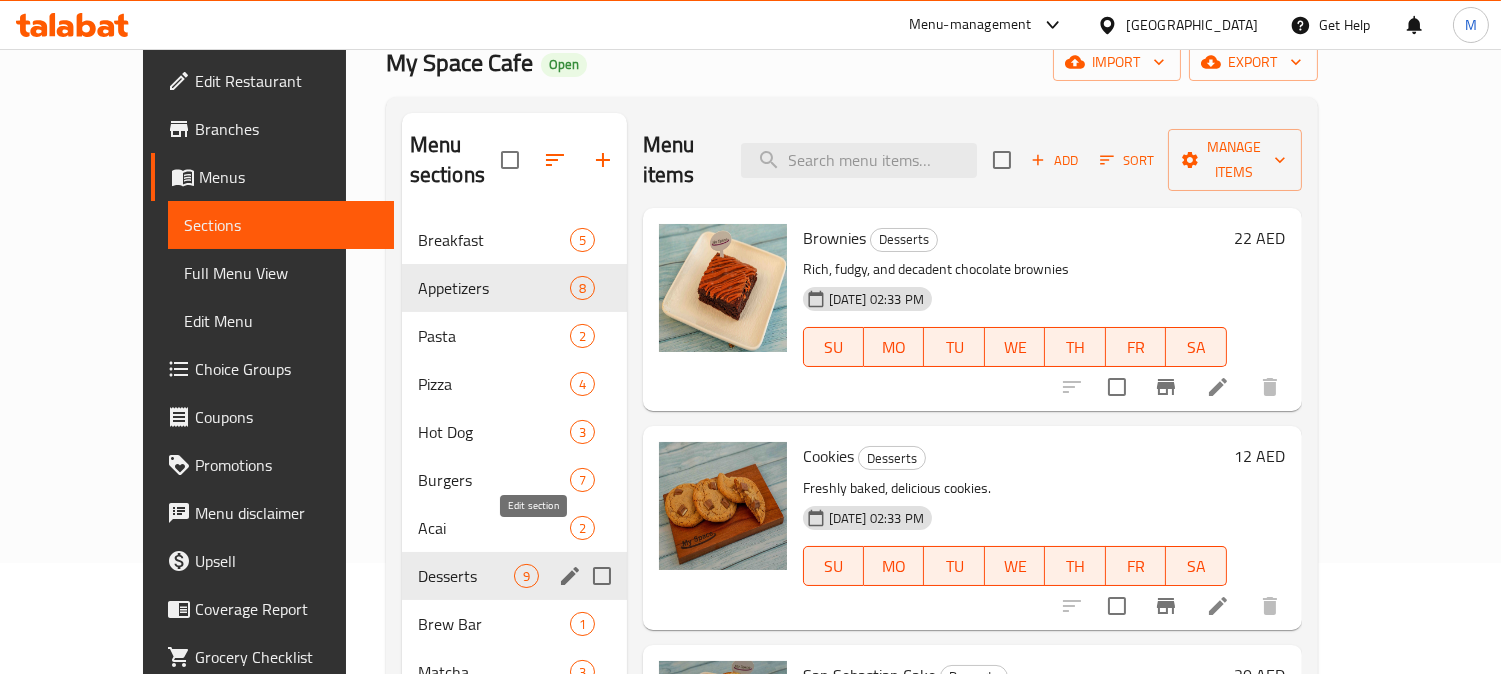click 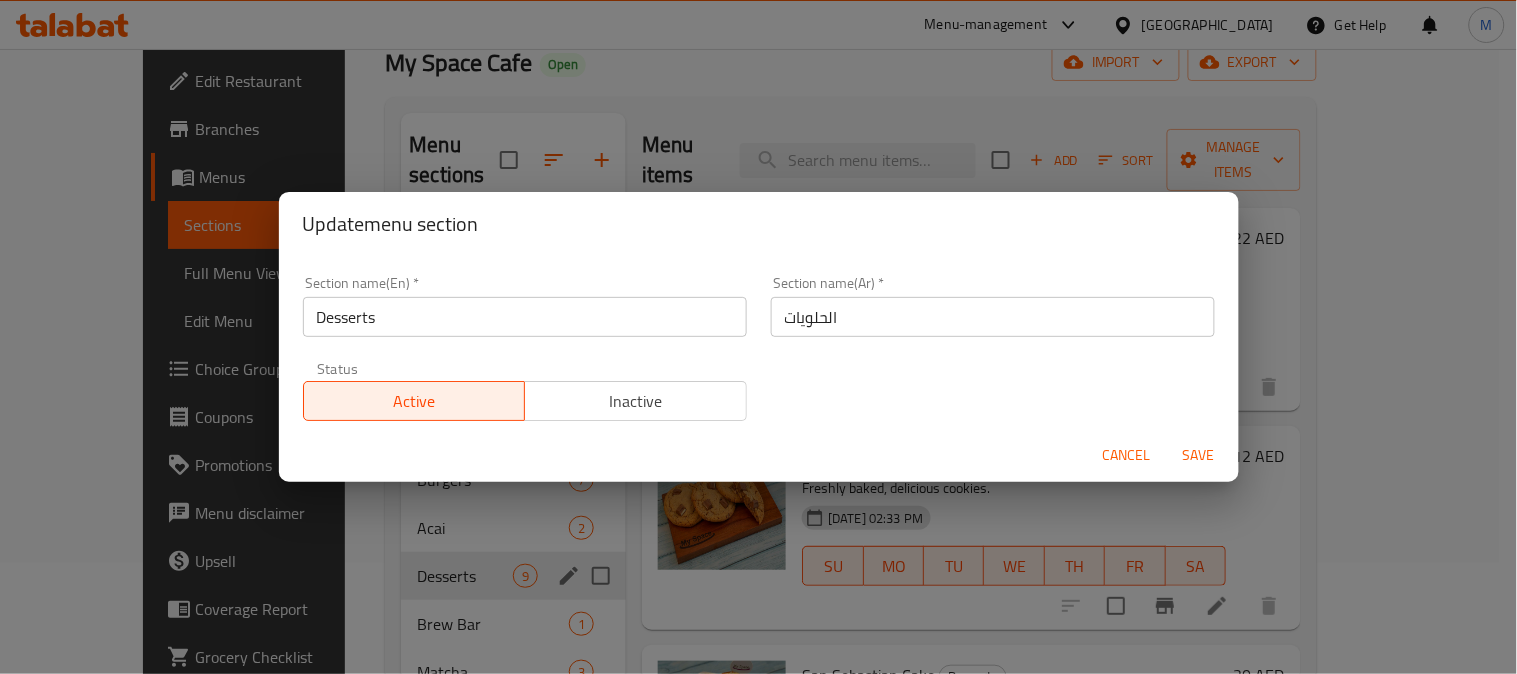 click on "Desserts" at bounding box center [525, 317] 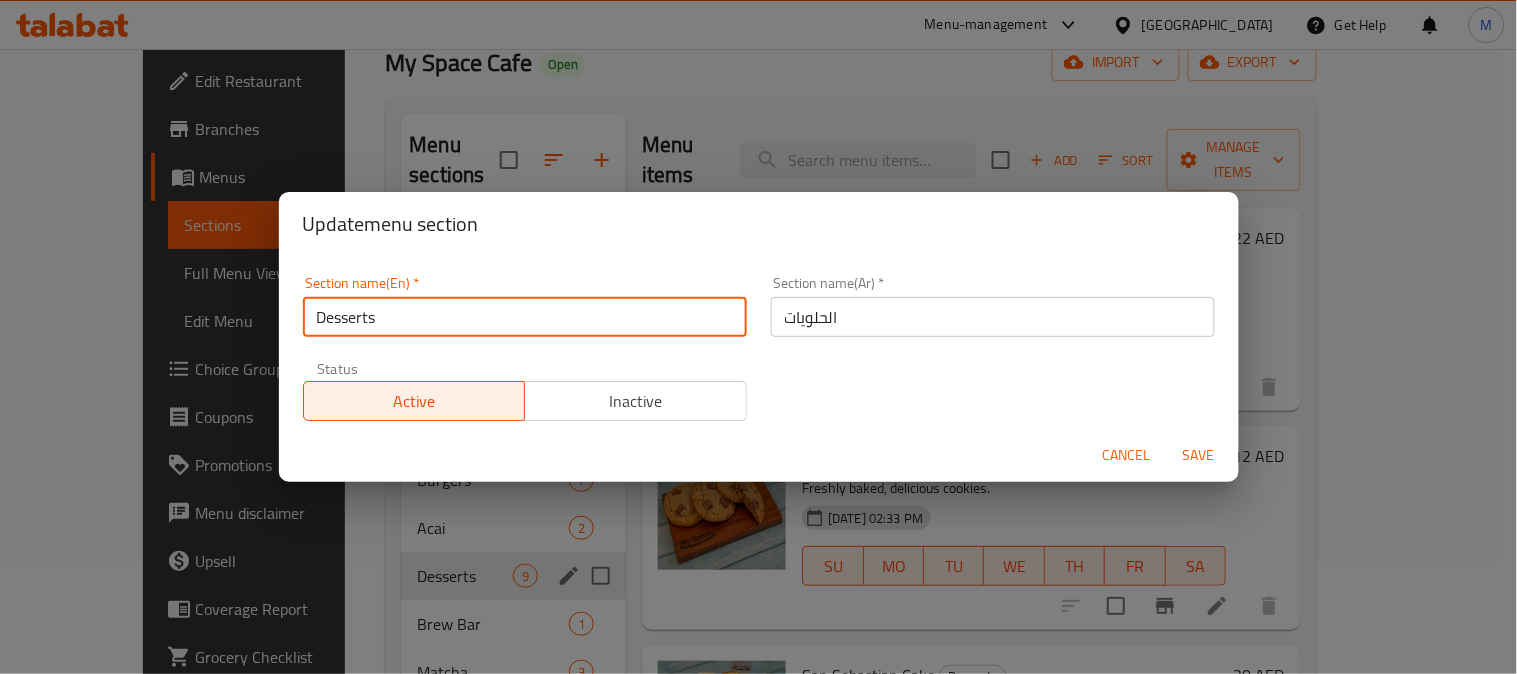 click on "Desserts" at bounding box center [525, 317] 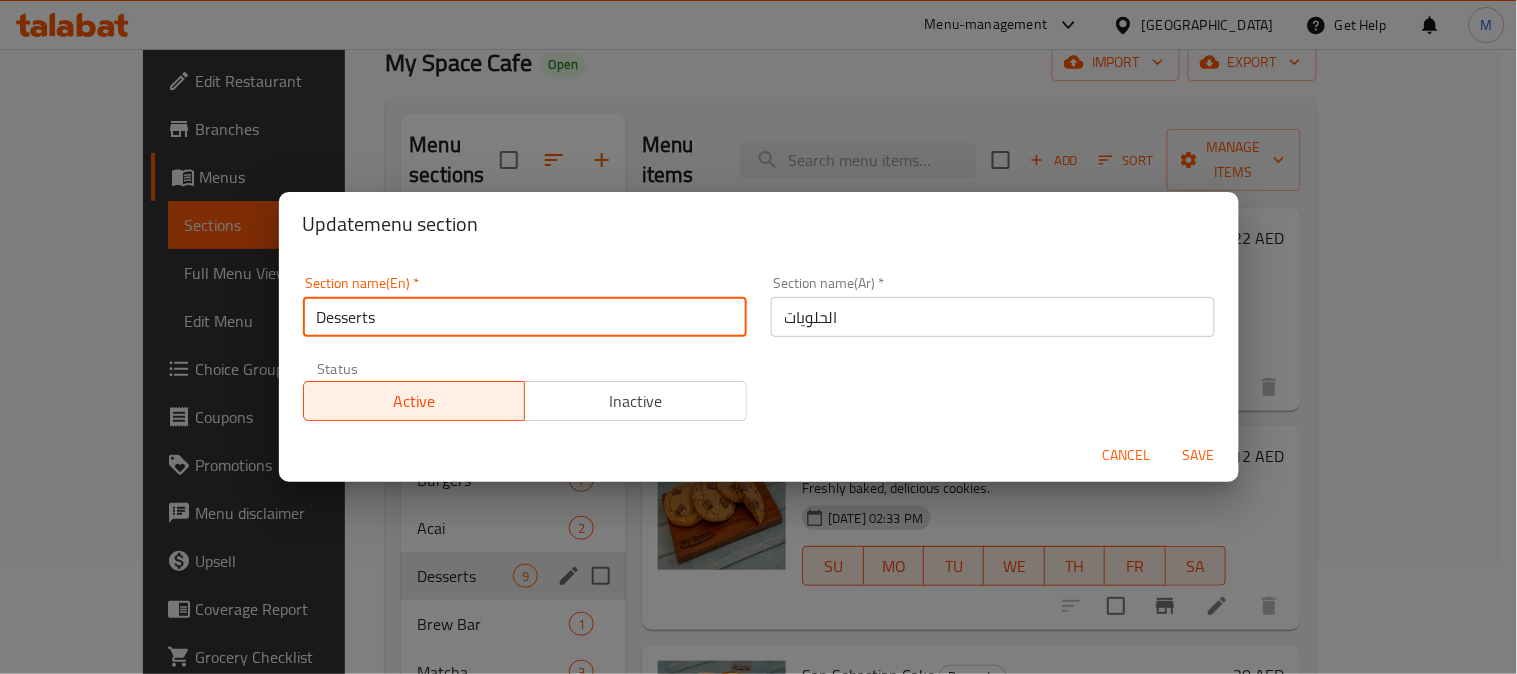 type 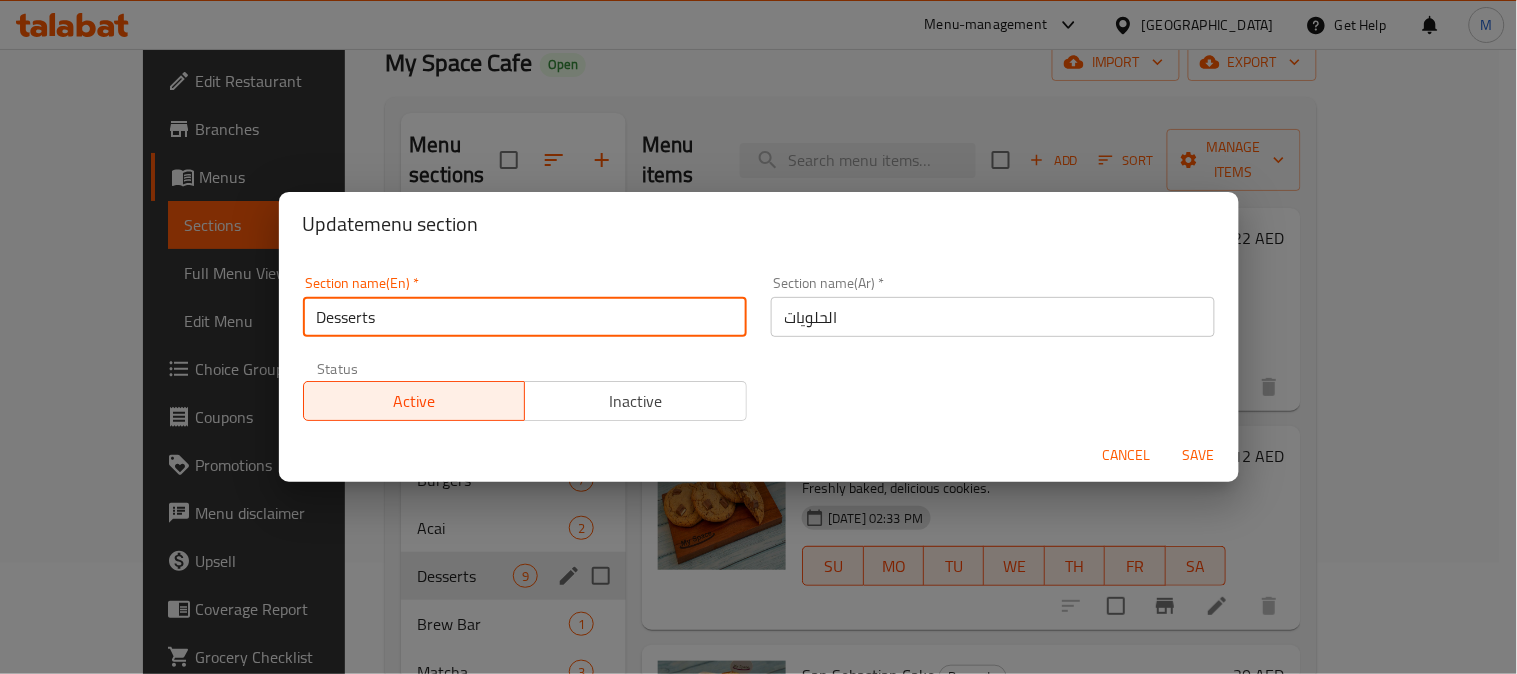 click on "Cancel" at bounding box center [1127, 455] 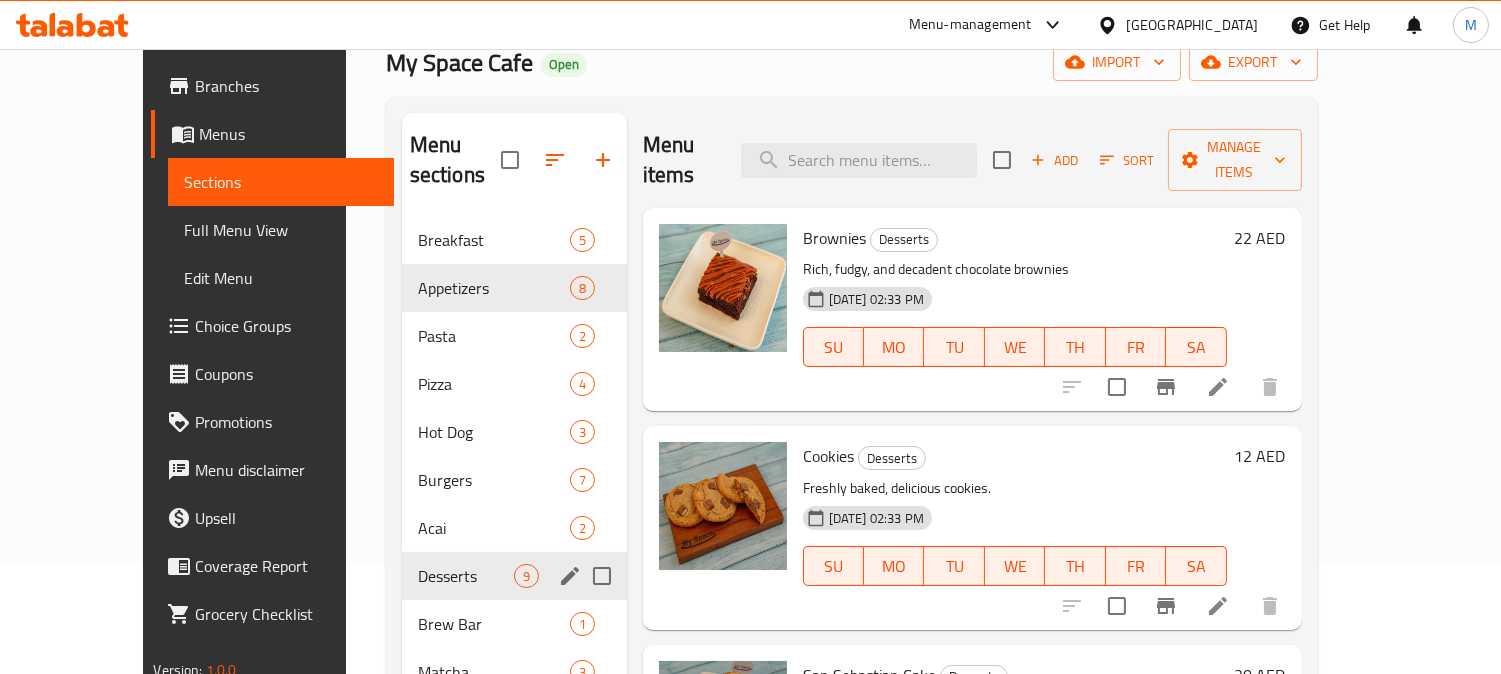 scroll, scrollTop: 66, scrollLeft: 0, axis: vertical 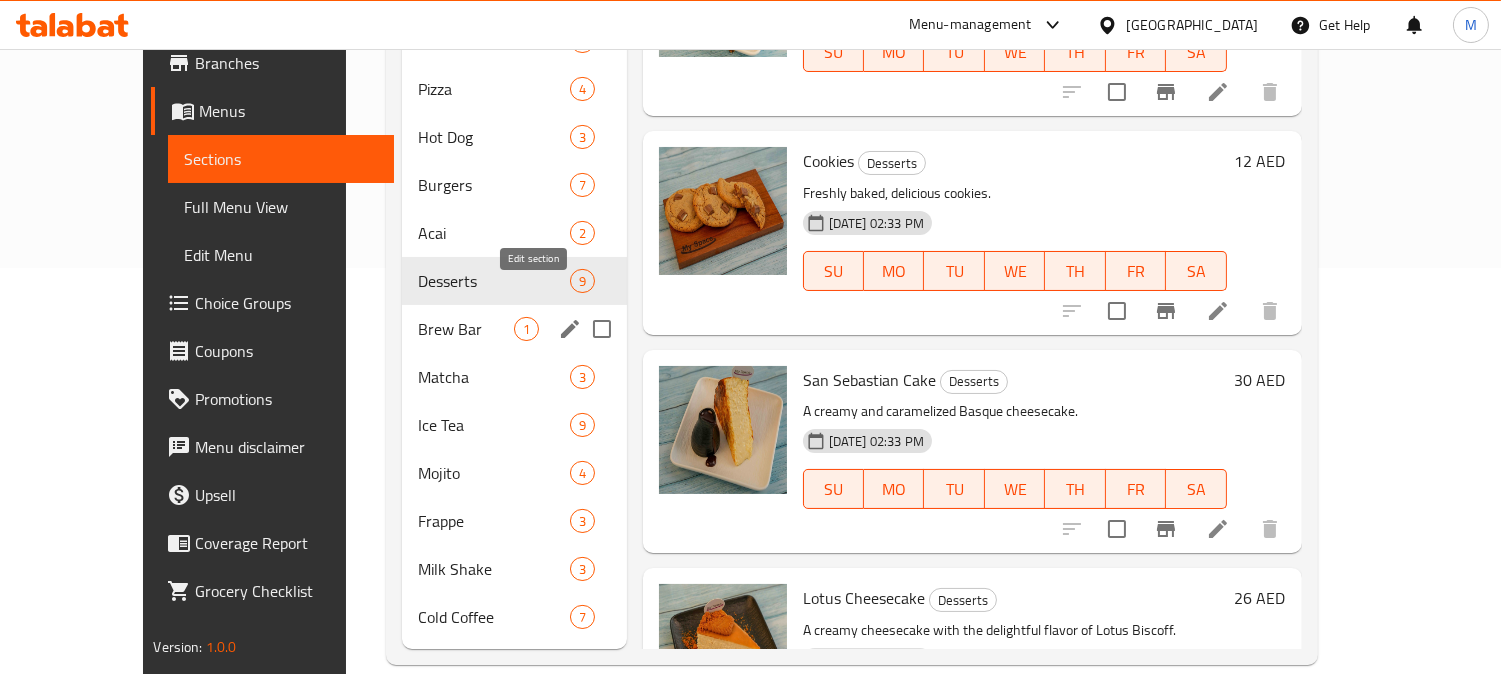 click 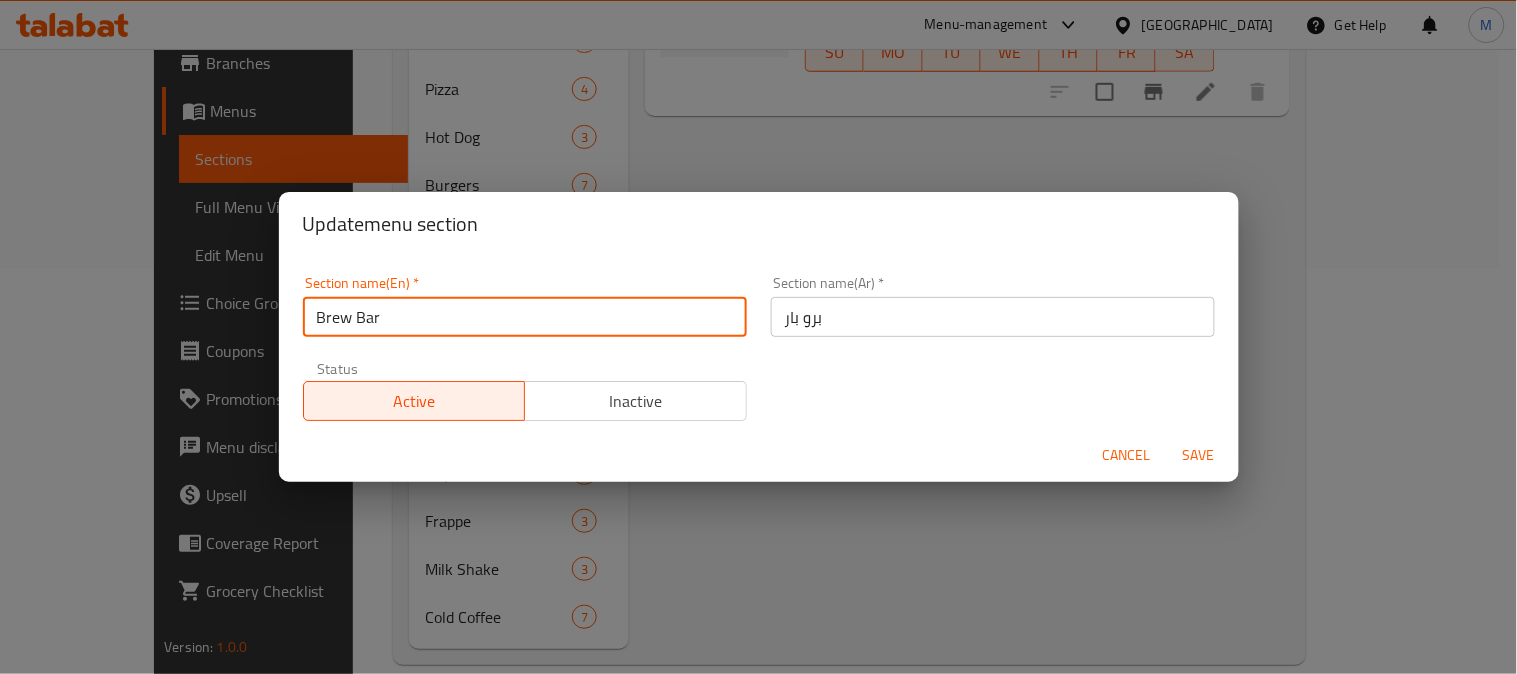 click on "Brew Bar" at bounding box center (525, 317) 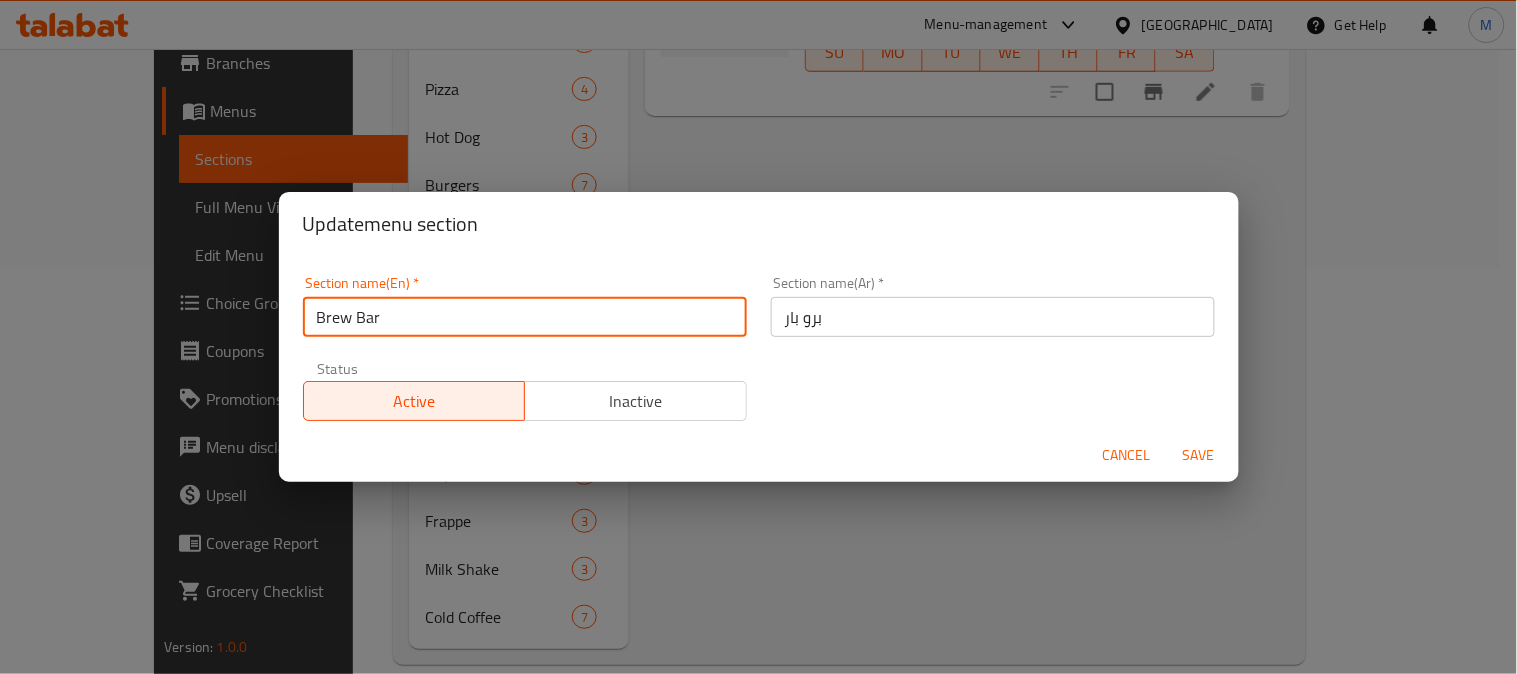 click on "Brew Bar" at bounding box center [525, 317] 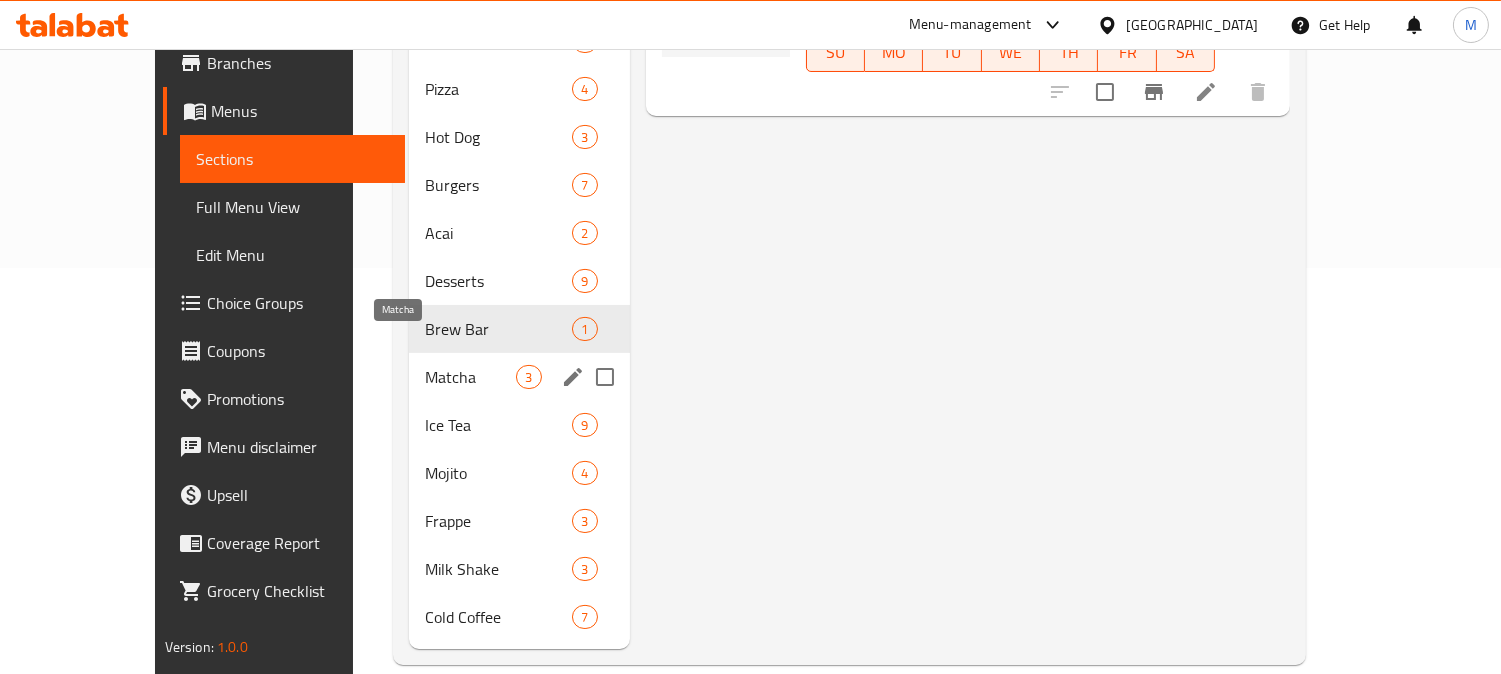 drag, startPoint x: 434, startPoint y: 338, endPoint x: 477, endPoint y: 340, distance: 43.046486 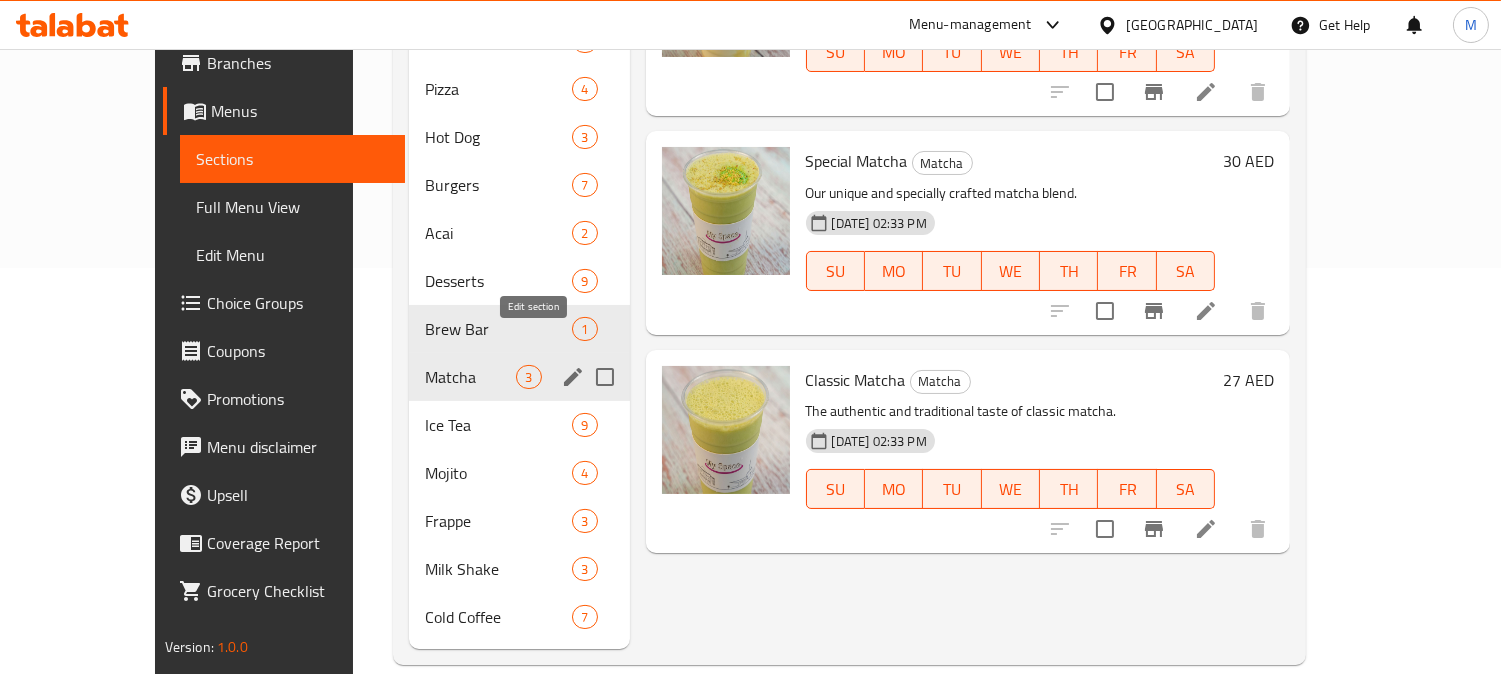 click 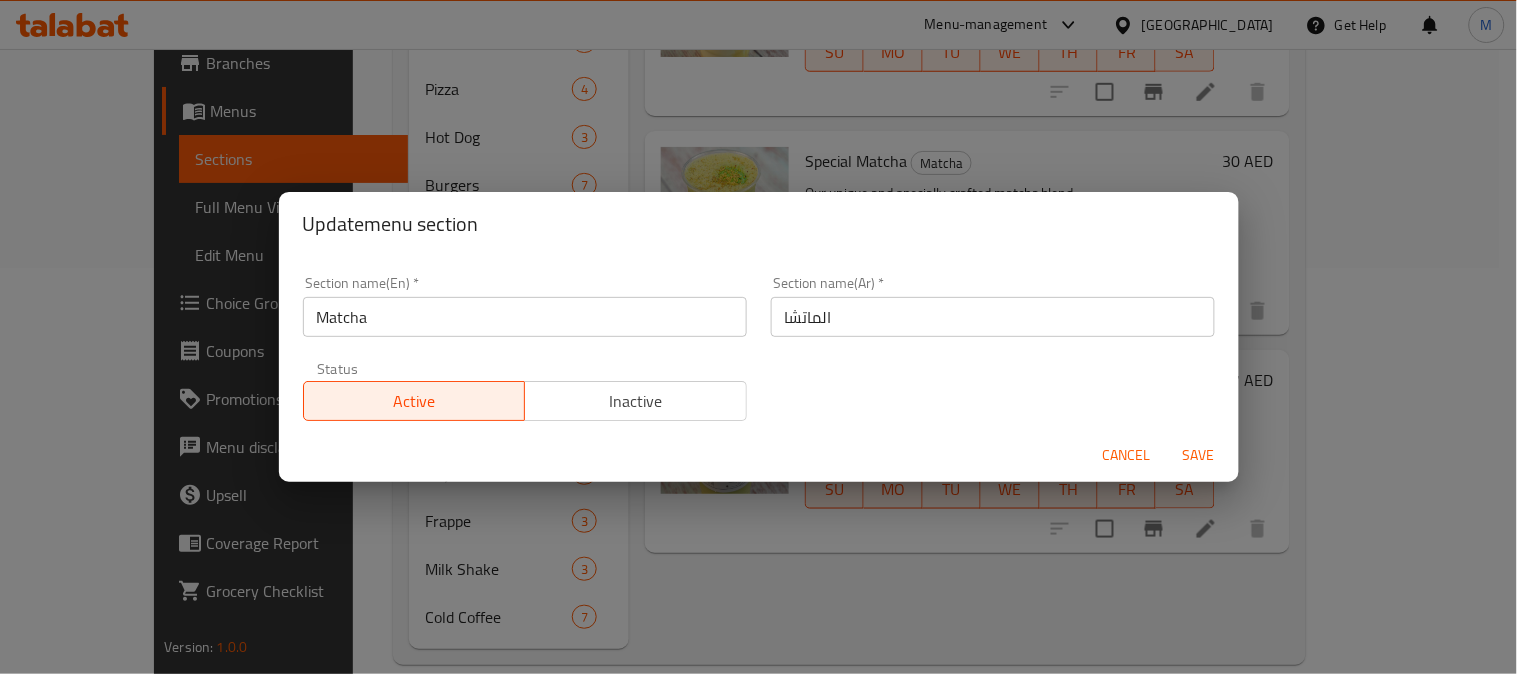click on "Matcha" at bounding box center [525, 317] 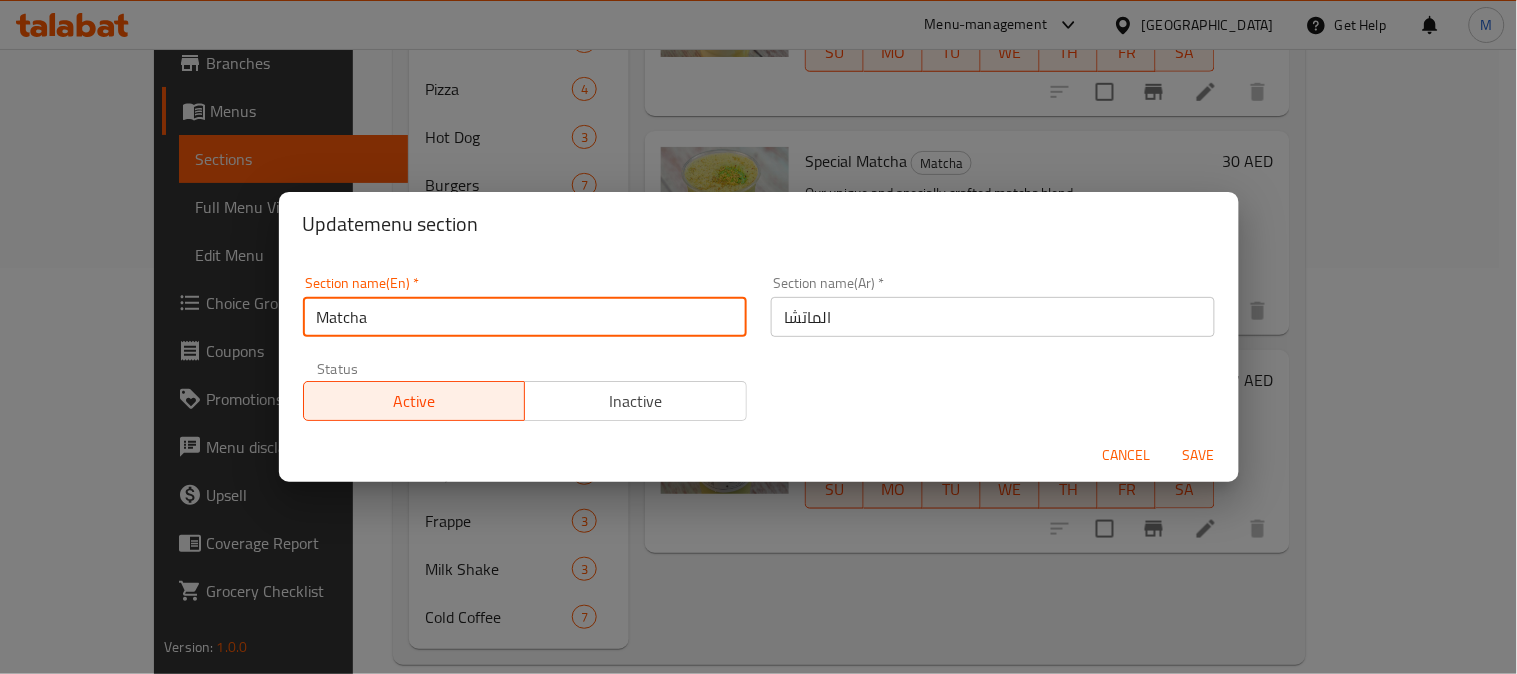 click on "Matcha" at bounding box center [525, 317] 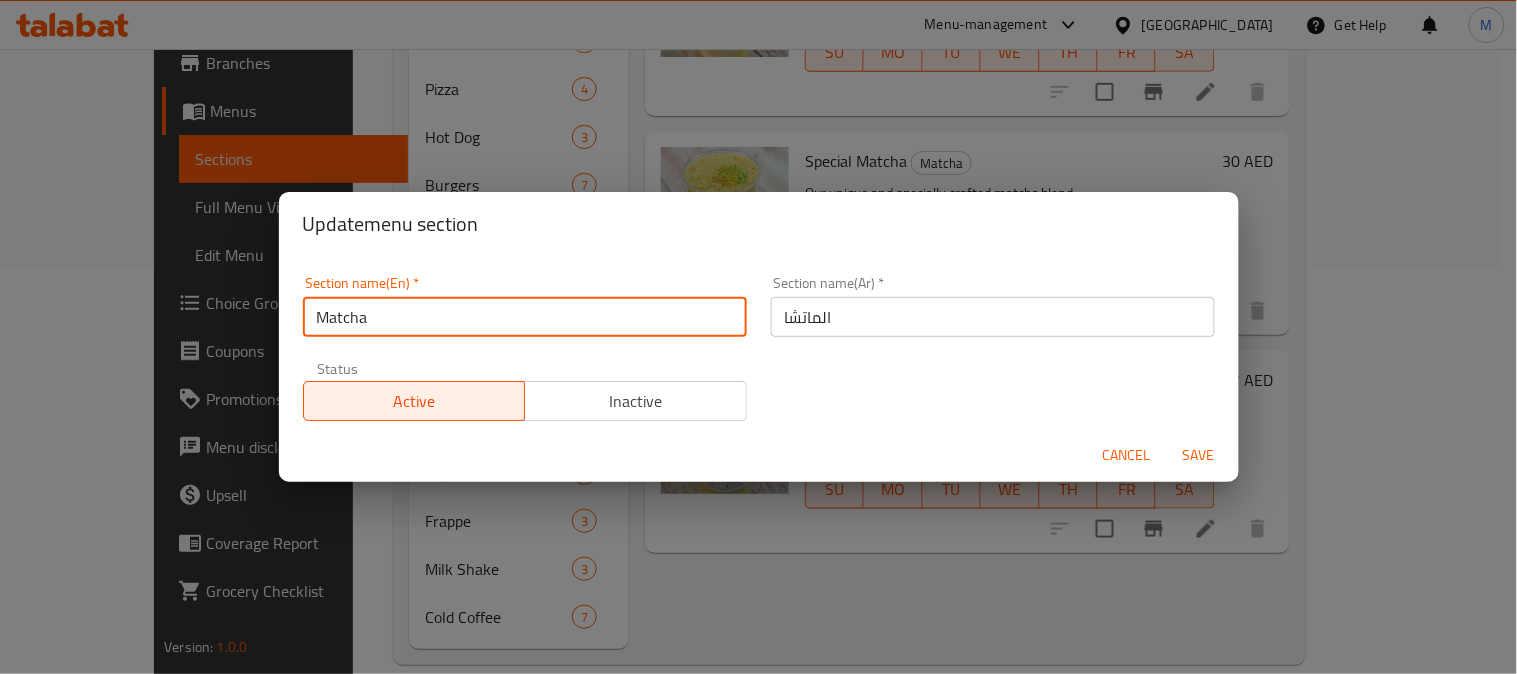 click on "Matcha" at bounding box center [525, 317] 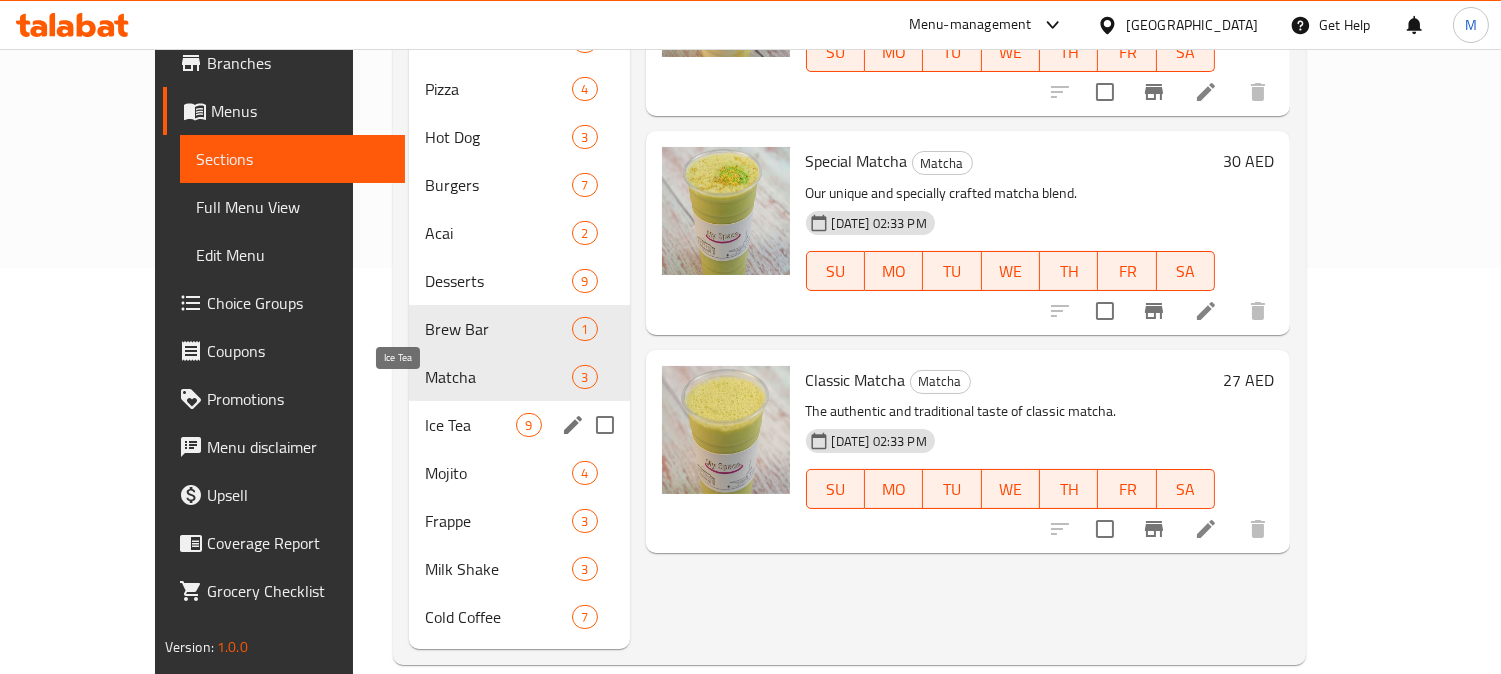 click on "Ice Tea" at bounding box center (470, 425) 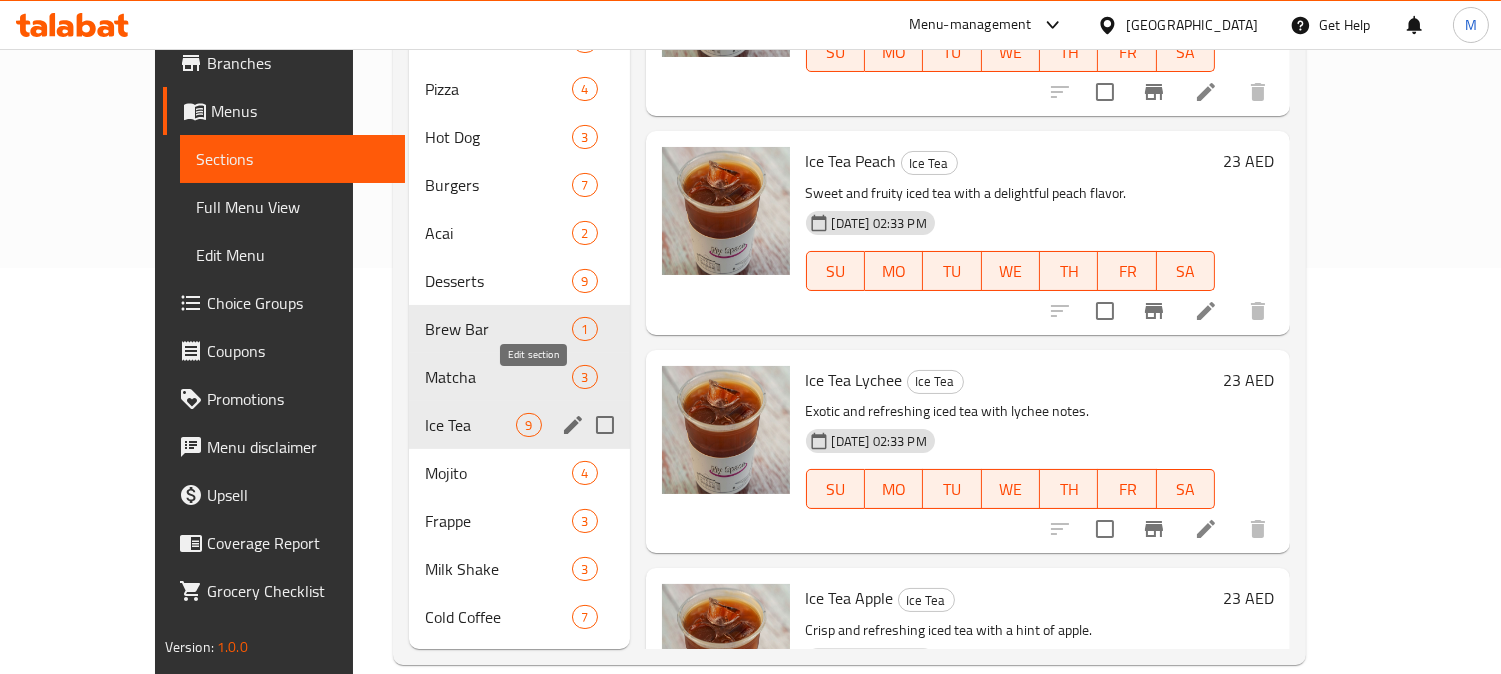 click 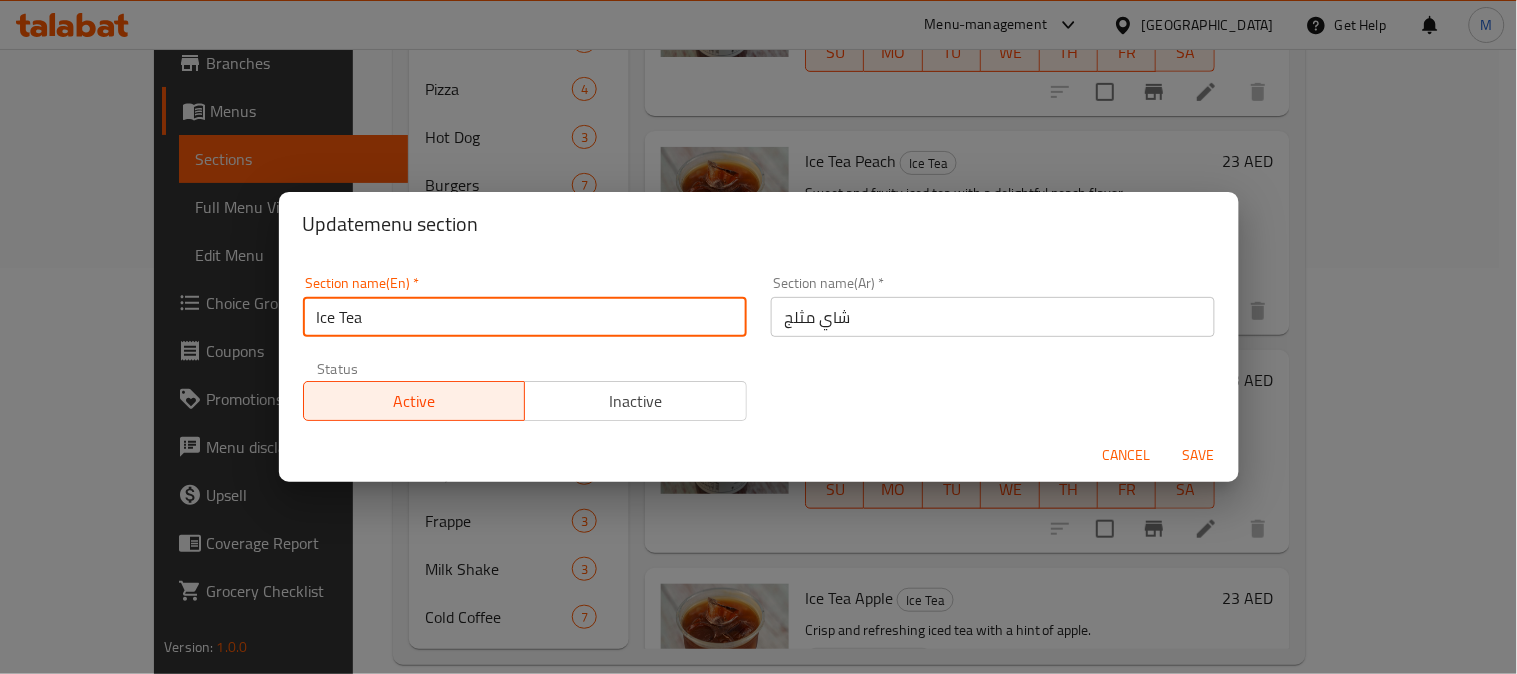 click on "Ice Tea" at bounding box center [525, 317] 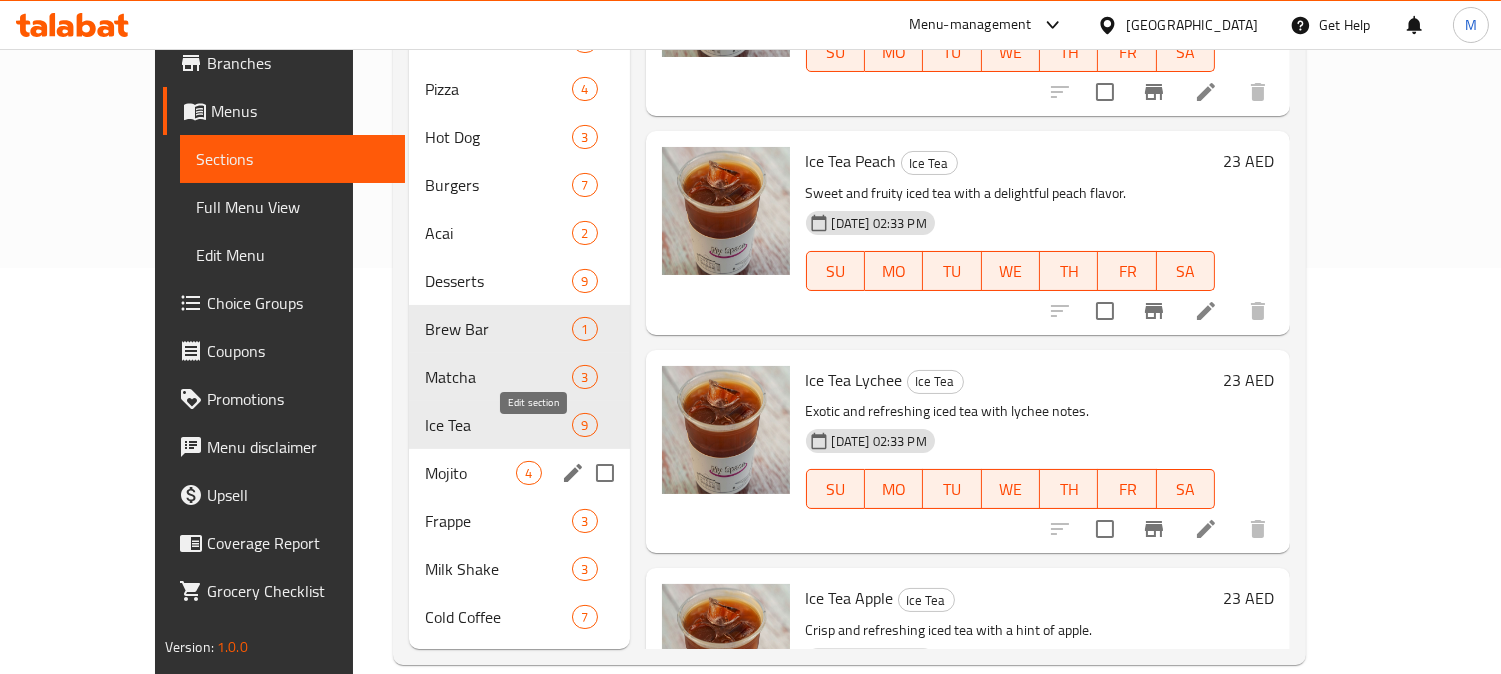 click 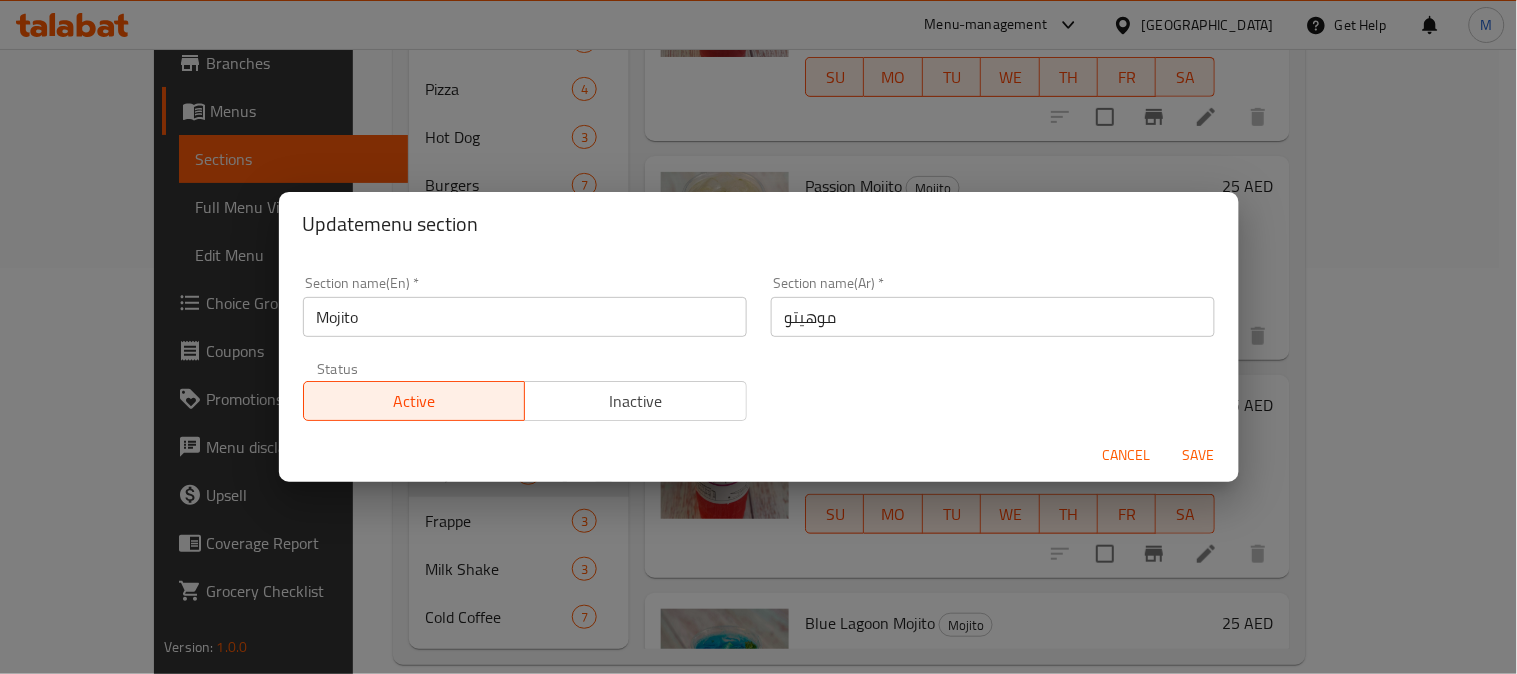 click on "Mojito" at bounding box center (525, 317) 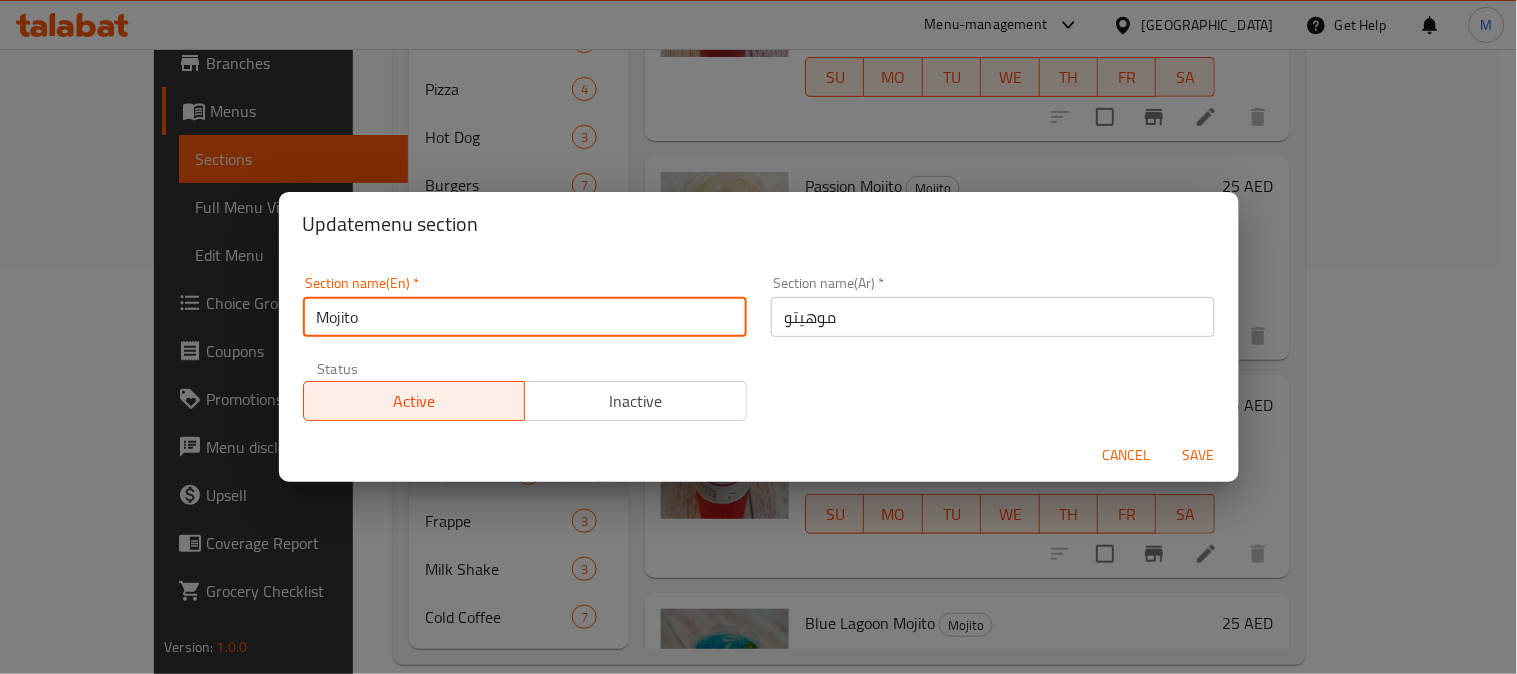 click on "Mojito" at bounding box center [525, 317] 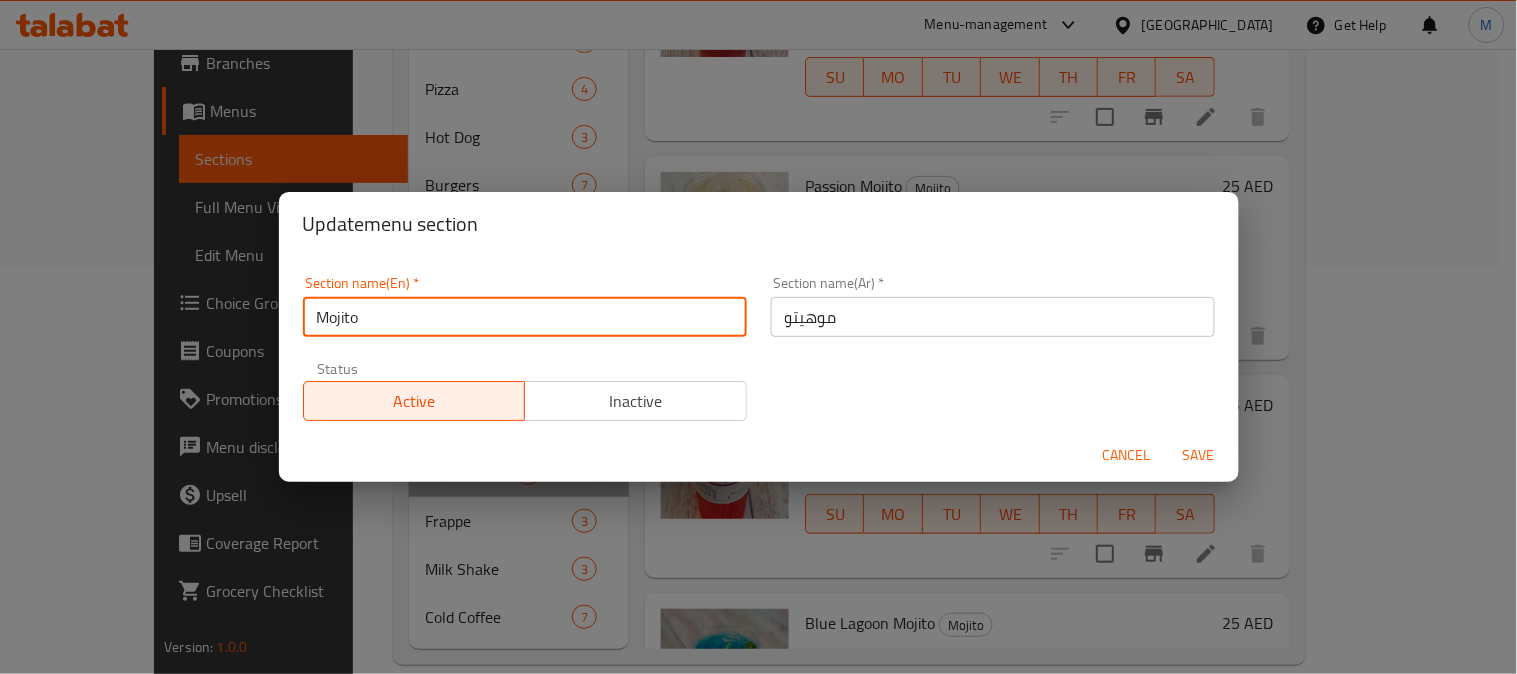 click on "Mojito" at bounding box center [525, 317] 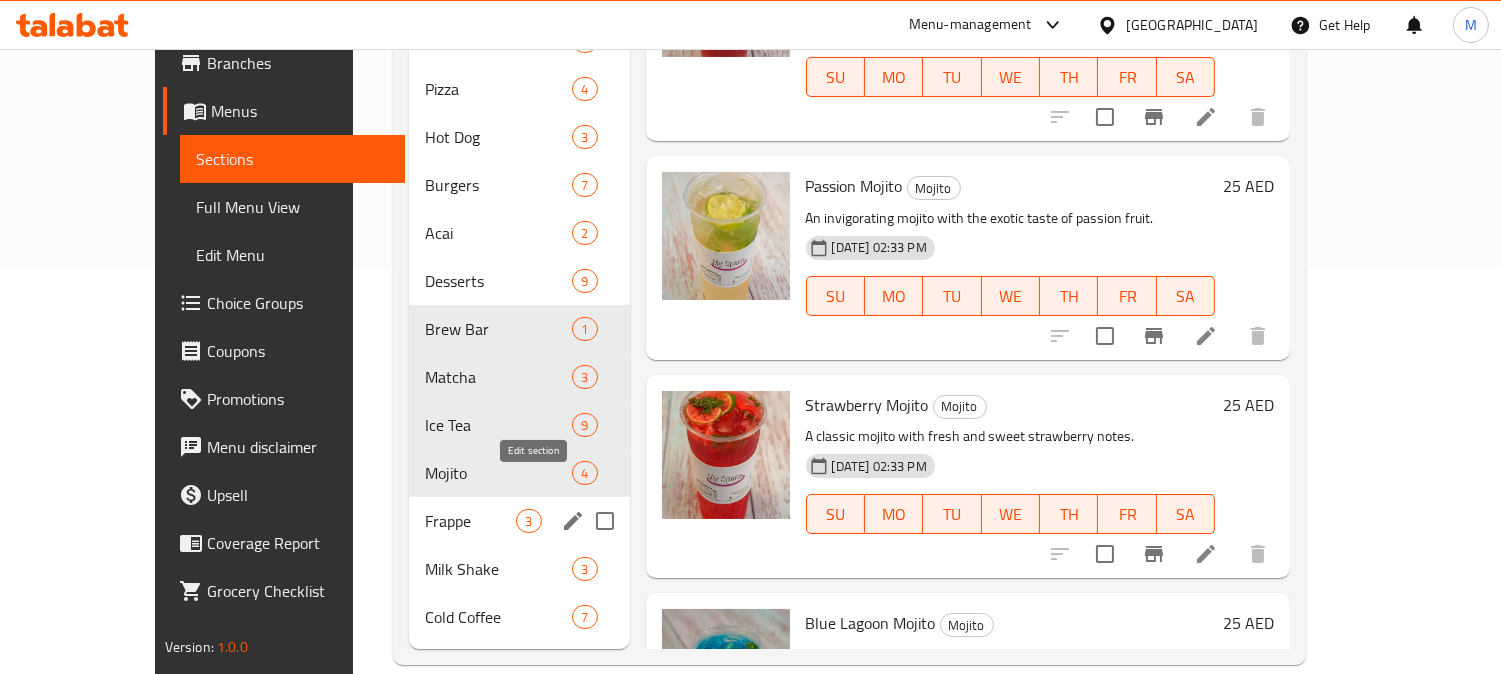 click 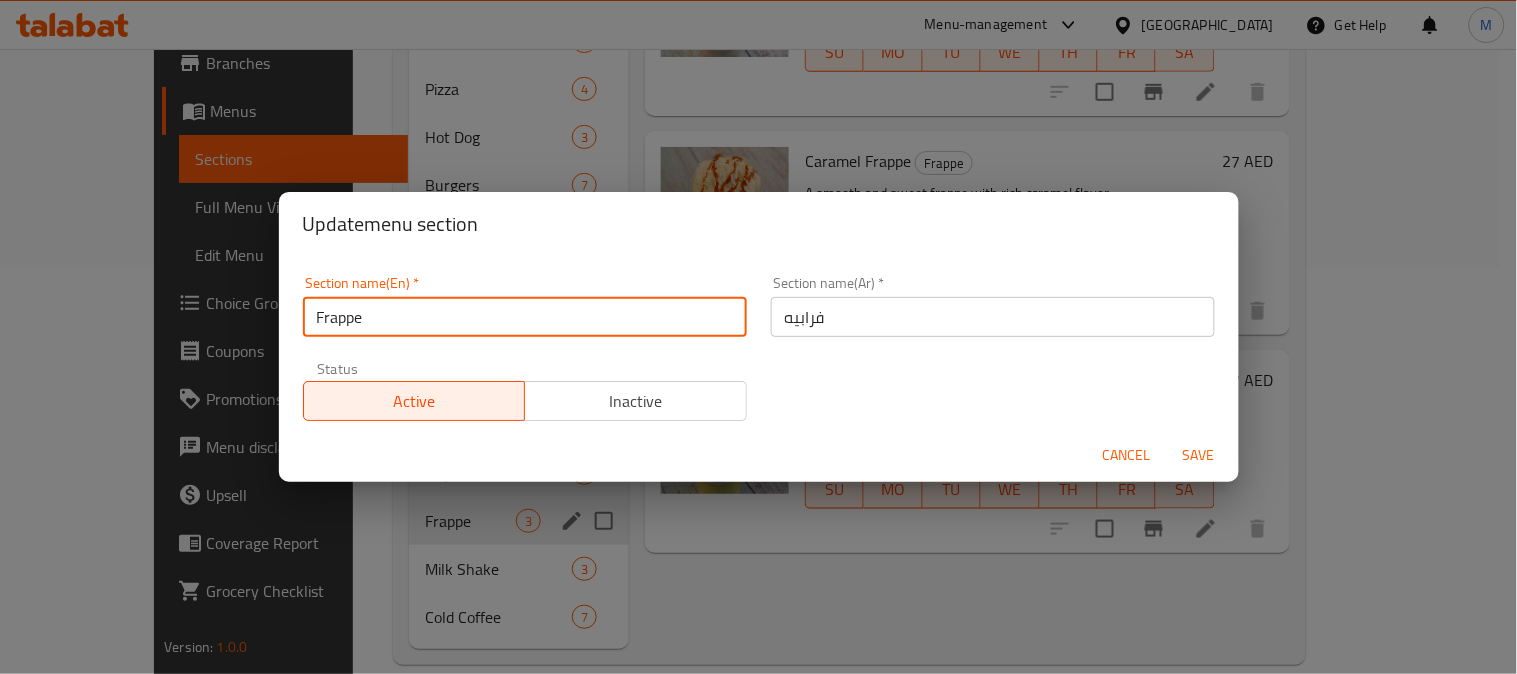 click on "Frappe" at bounding box center [525, 317] 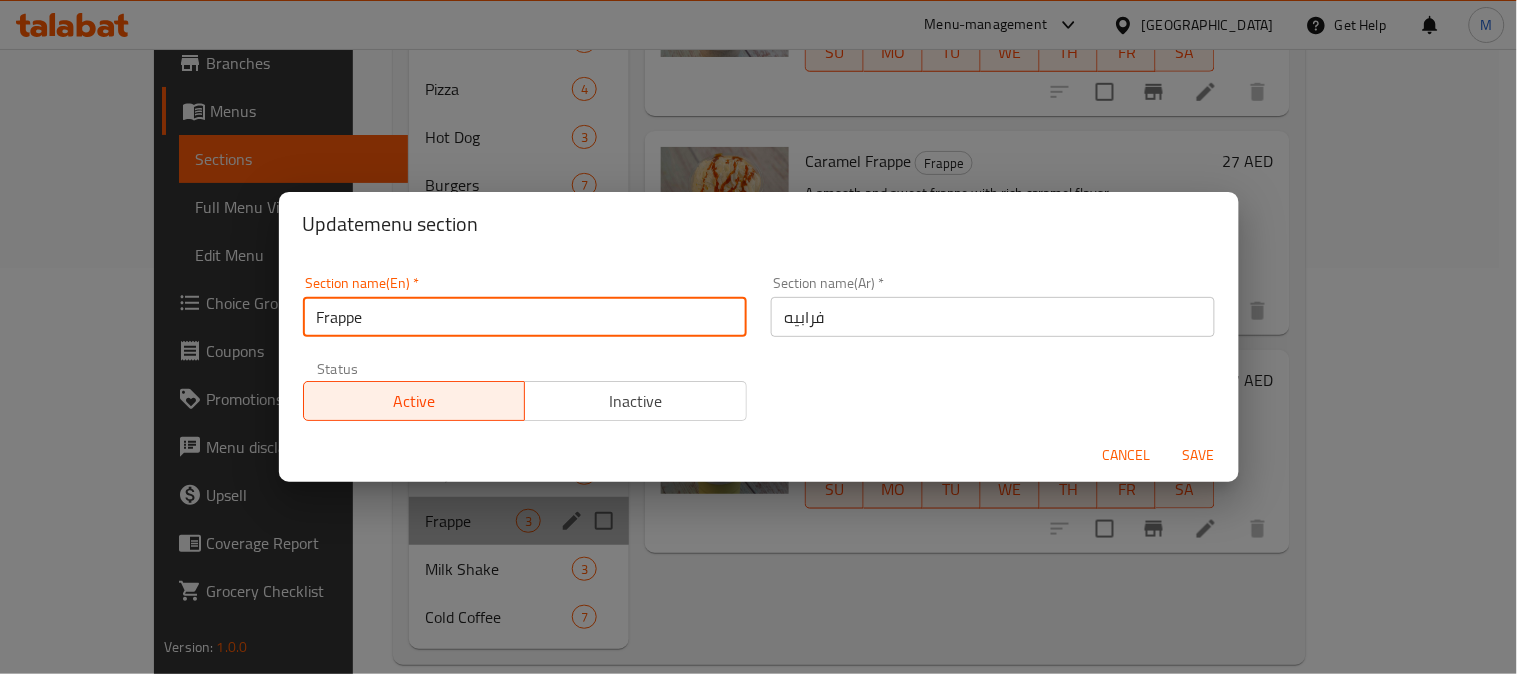 click on "Frappe" at bounding box center [525, 317] 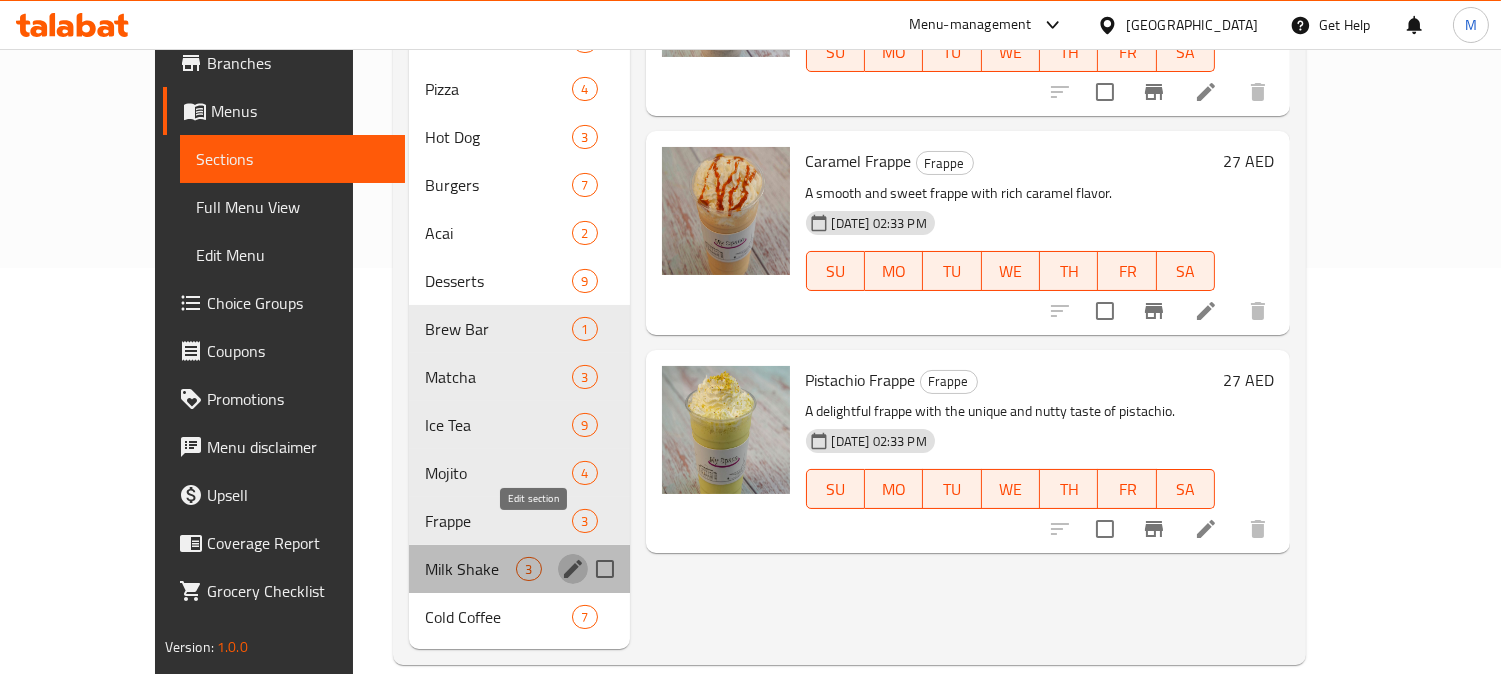 click 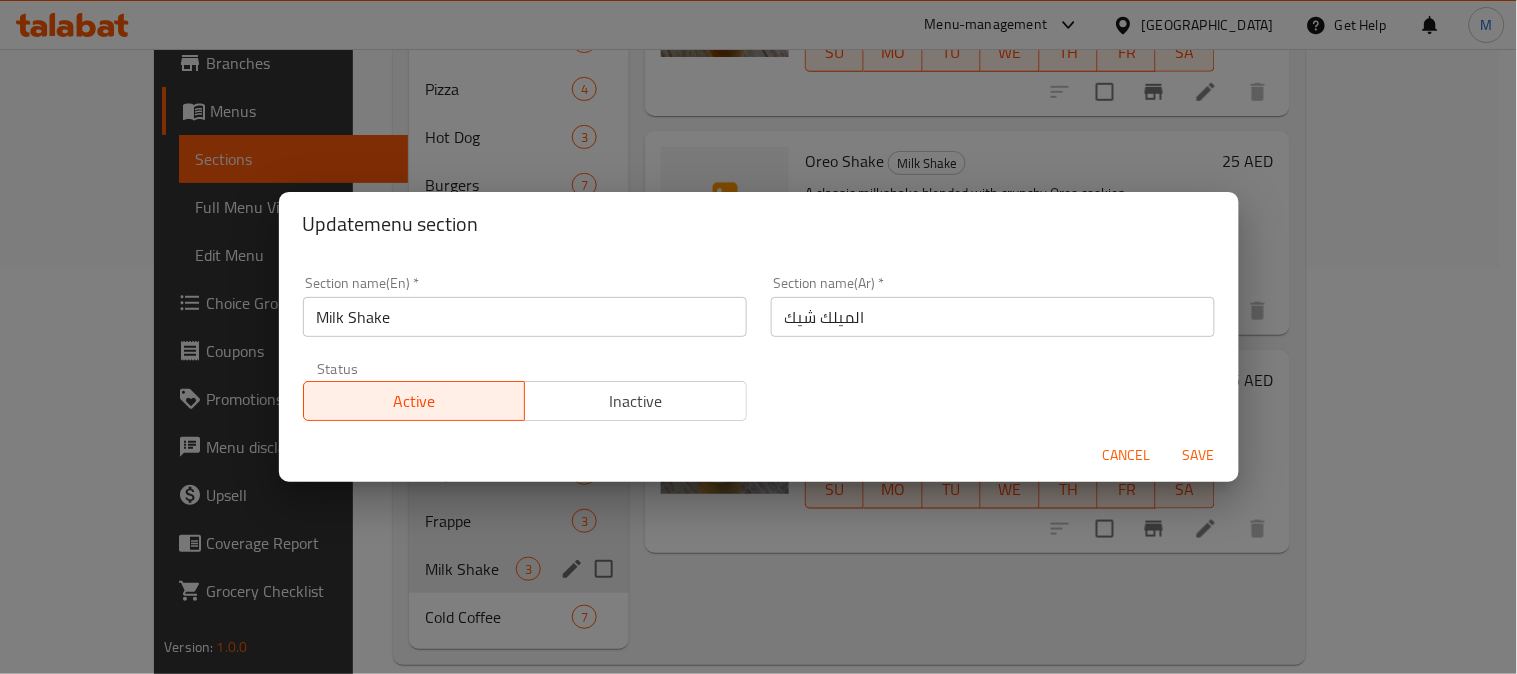 click on "Milk Shake" at bounding box center (525, 317) 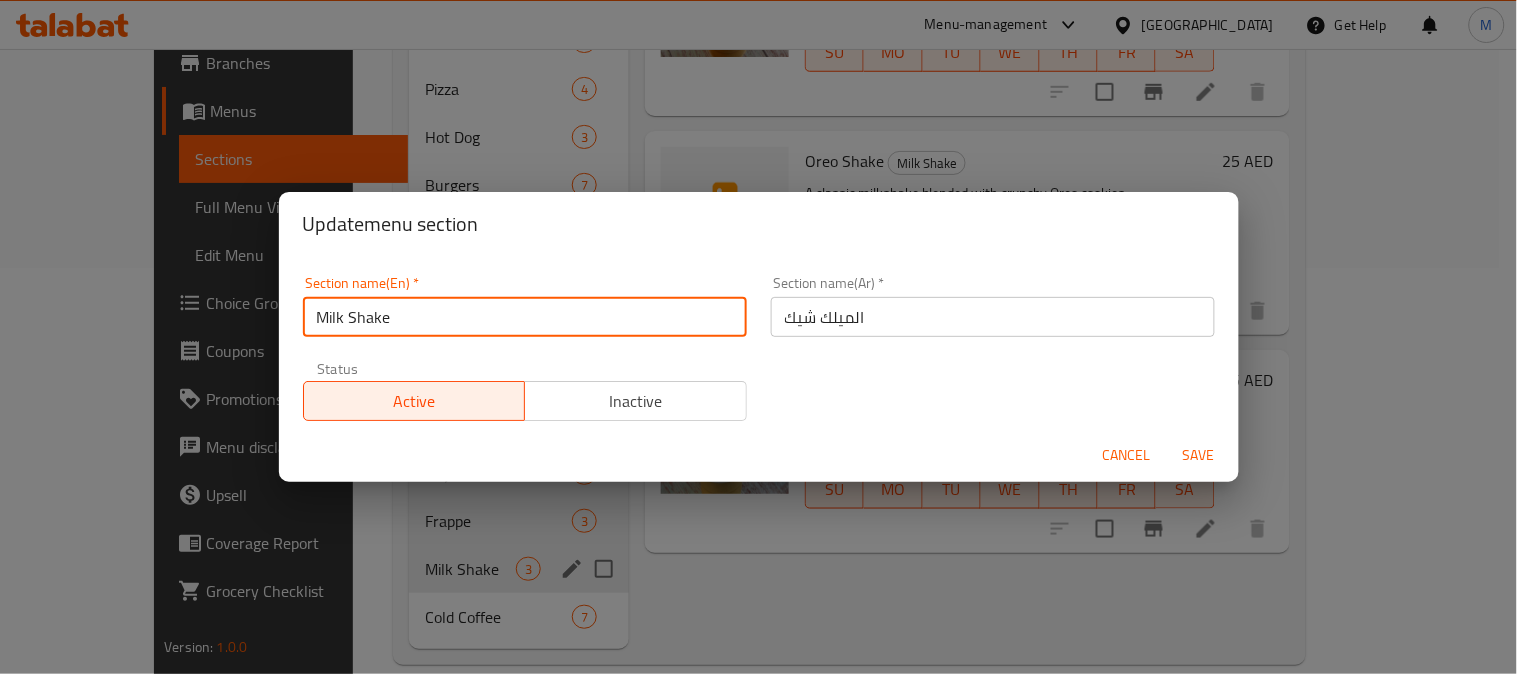 click on "Milk Shake" at bounding box center (525, 317) 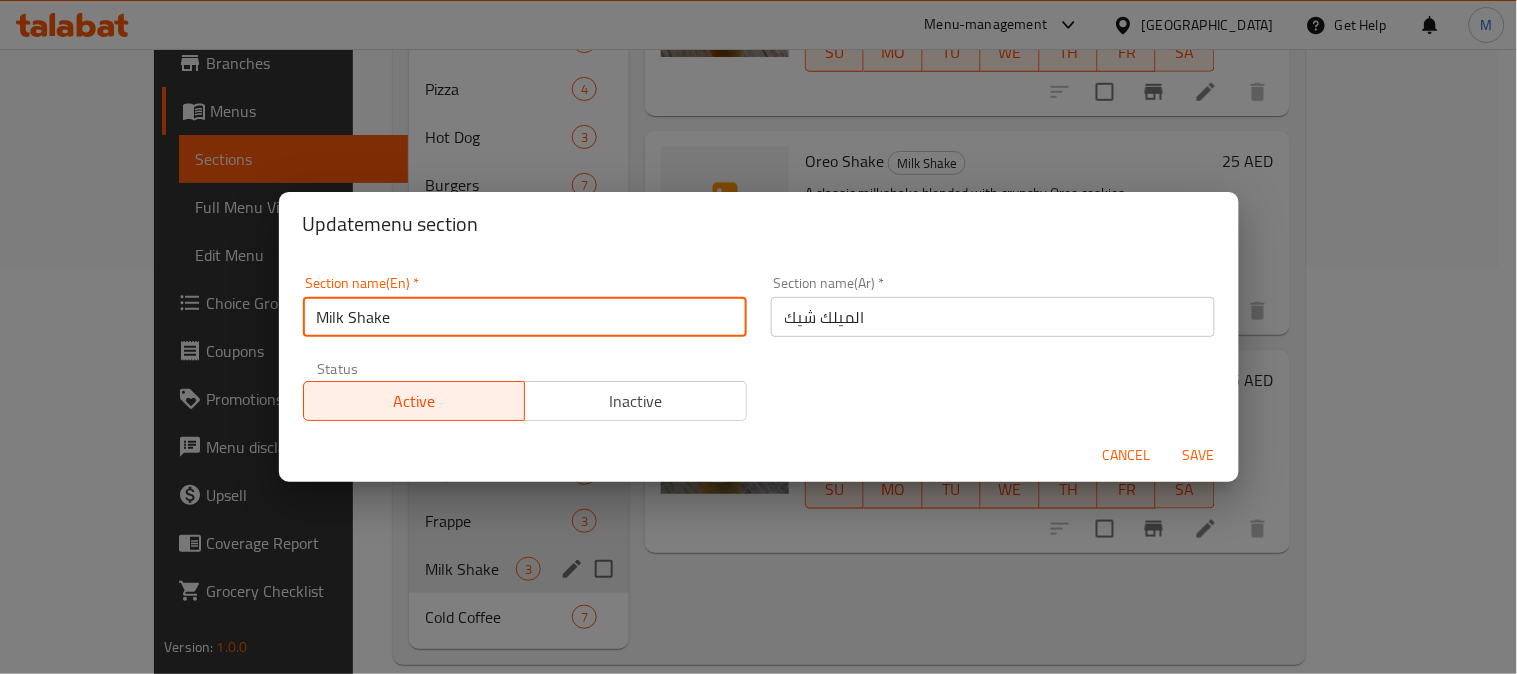 click on "Milk Shake" at bounding box center (525, 317) 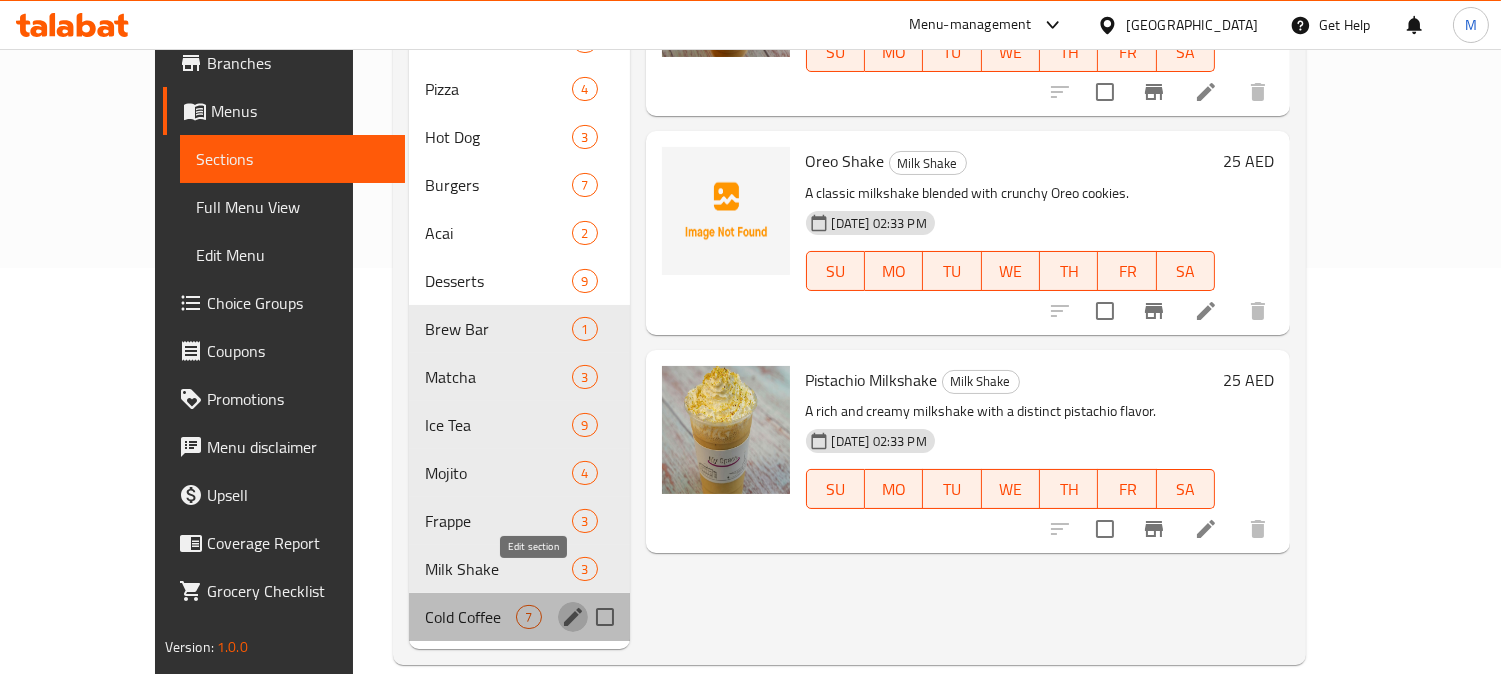 click 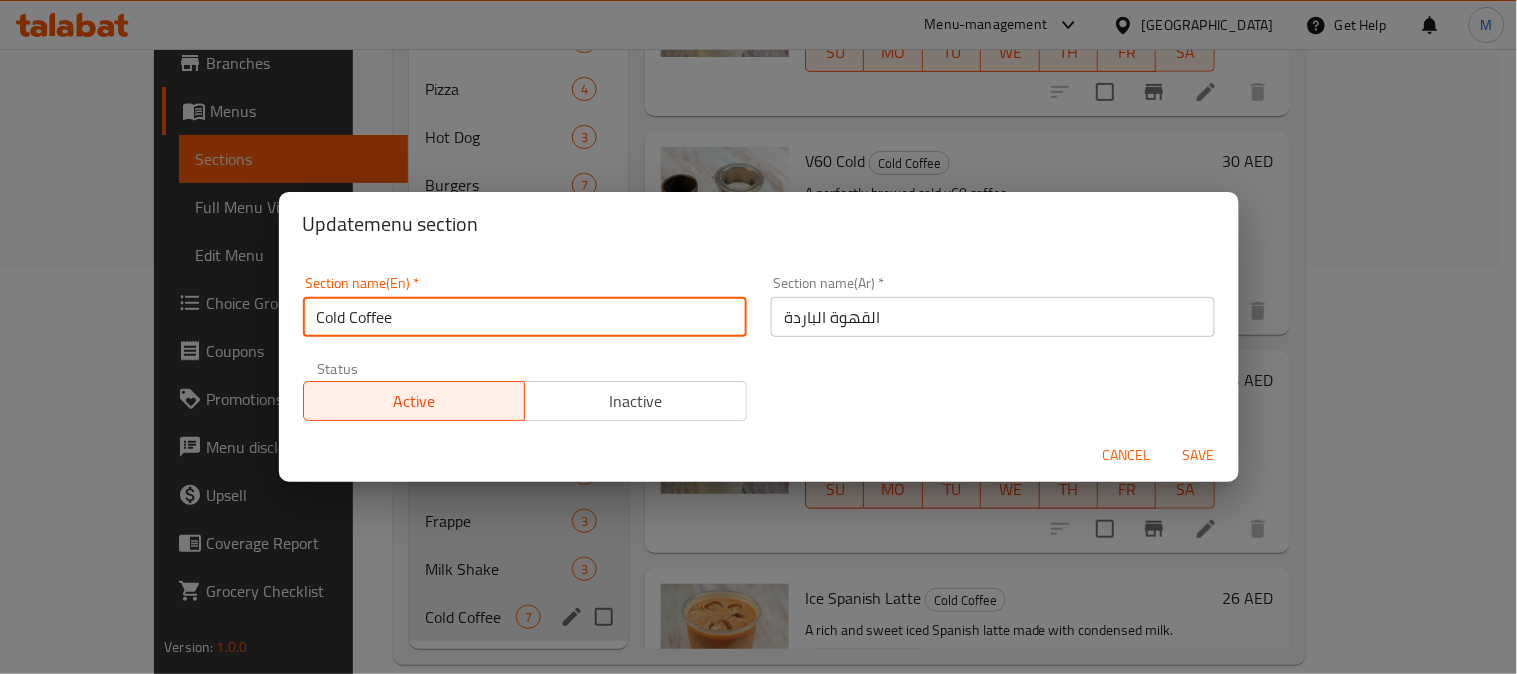 click on "Cold Coffee" at bounding box center [525, 317] 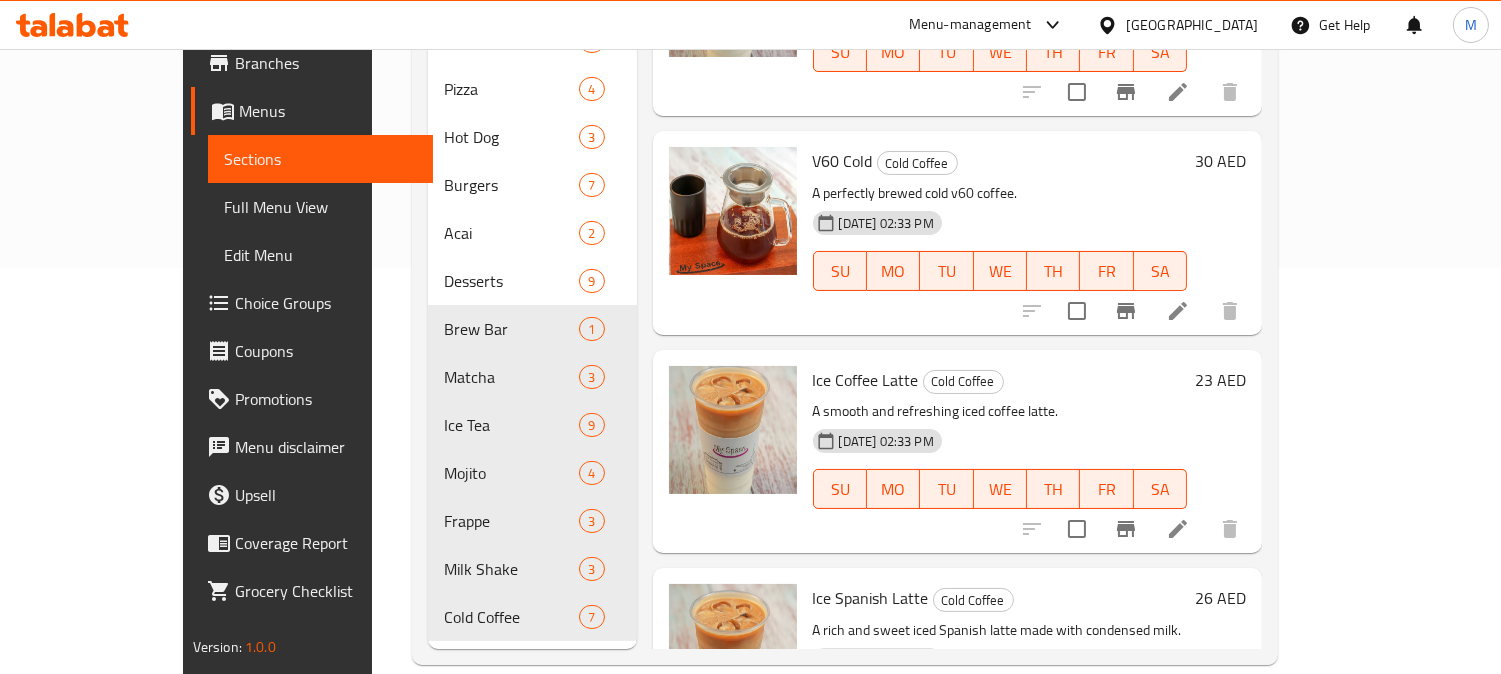 click 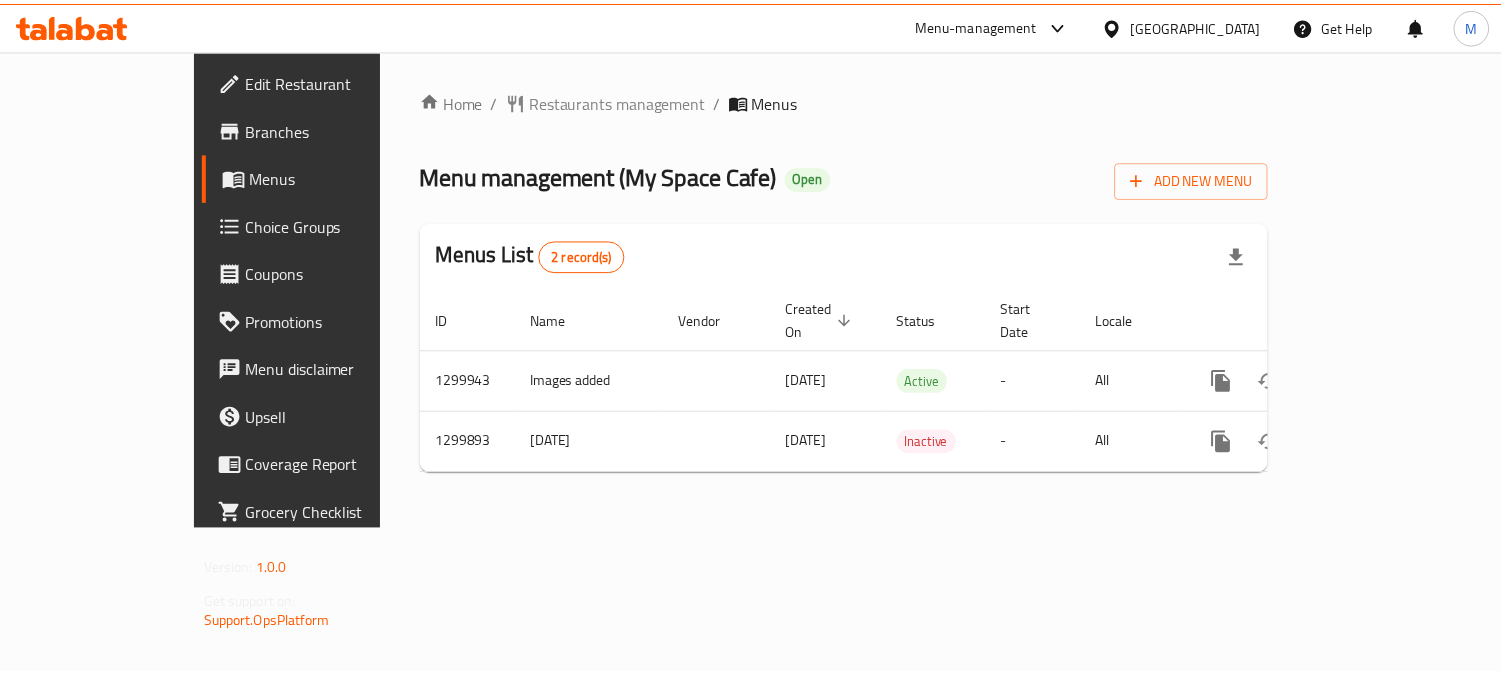 scroll, scrollTop: 0, scrollLeft: 0, axis: both 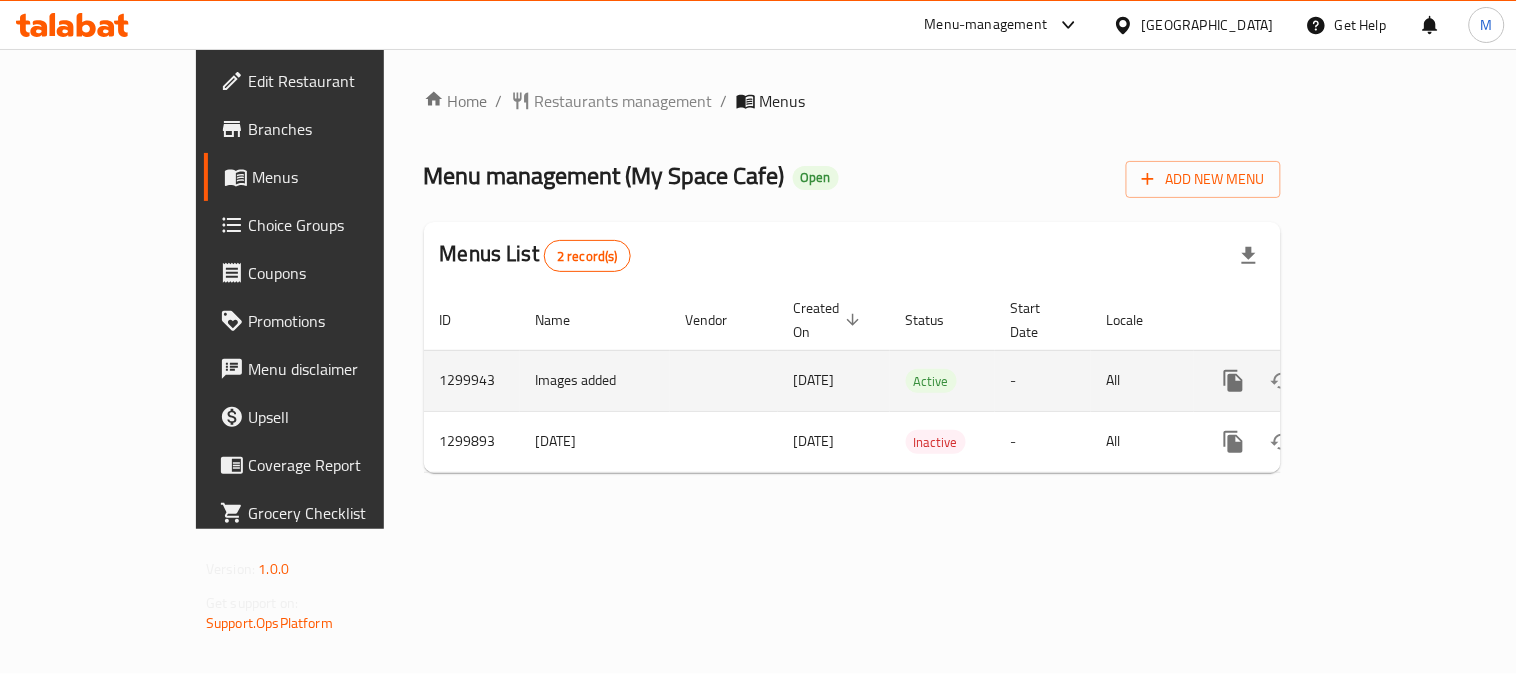 click 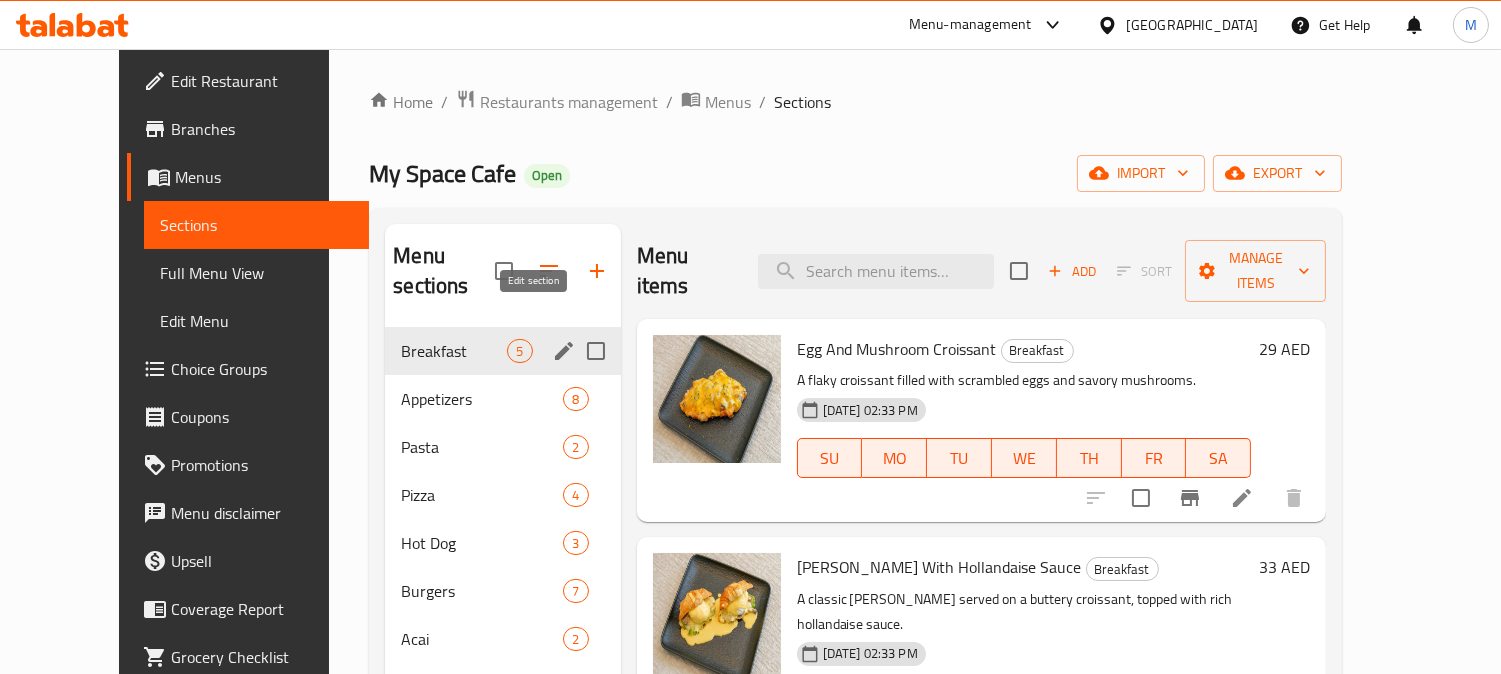 click 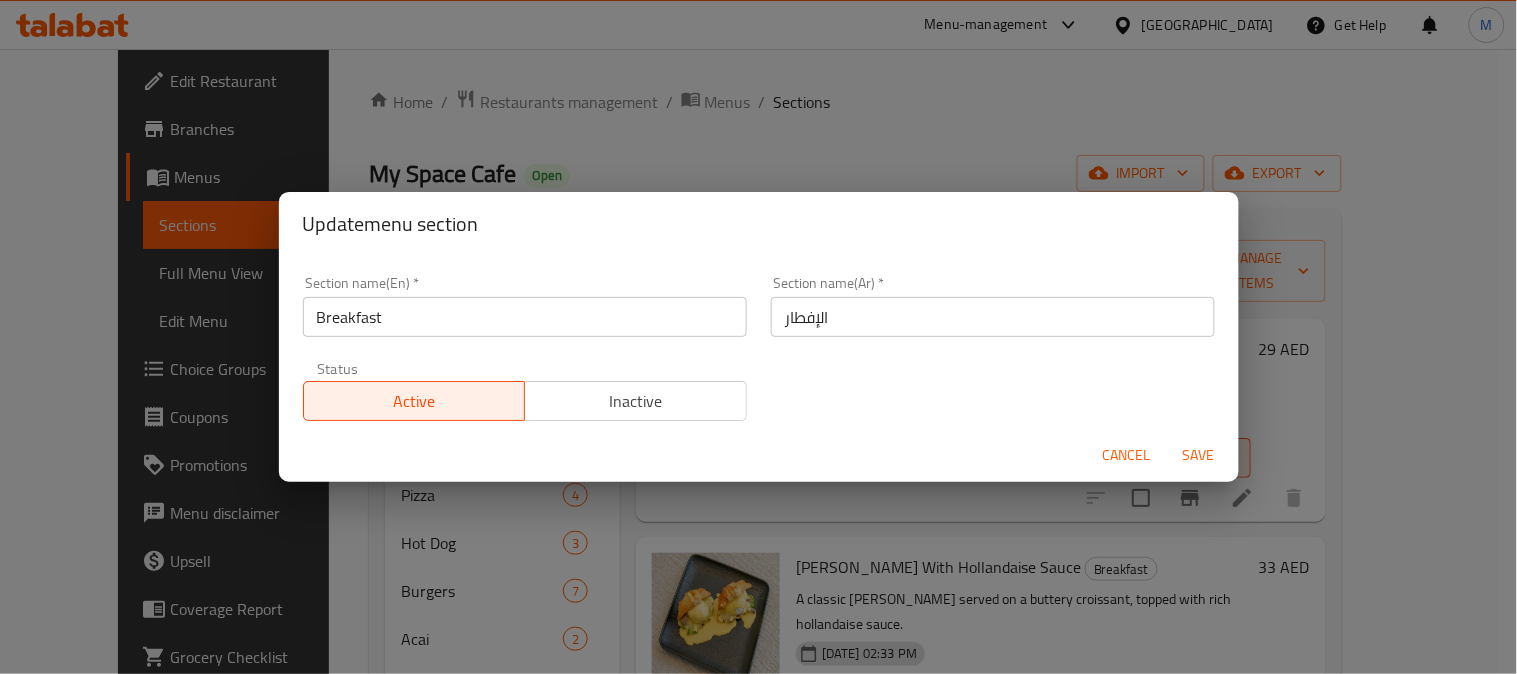 click on "Breakfast" at bounding box center [525, 317] 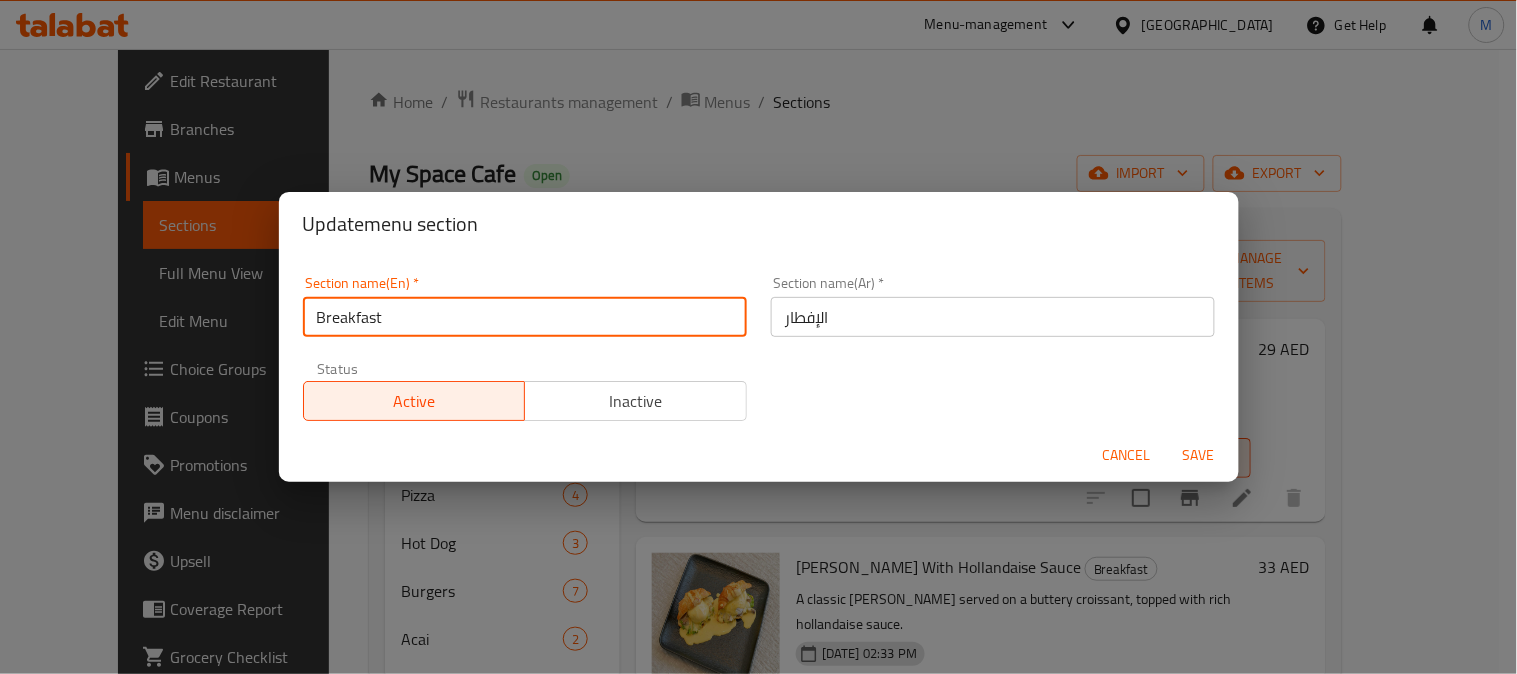 click on "Breakfast" at bounding box center (525, 317) 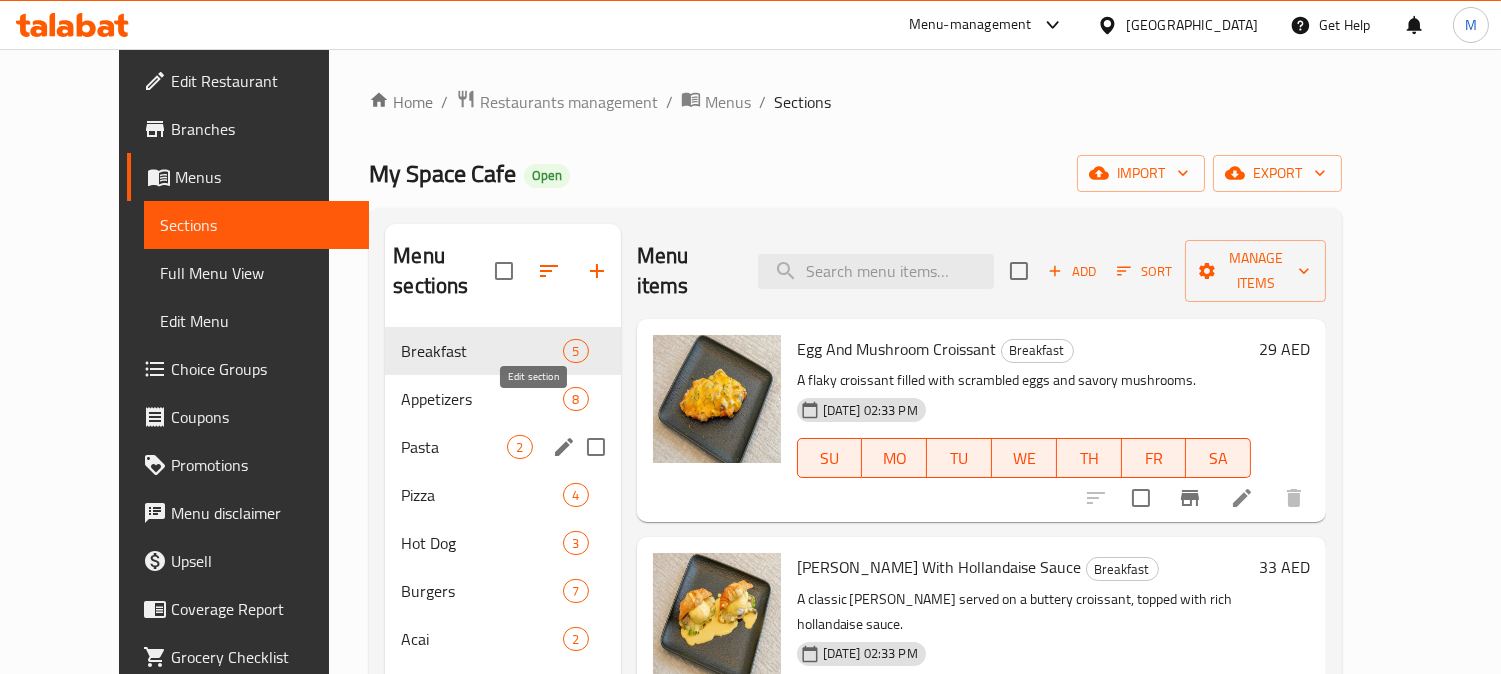 click 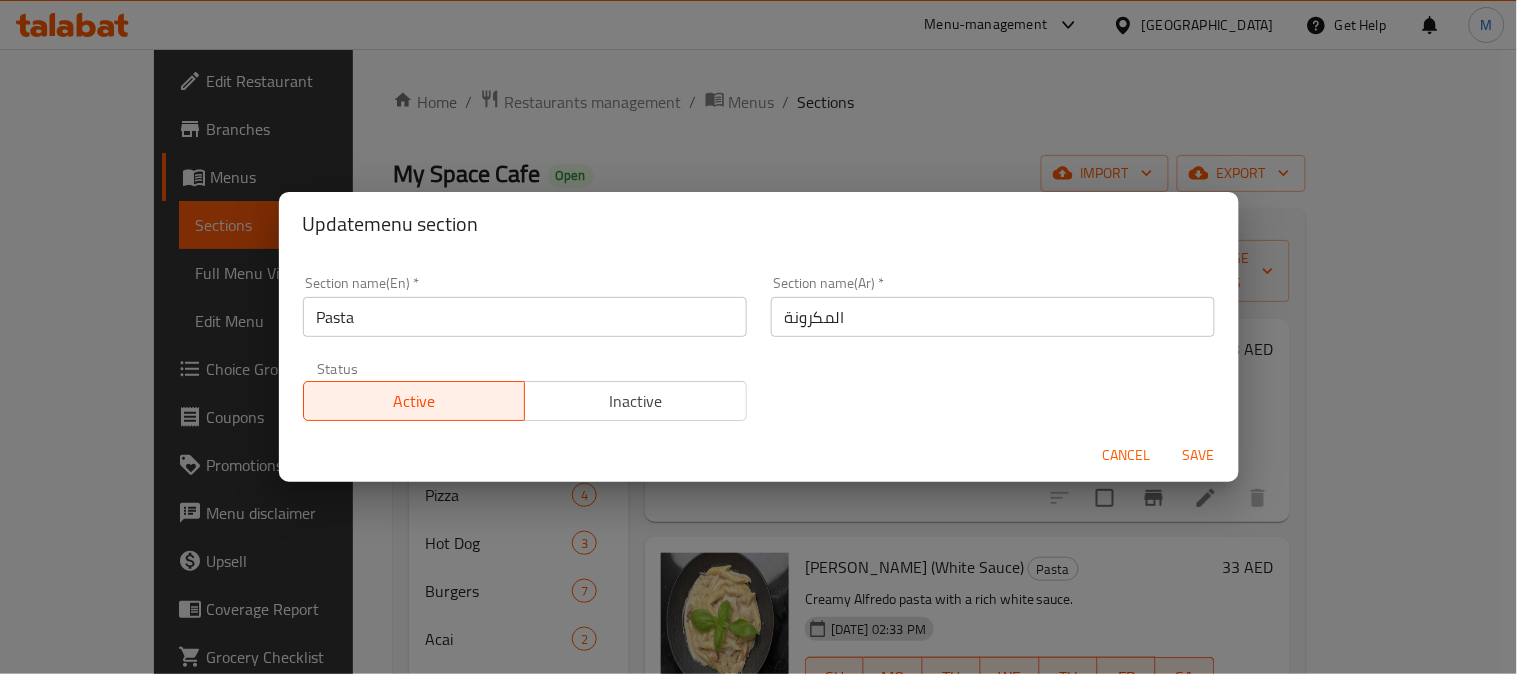 click on "Pasta" at bounding box center (525, 317) 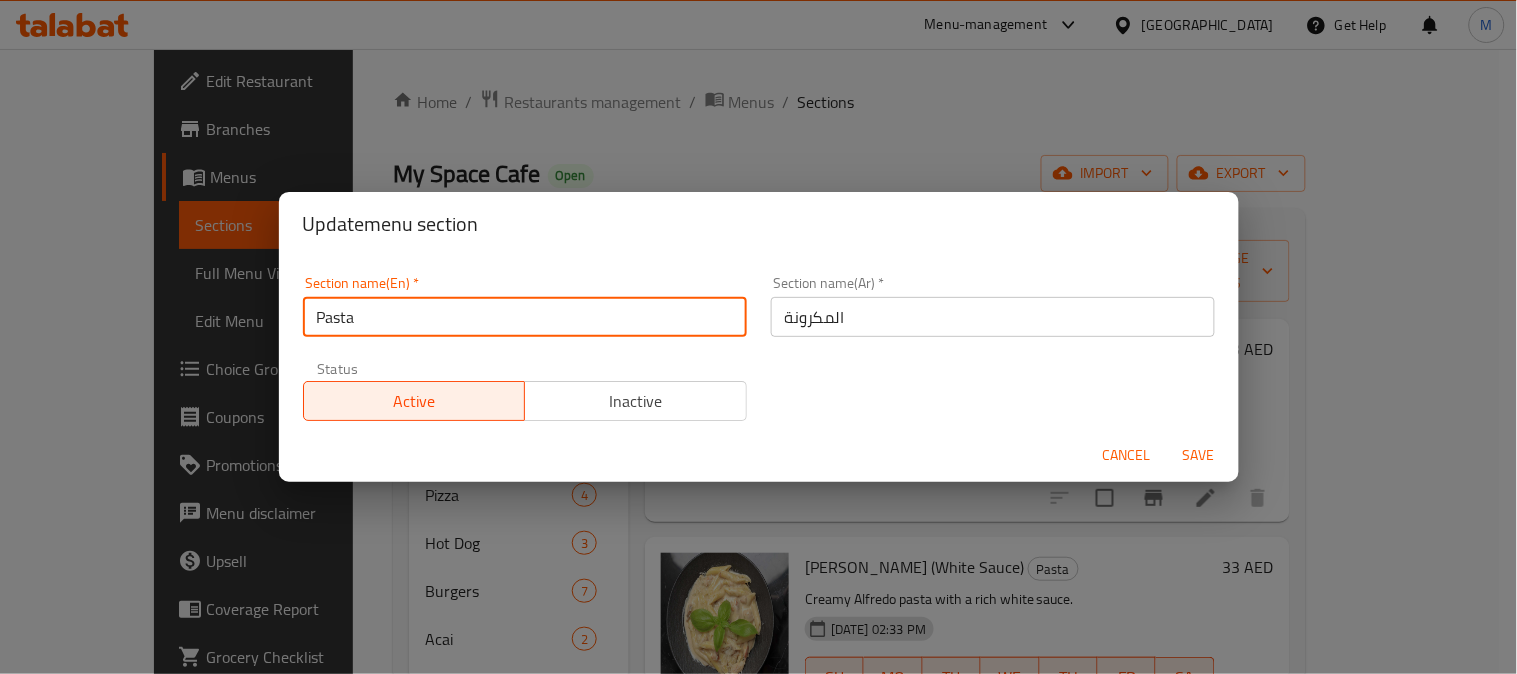 click on "Pasta" at bounding box center [525, 317] 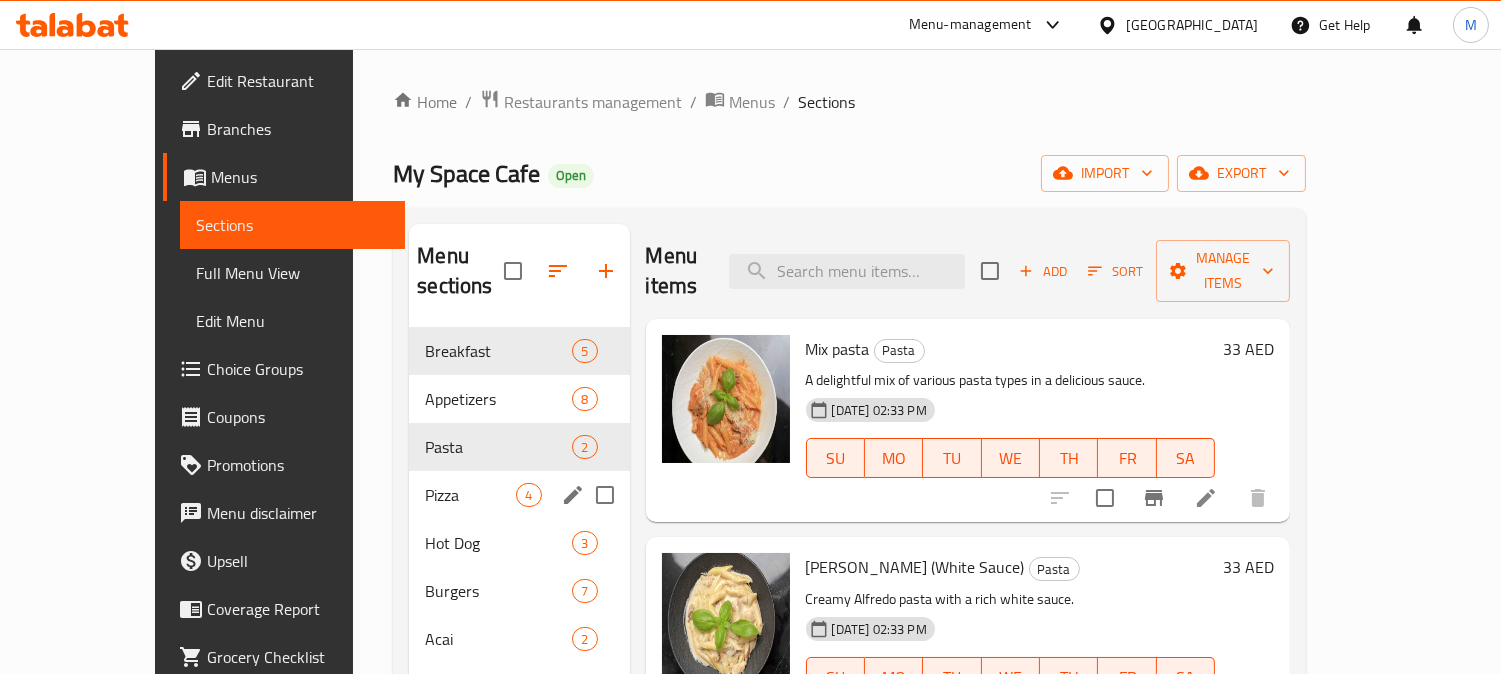 click 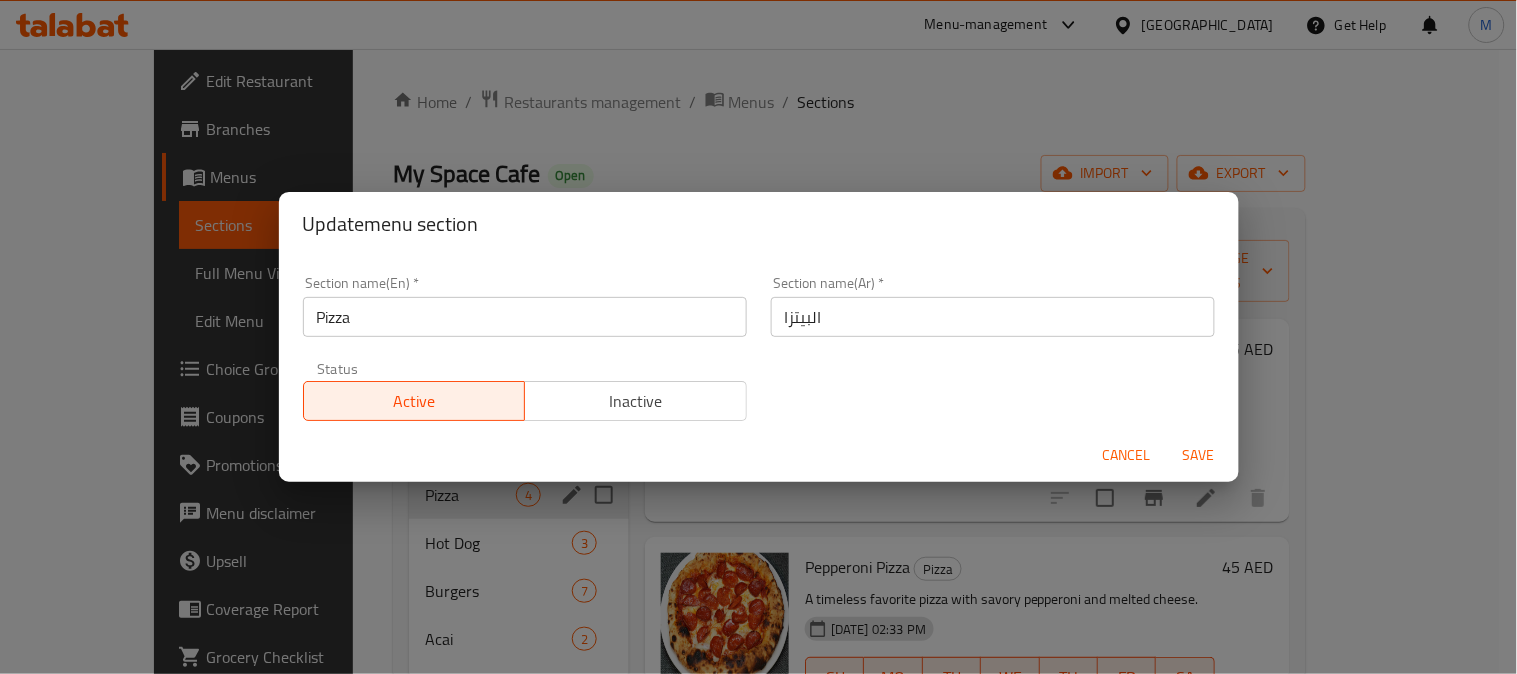 click on "Pizza" at bounding box center [525, 317] 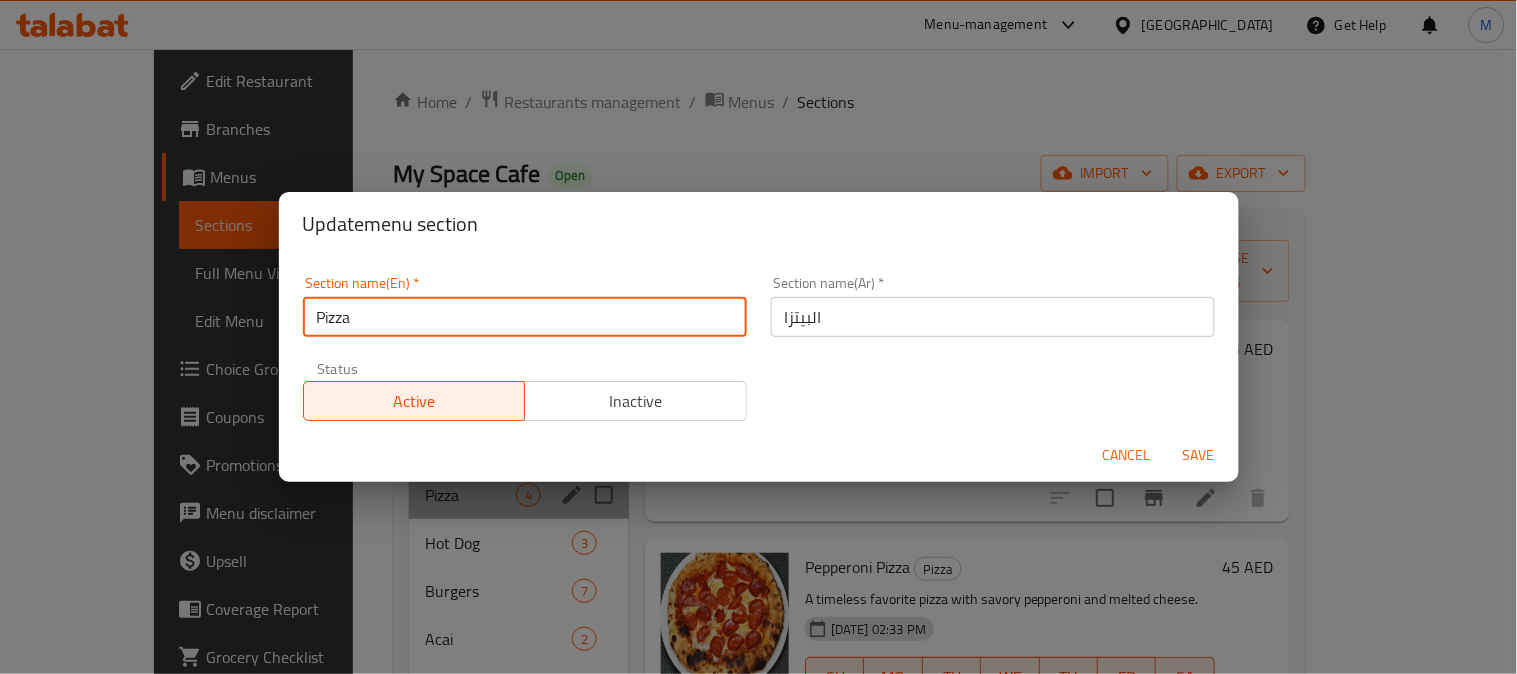 click on "Pizza" at bounding box center (525, 317) 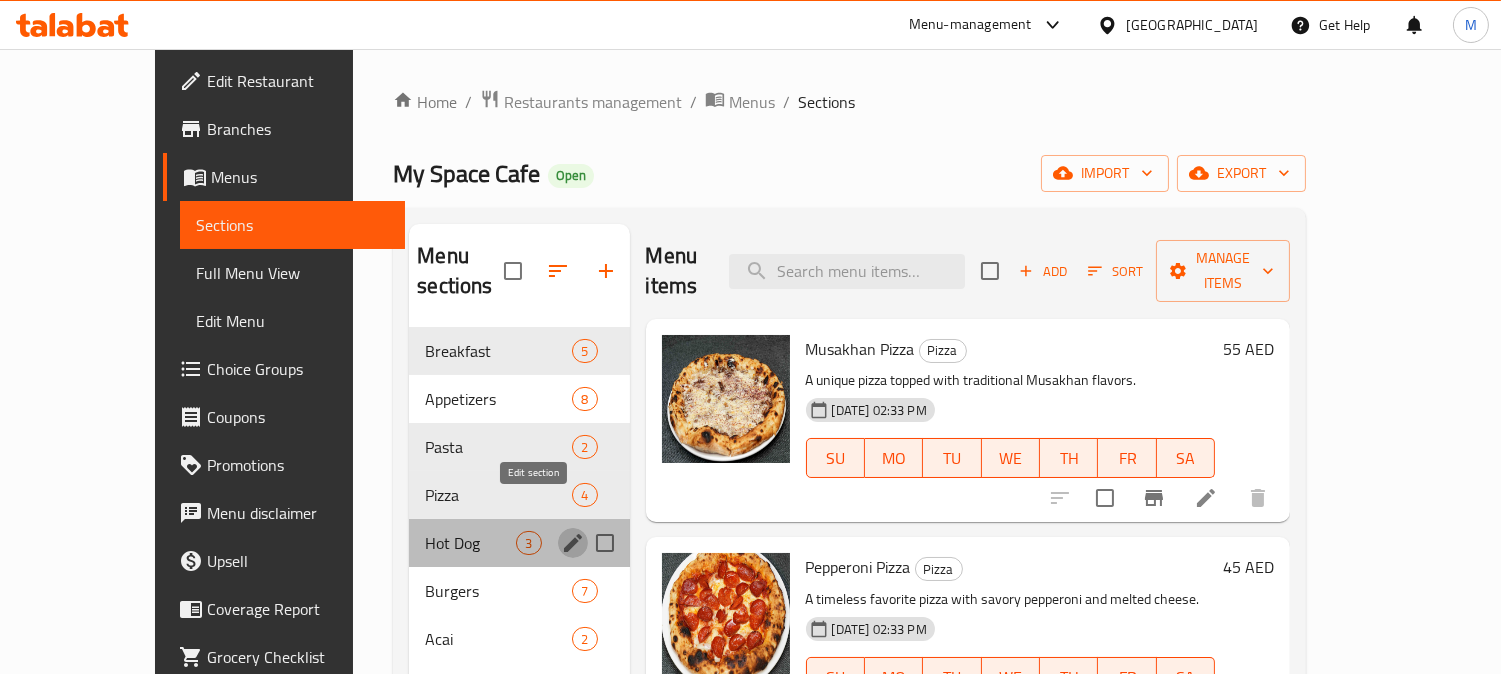 click 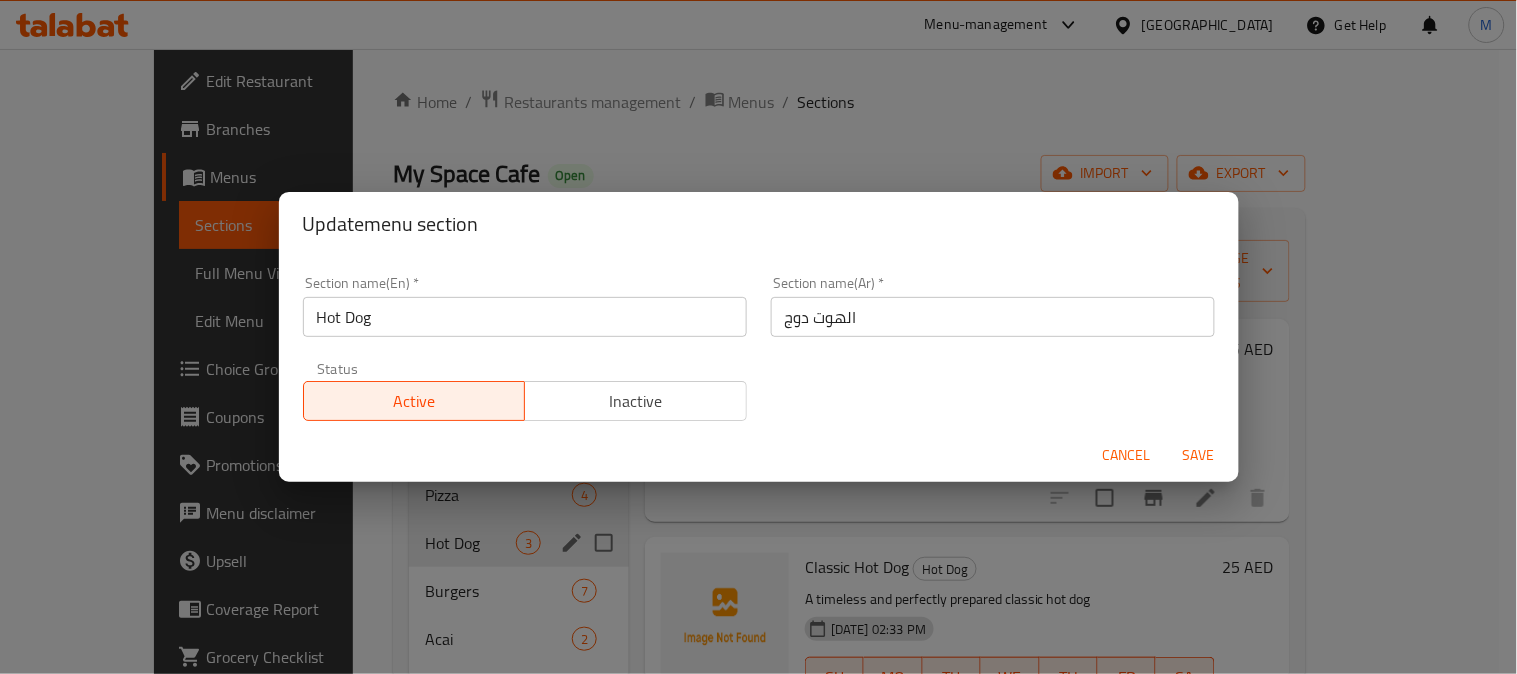 click on "Hot Dog" at bounding box center (525, 317) 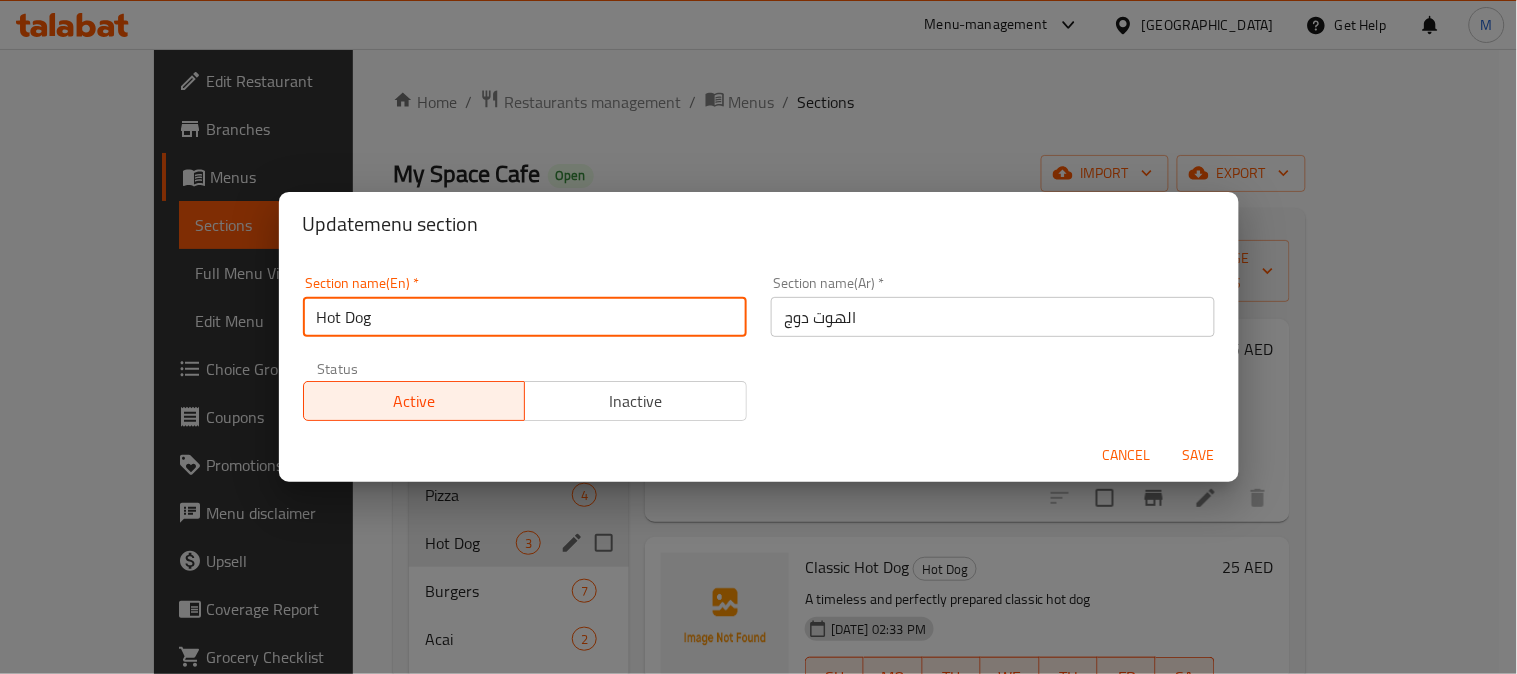 click on "Hot Dog" at bounding box center [525, 317] 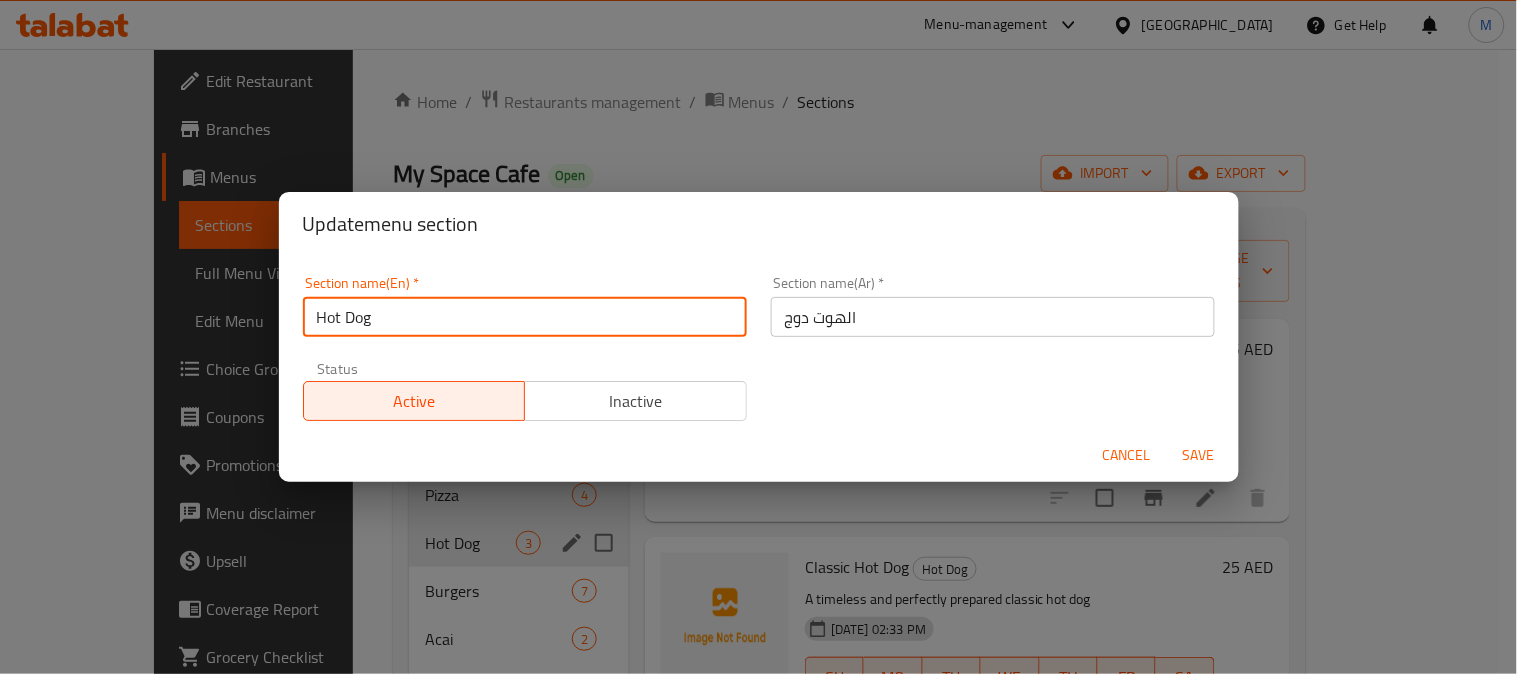 click on "Hot Dog" at bounding box center [525, 317] 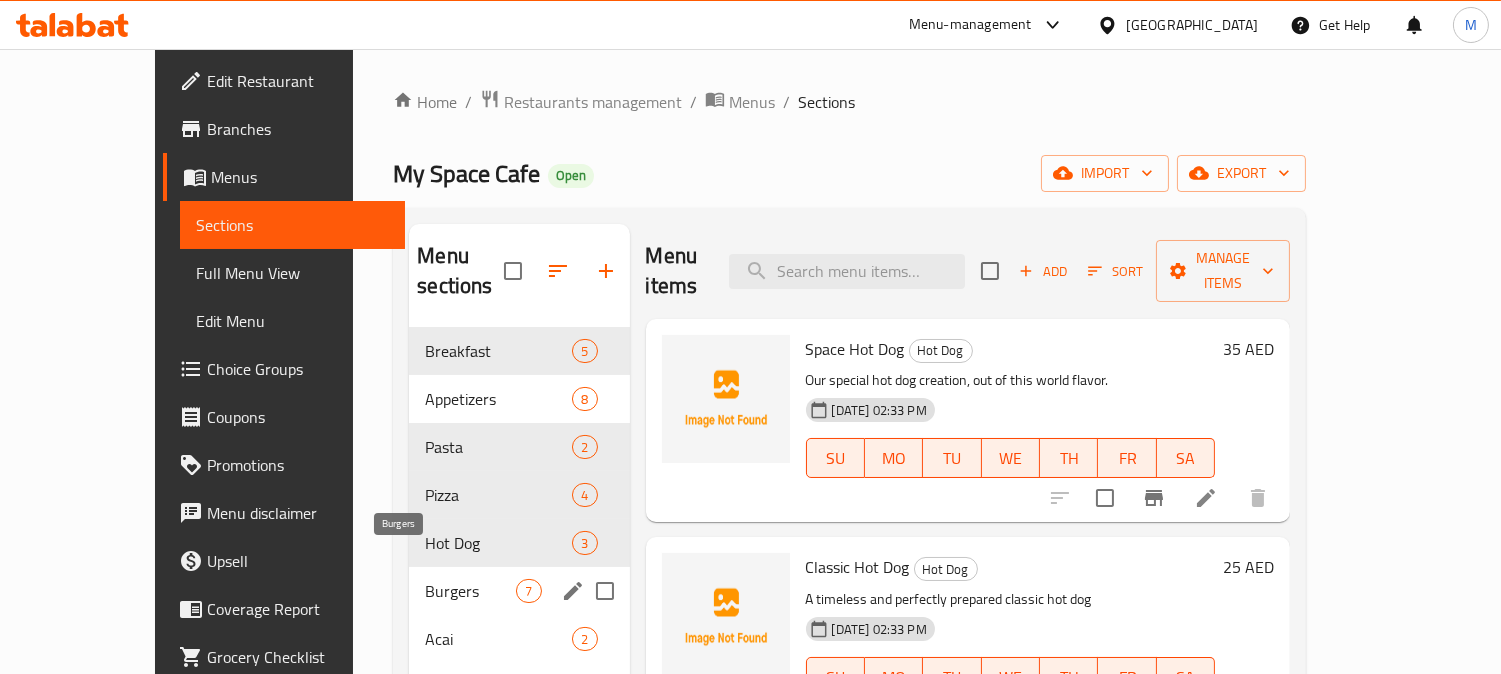 click on "Burgers" at bounding box center [470, 591] 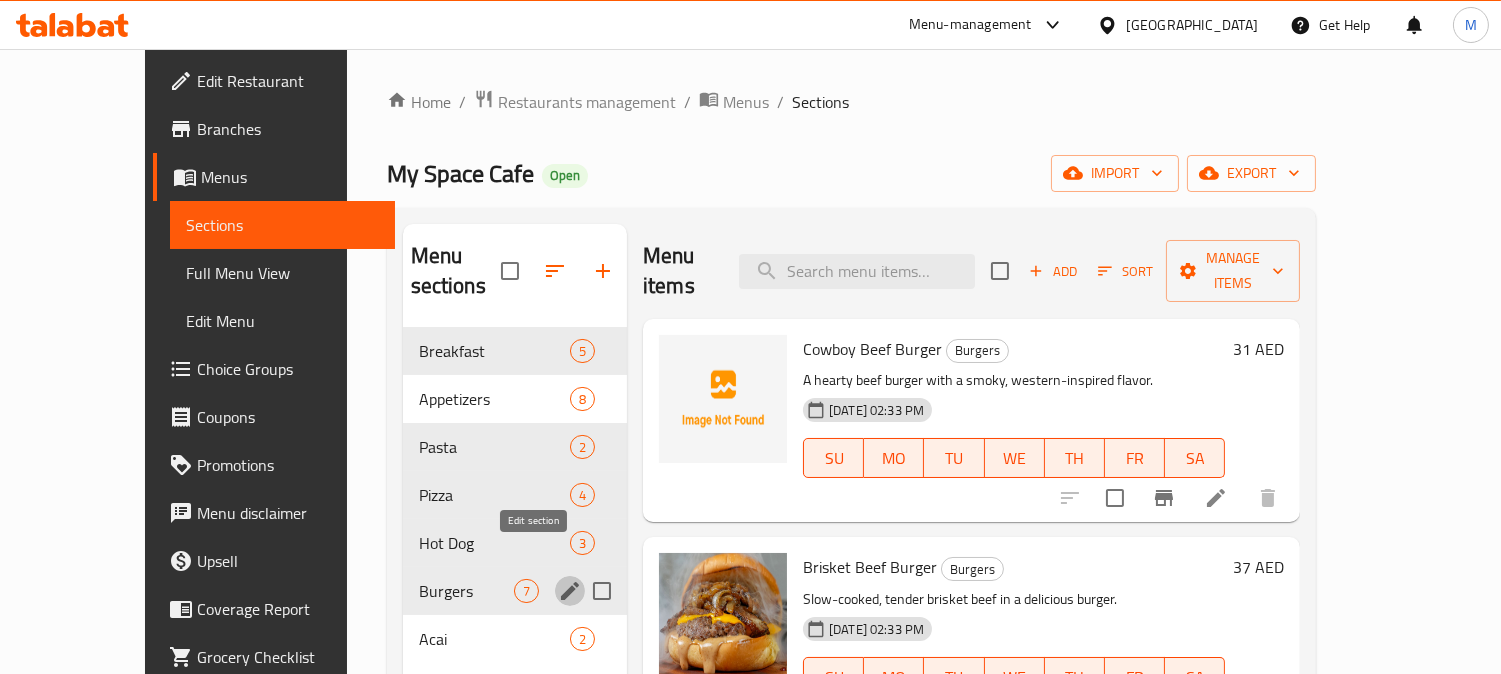 click 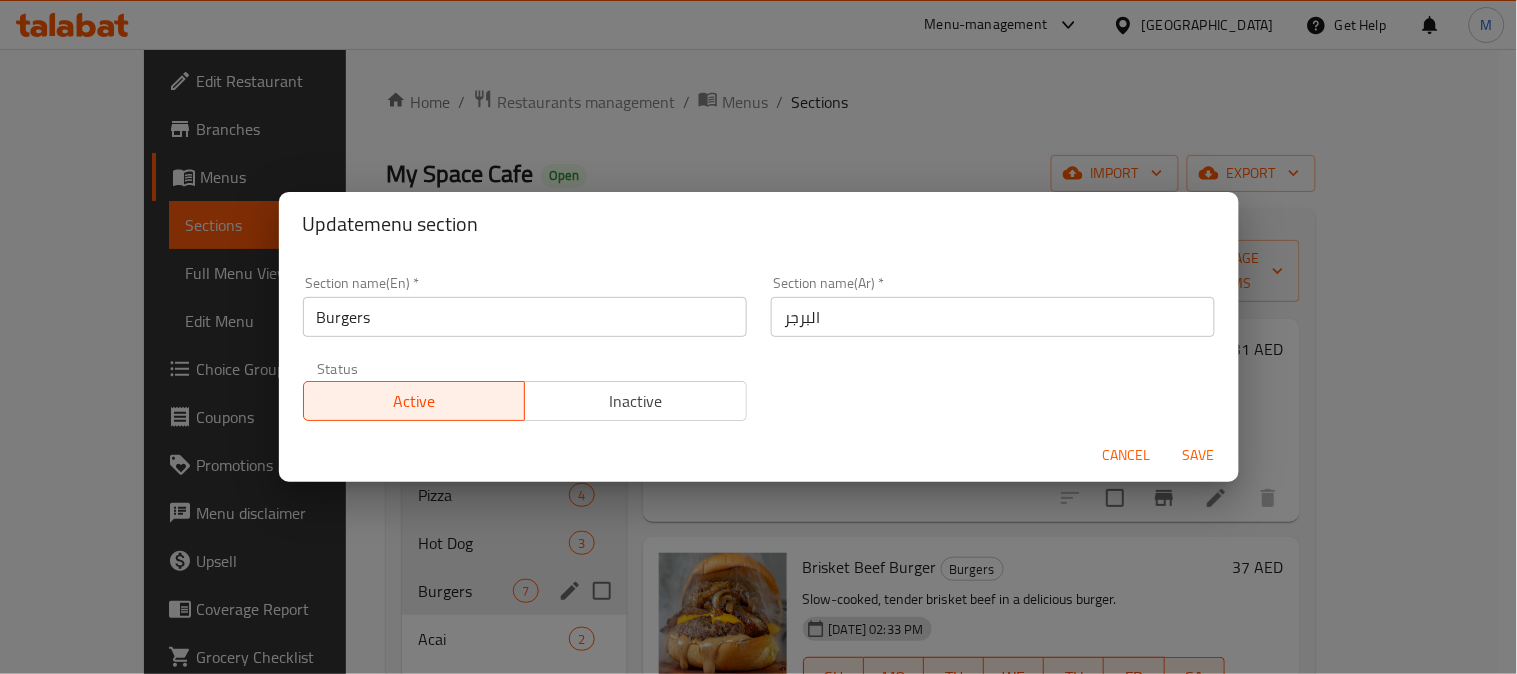 click on "Burgers" at bounding box center [525, 317] 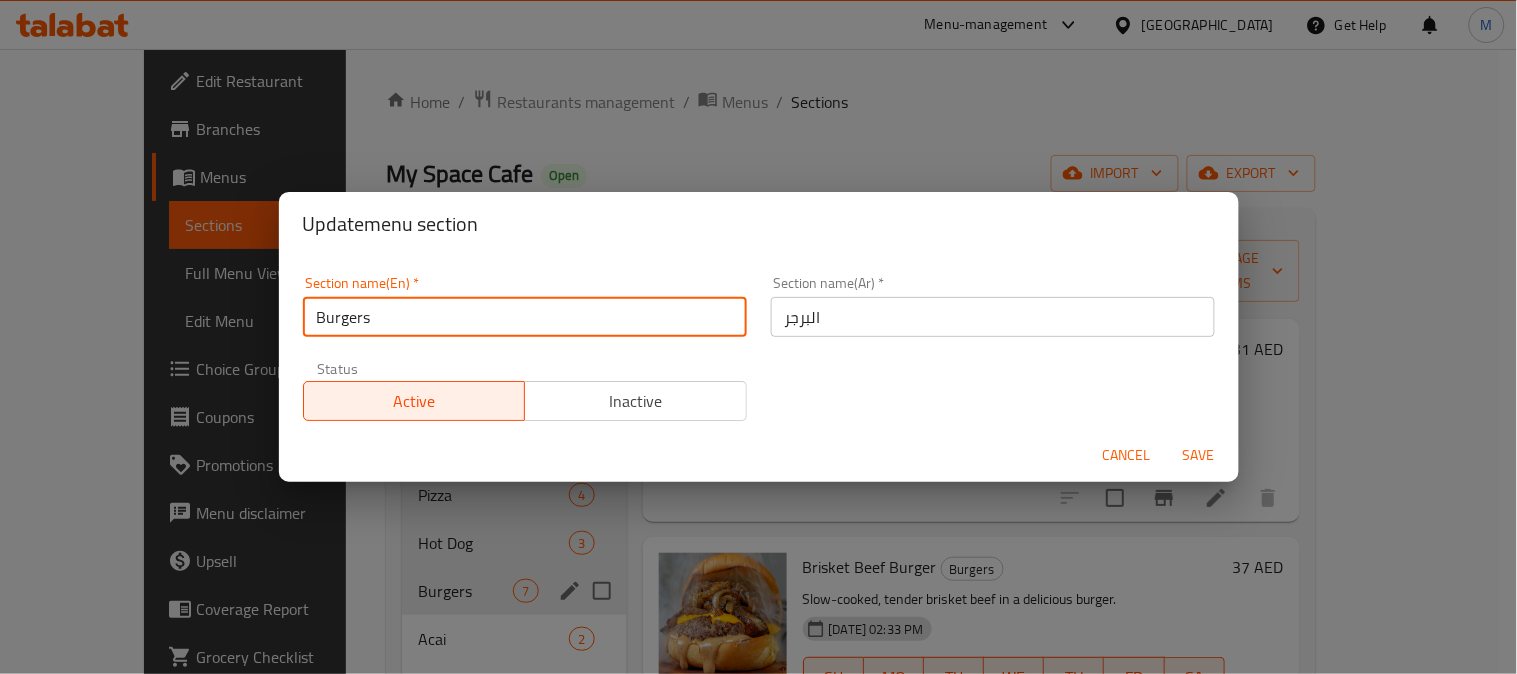 click on "Burgers" at bounding box center (525, 317) 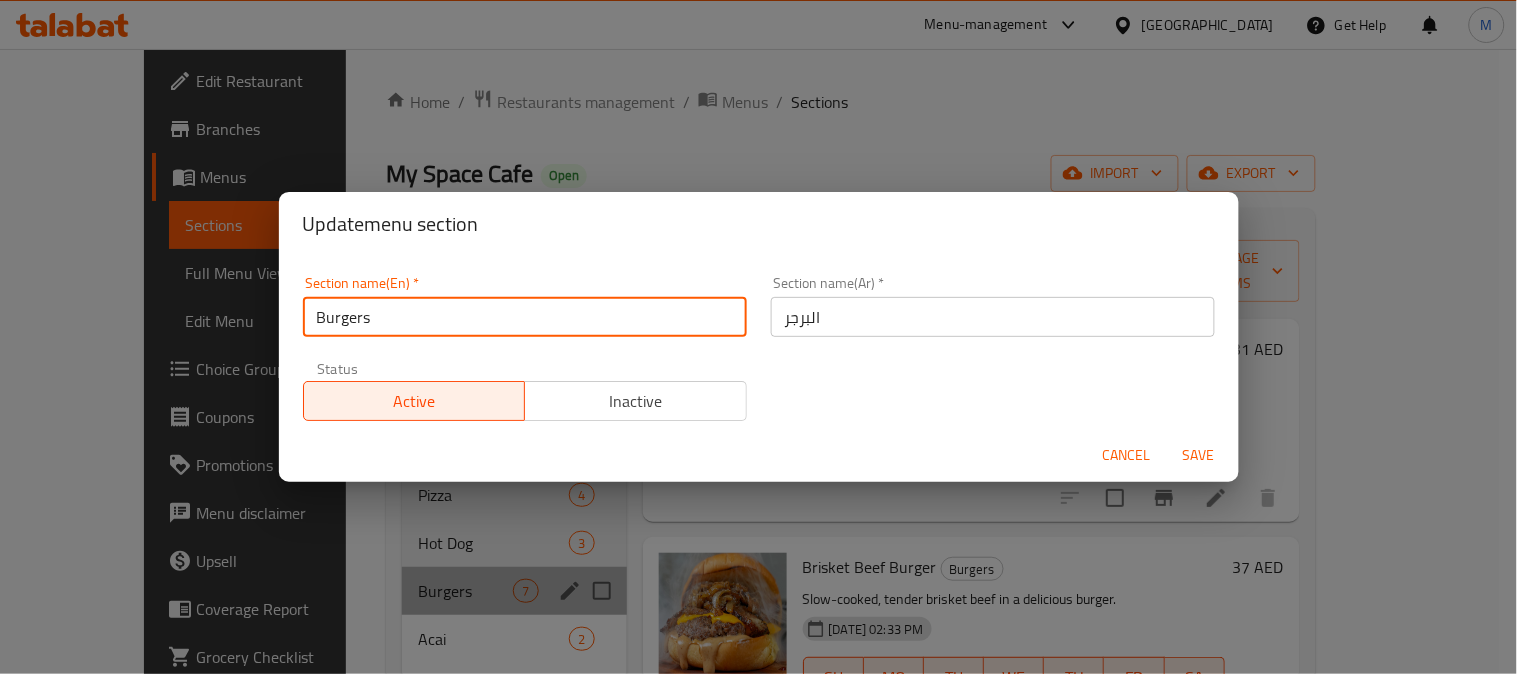 click on "Burgers" at bounding box center (525, 317) 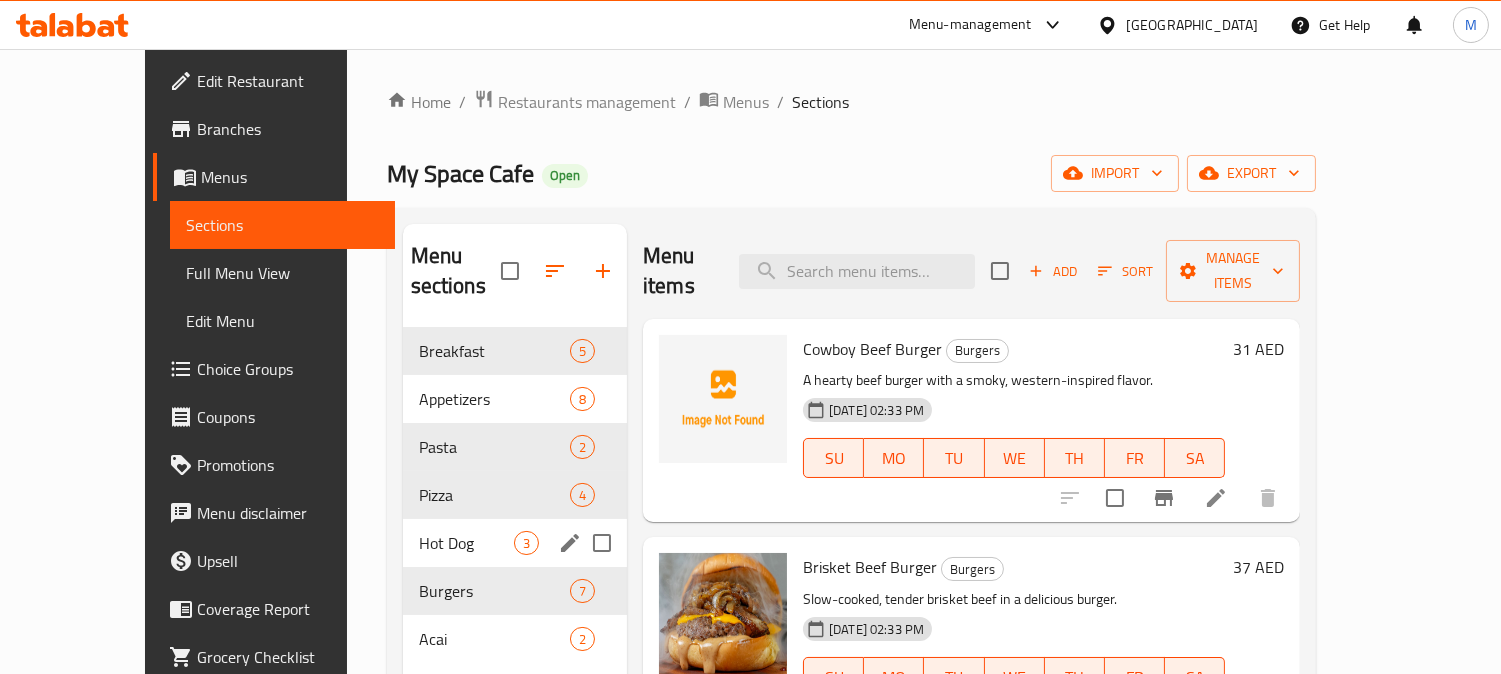 drag, startPoint x: 467, startPoint y: 494, endPoint x: 555, endPoint y: 516, distance: 90.70832 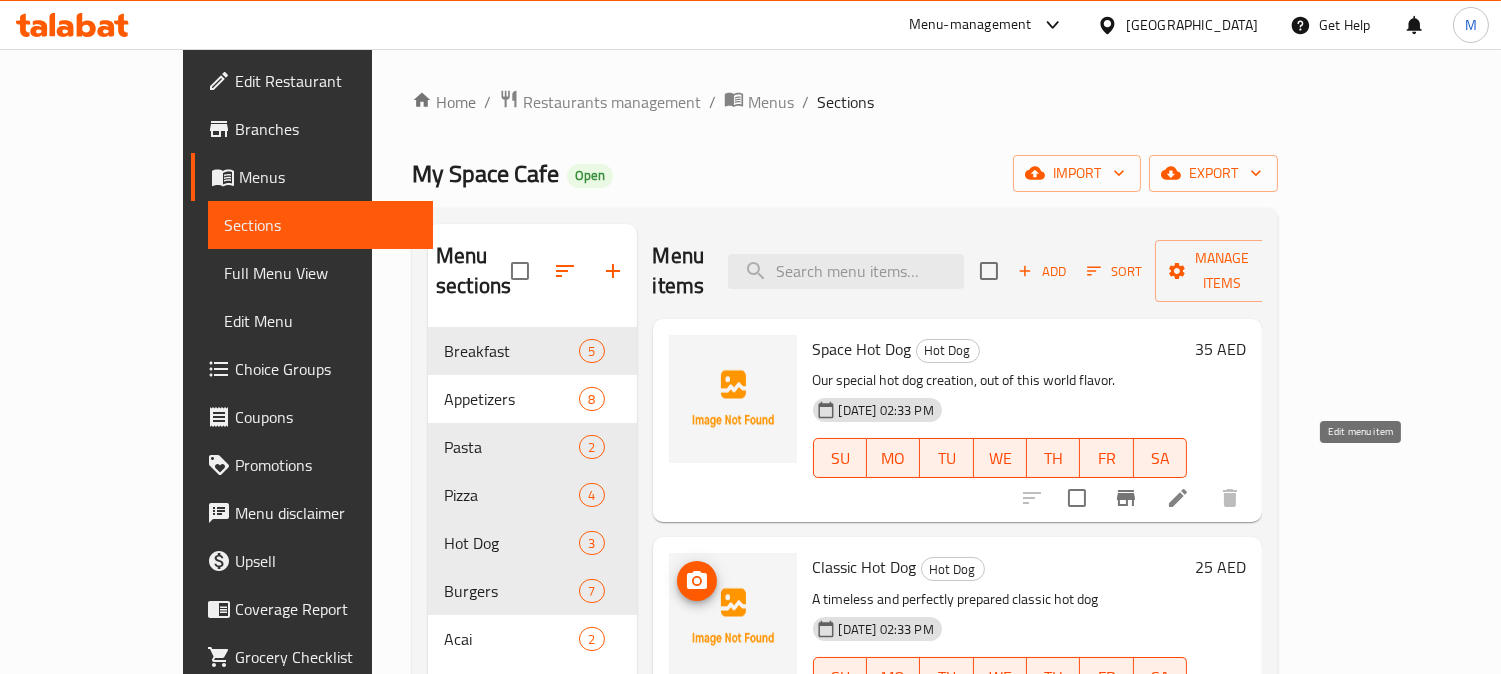 click 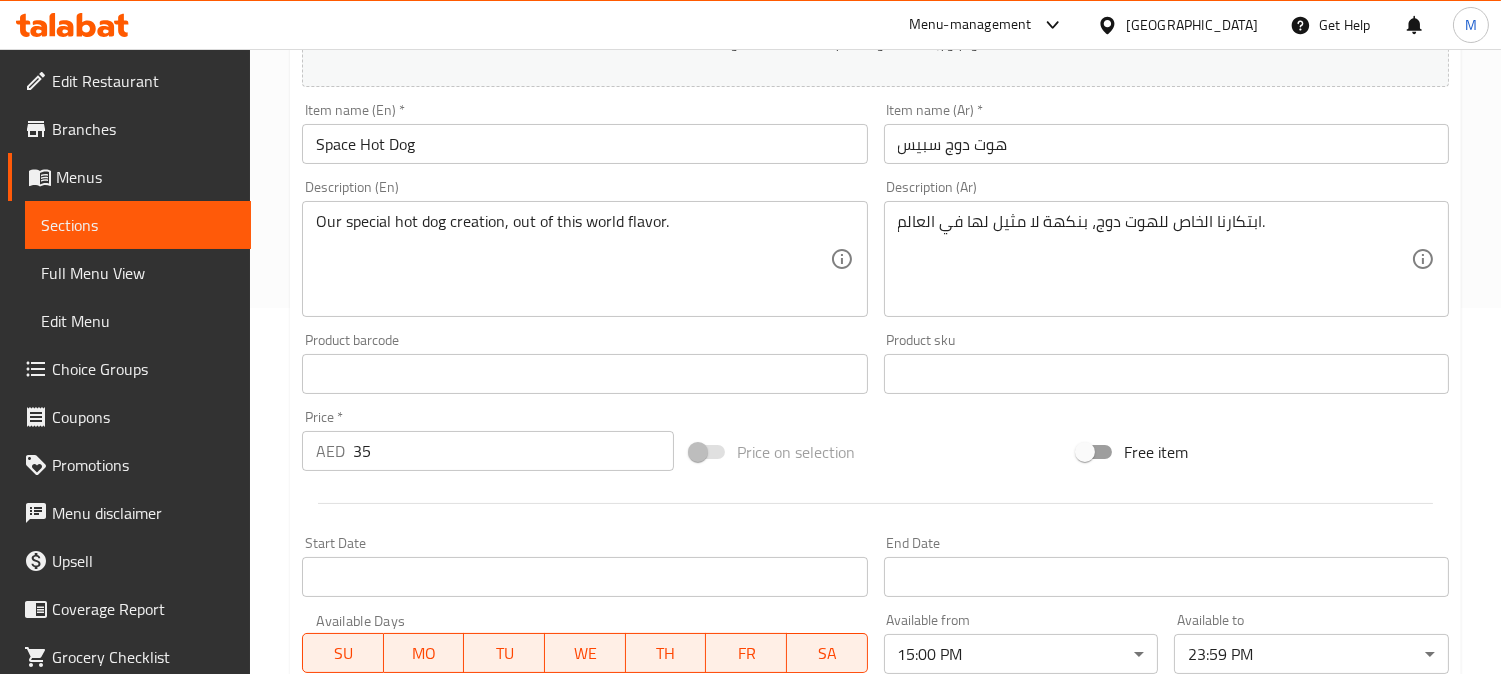 scroll, scrollTop: 0, scrollLeft: 0, axis: both 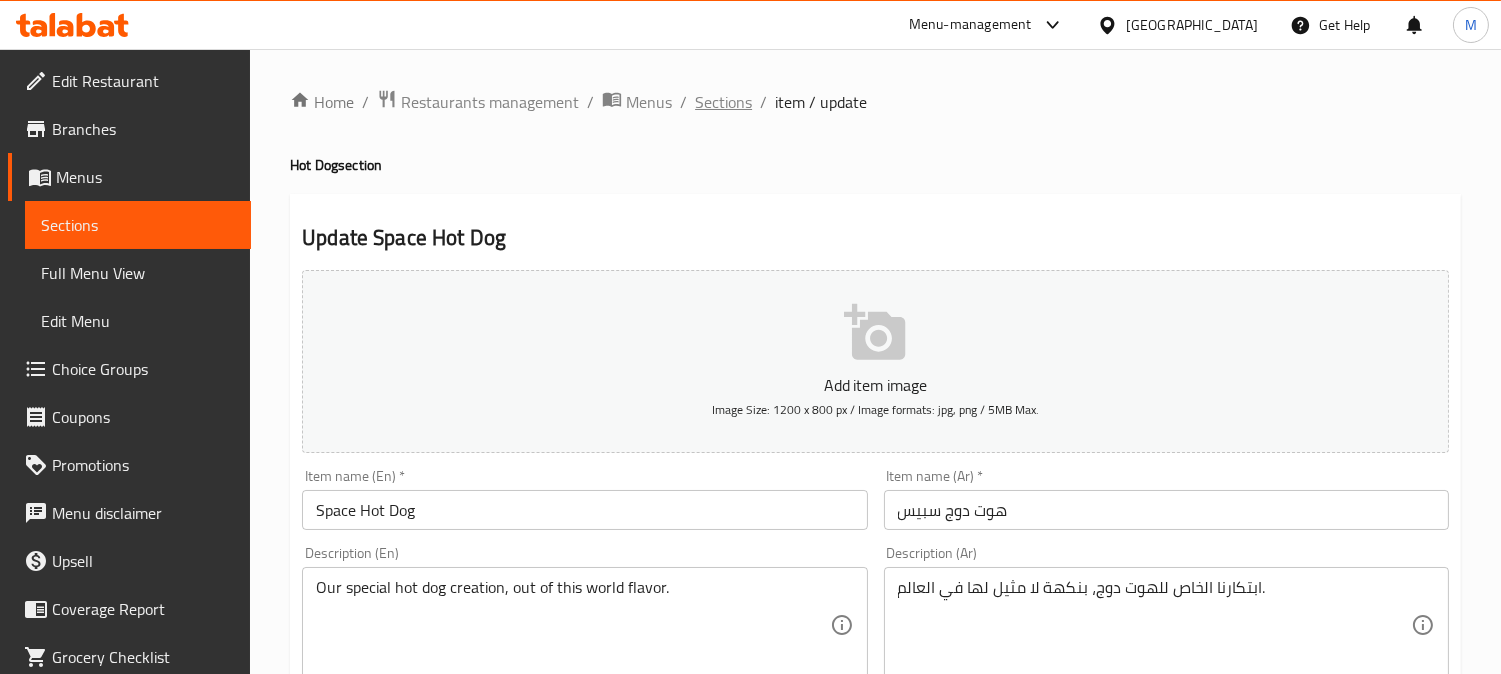 click on "Sections" at bounding box center [723, 102] 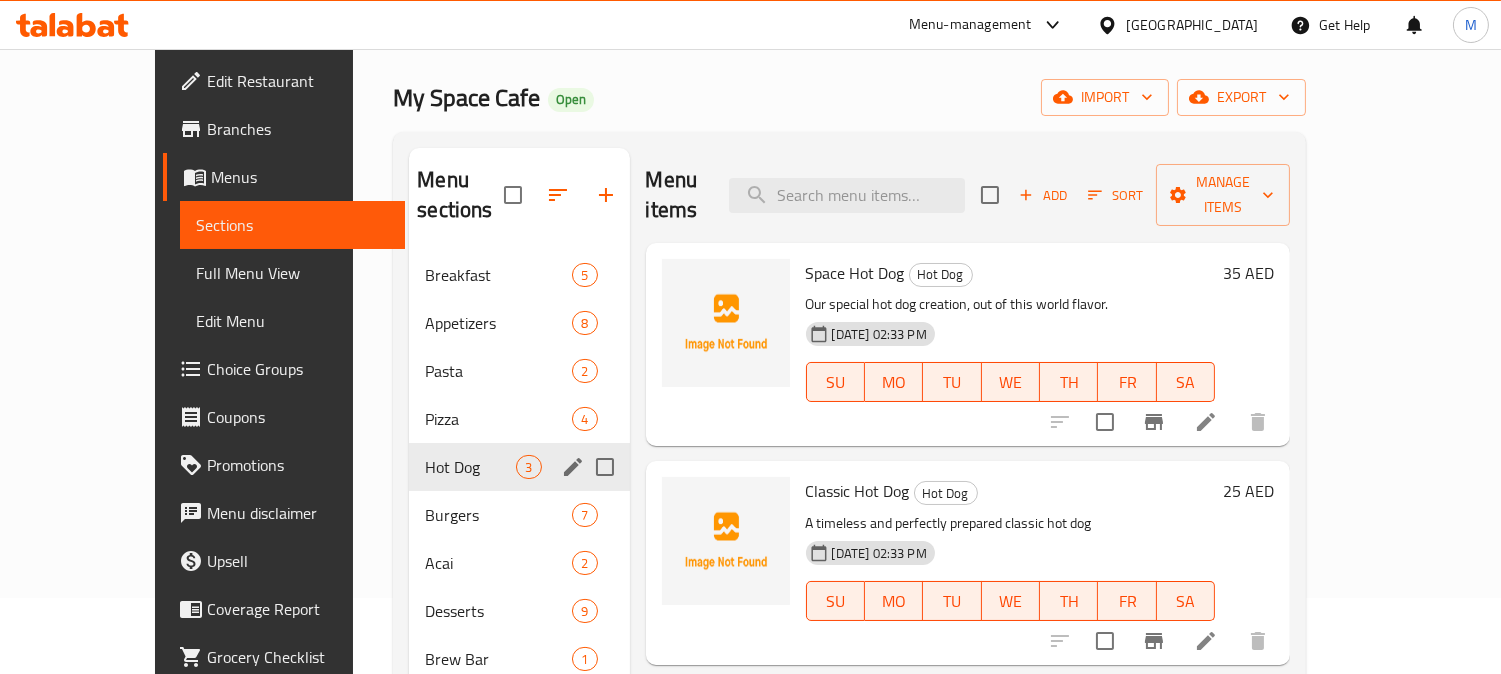 scroll, scrollTop: 111, scrollLeft: 0, axis: vertical 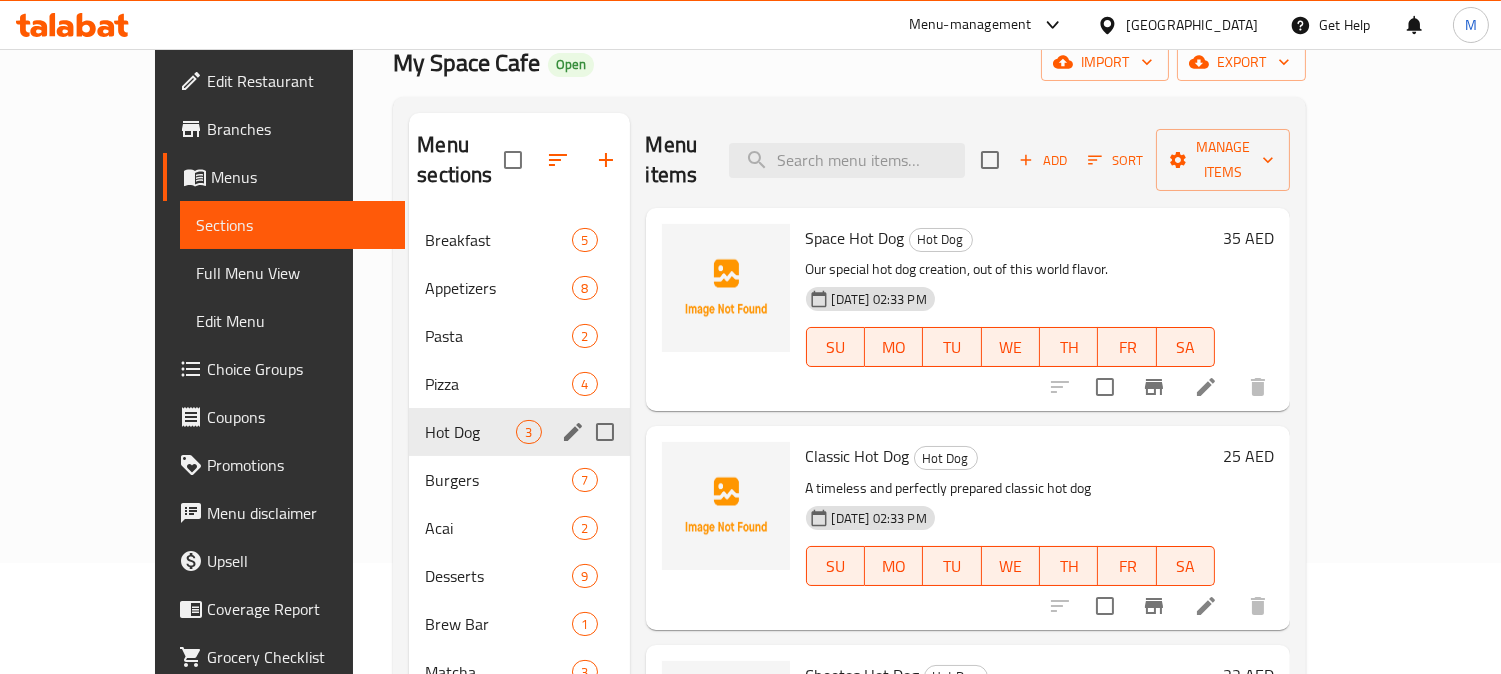 click on "Hot Dog 3" at bounding box center [519, 432] 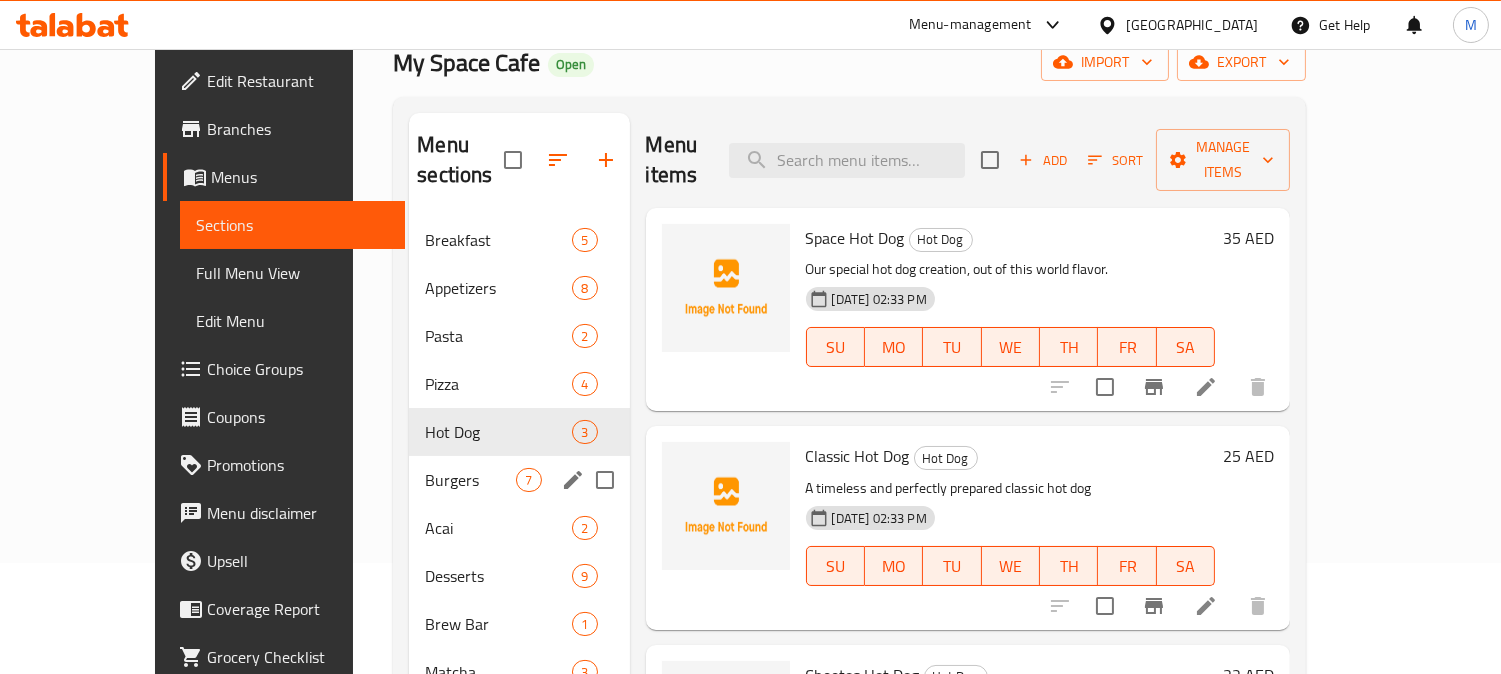 click on "Burgers" at bounding box center [470, 480] 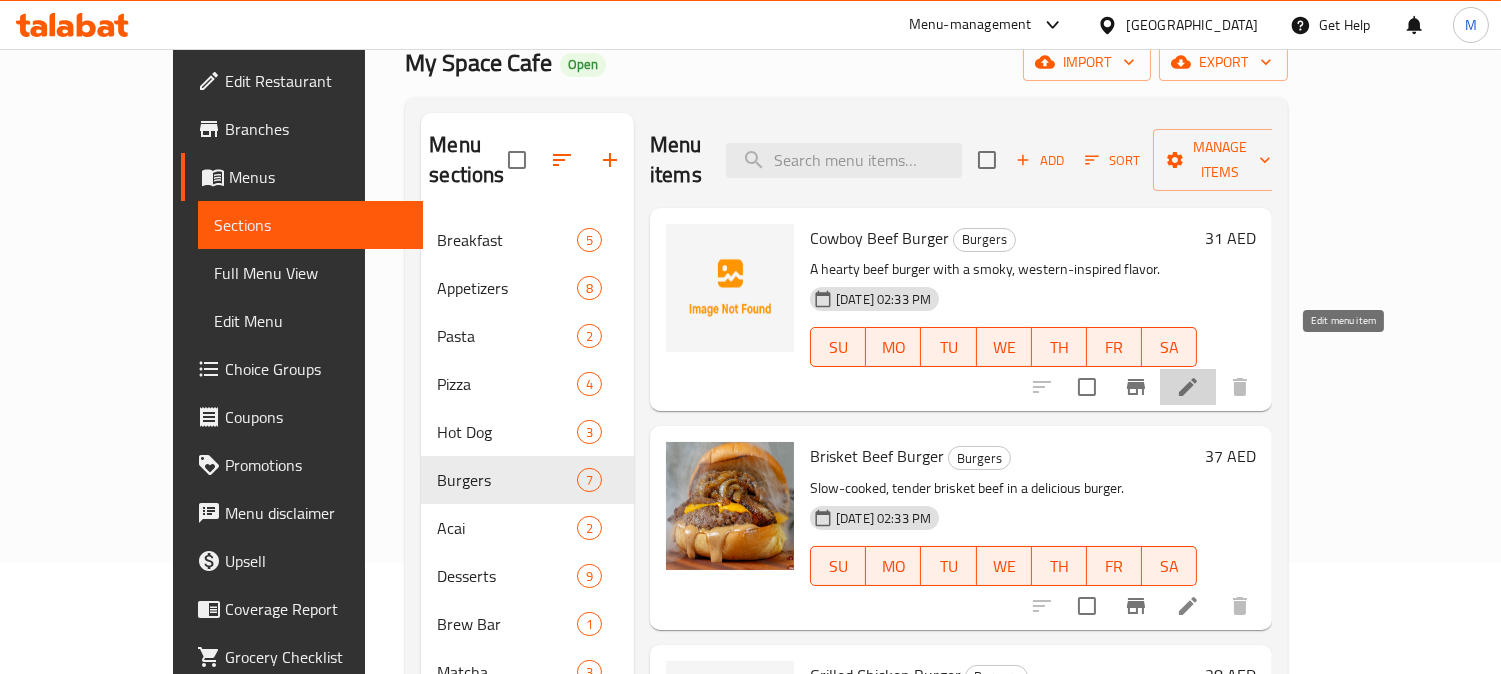 click 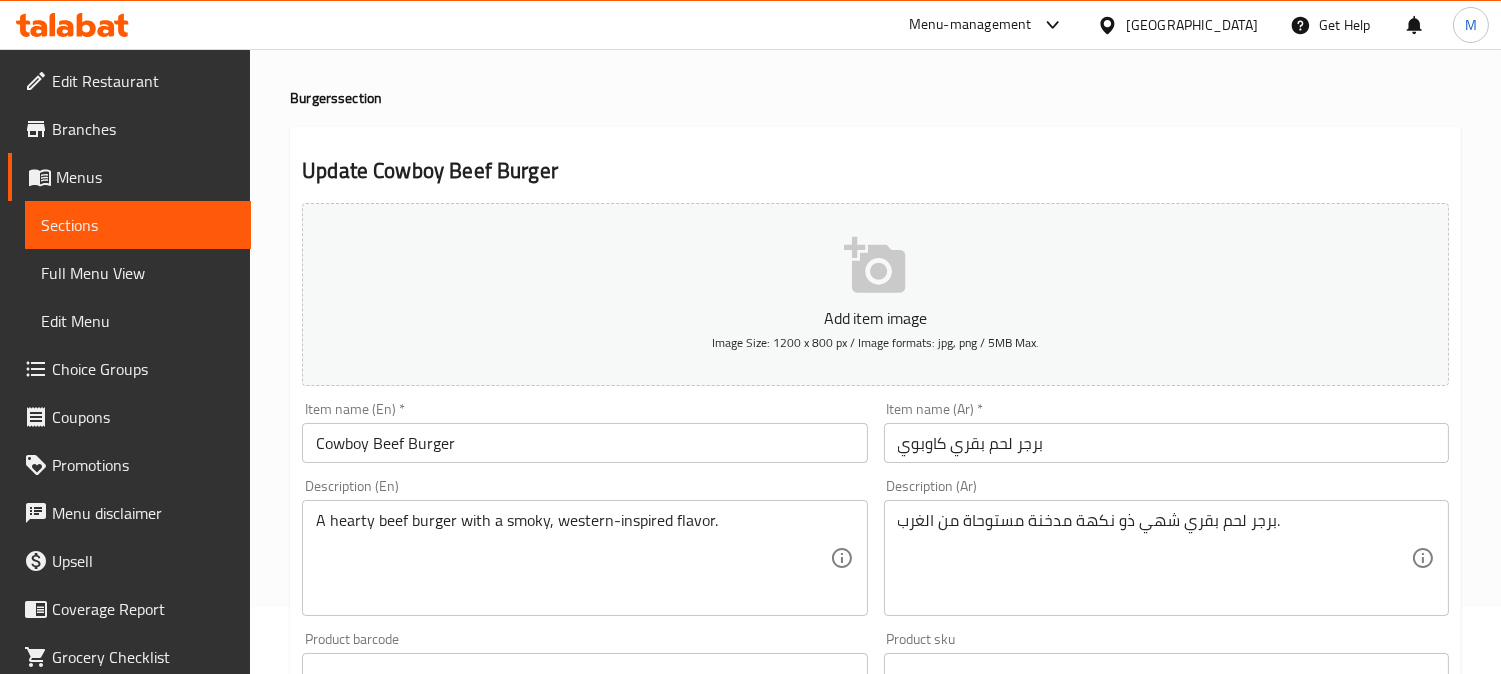 scroll, scrollTop: 0, scrollLeft: 0, axis: both 